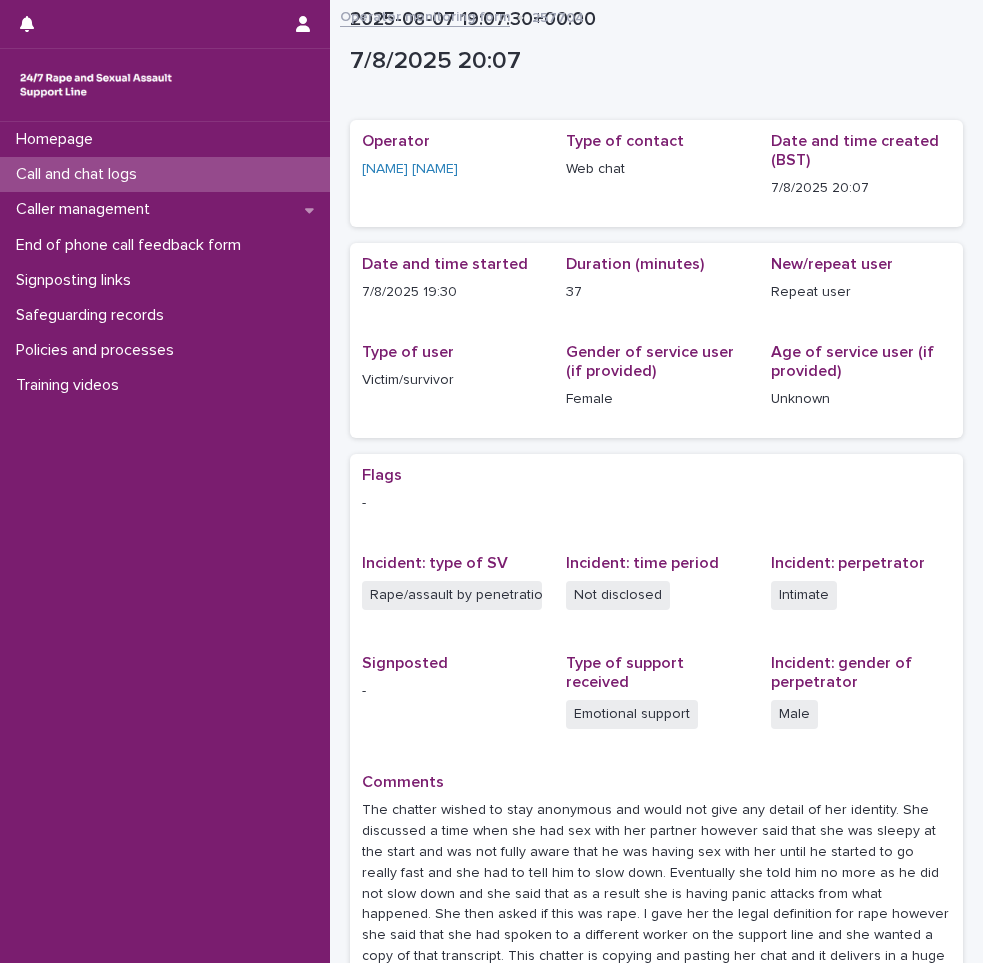 scroll, scrollTop: 0, scrollLeft: 0, axis: both 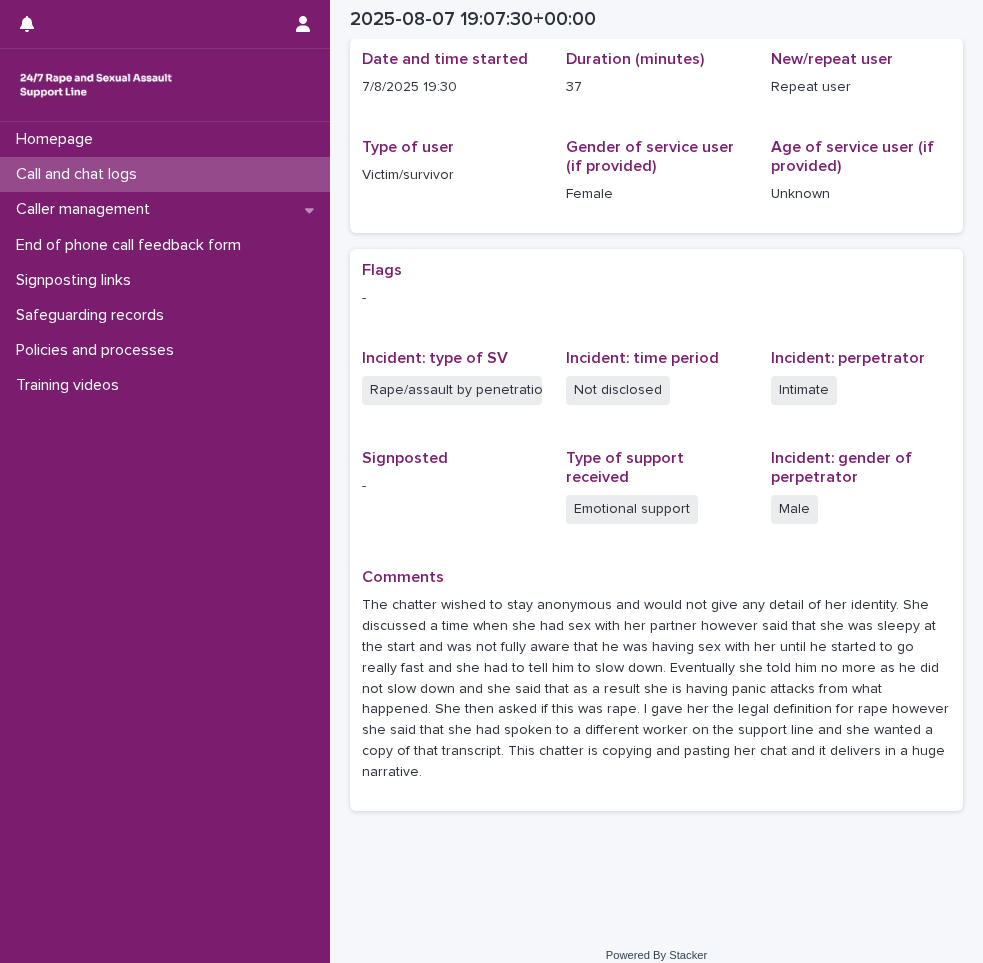drag, startPoint x: 0, startPoint y: 0, endPoint x: 252, endPoint y: 179, distance: 309.10355 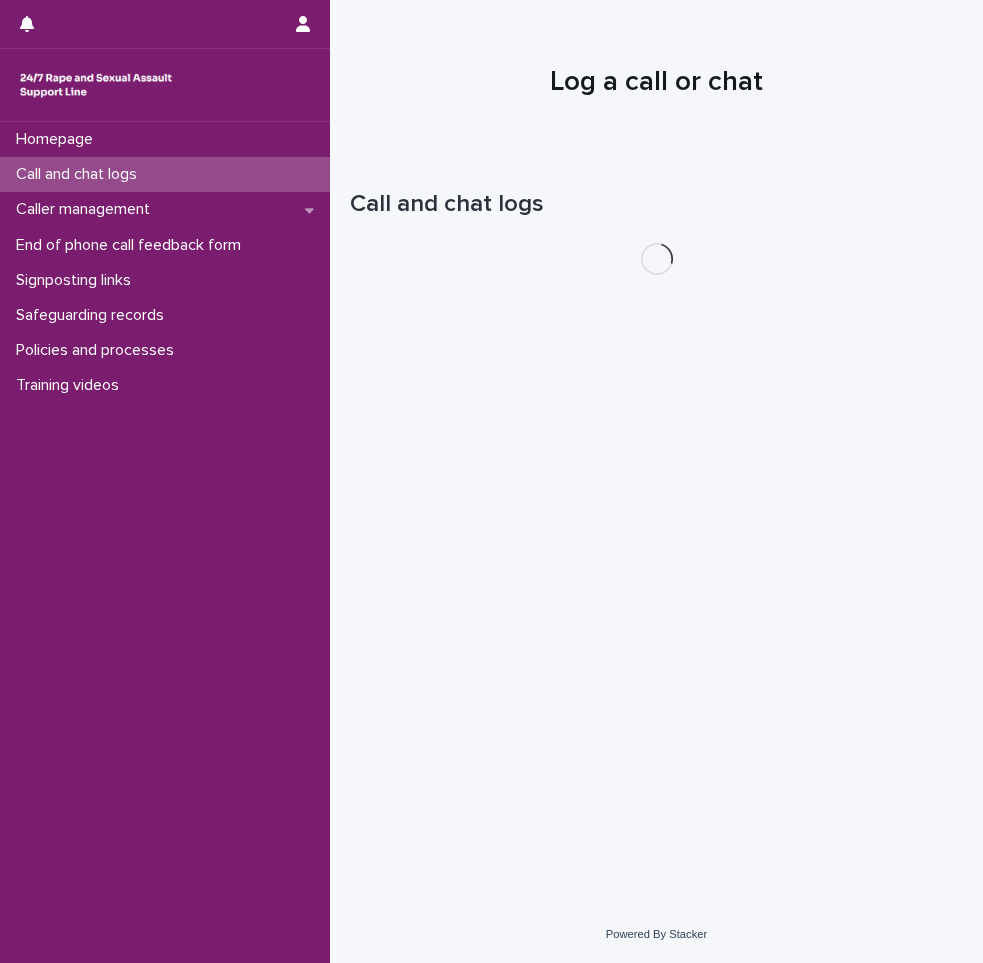 scroll, scrollTop: 0, scrollLeft: 0, axis: both 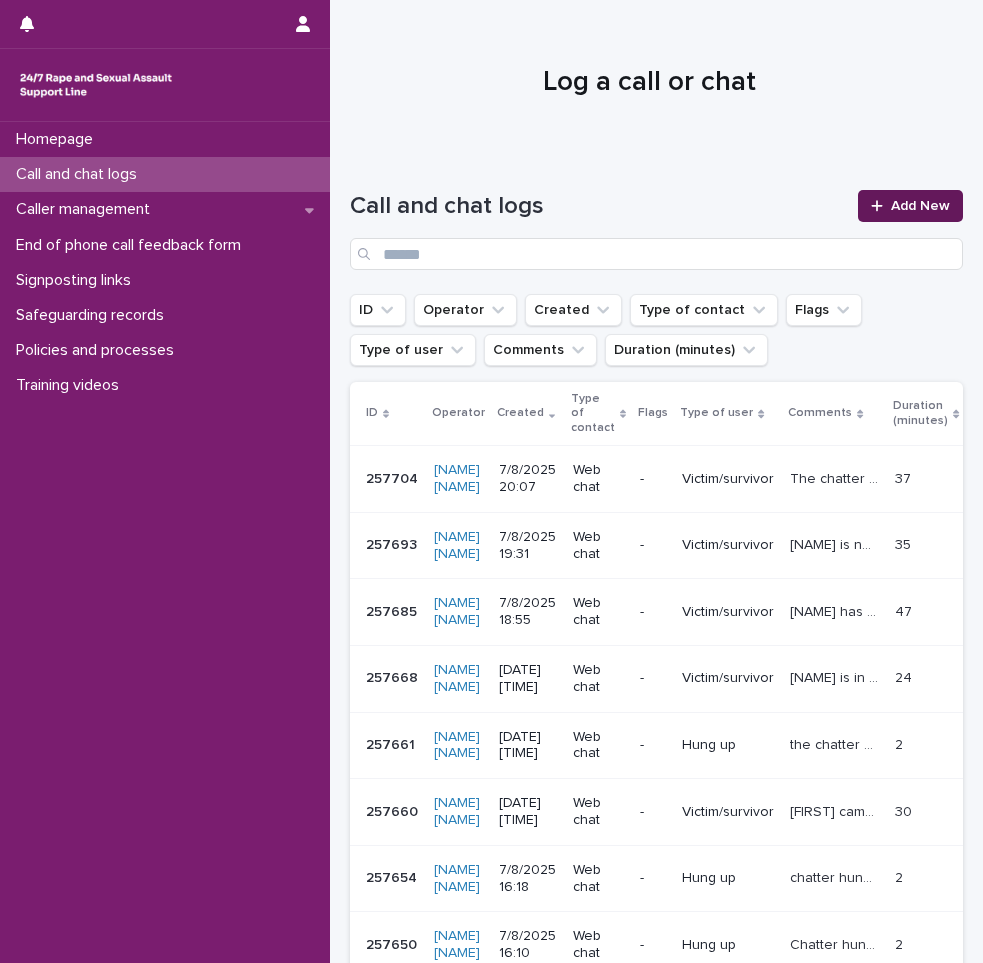 click on "Add New" at bounding box center (920, 206) 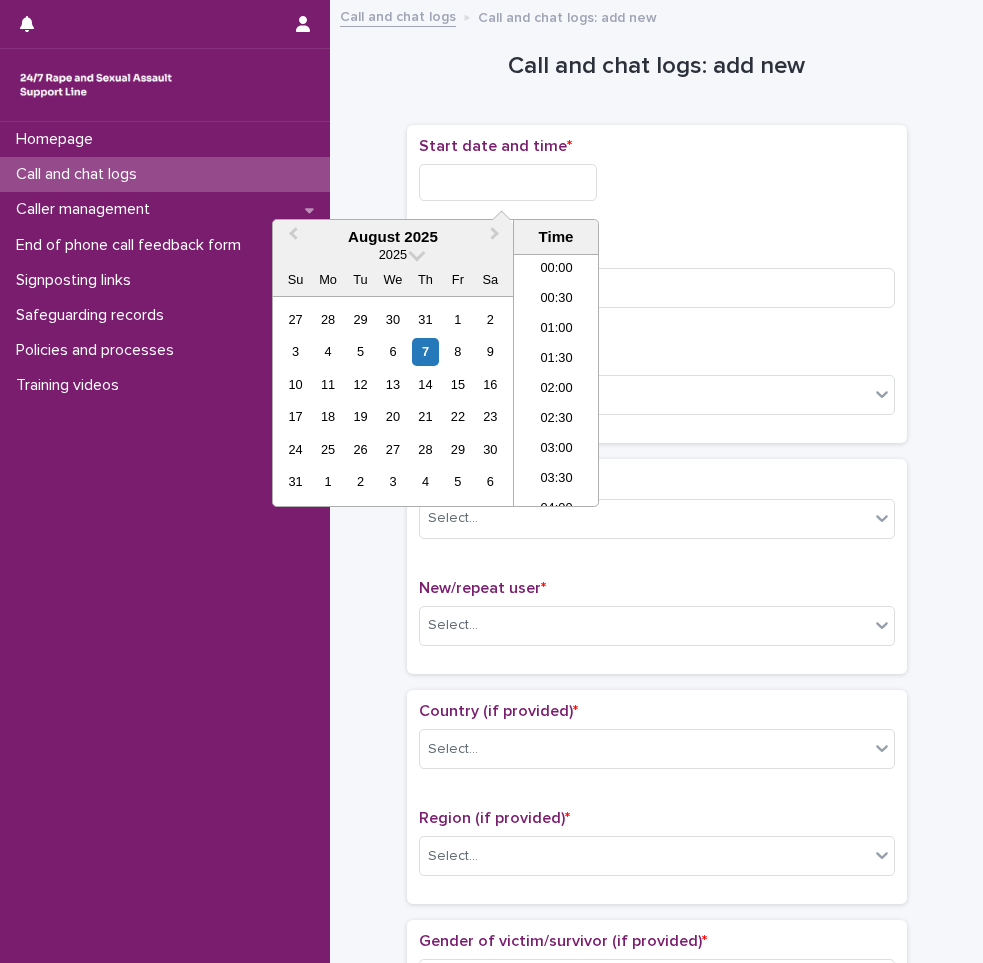 click at bounding box center [508, 182] 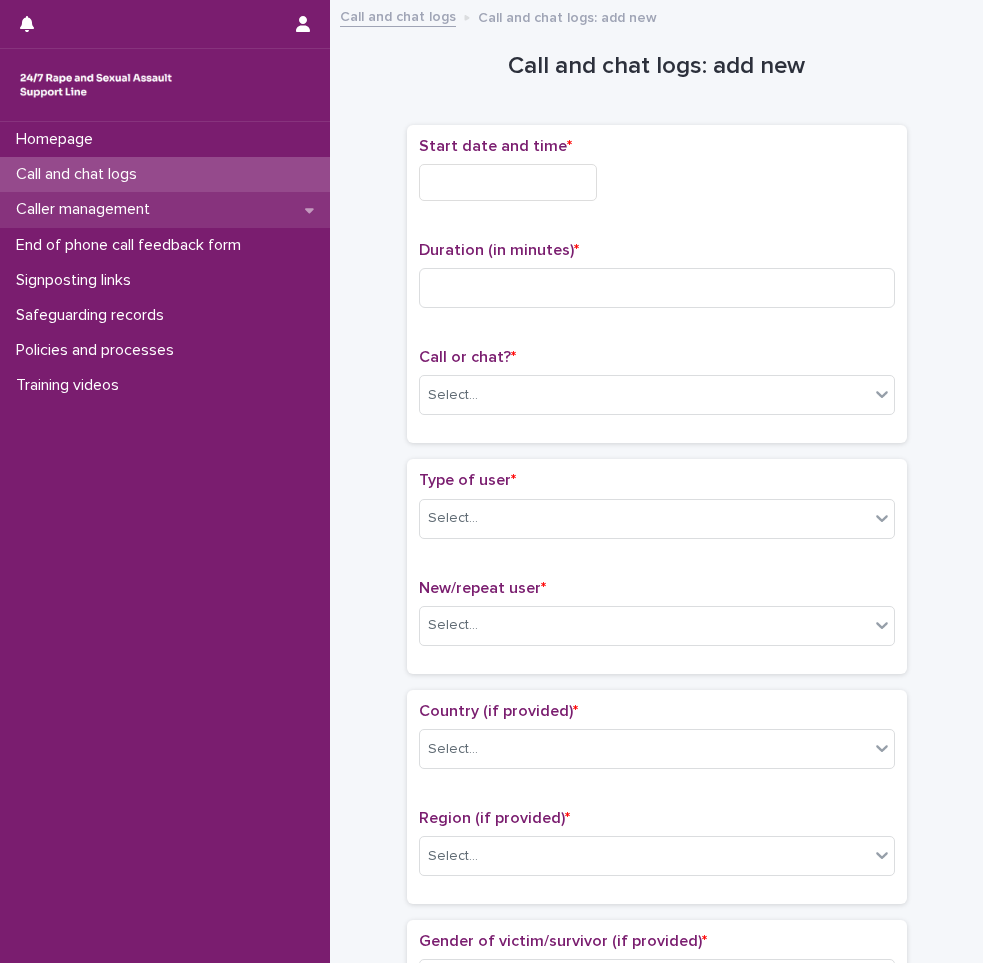 click on "Caller management" at bounding box center [87, 209] 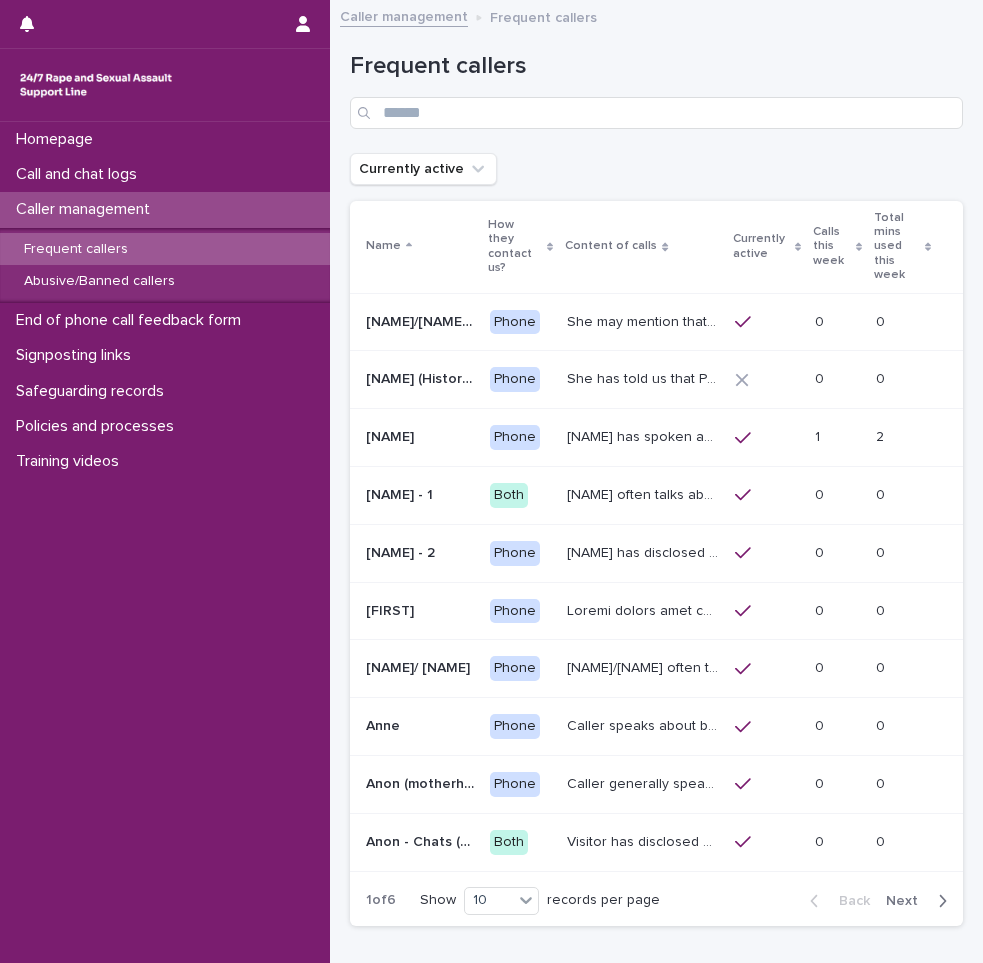 click on "Frequent callers" at bounding box center [76, 249] 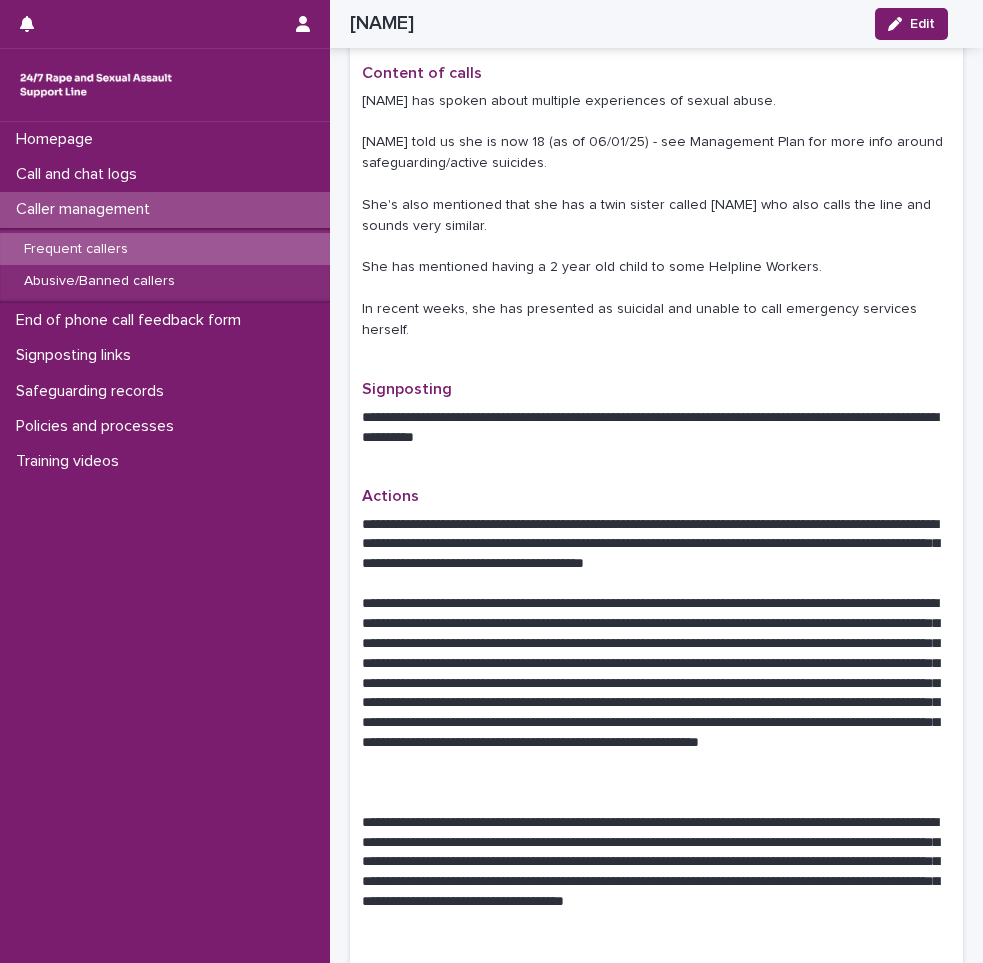 scroll, scrollTop: 700, scrollLeft: 0, axis: vertical 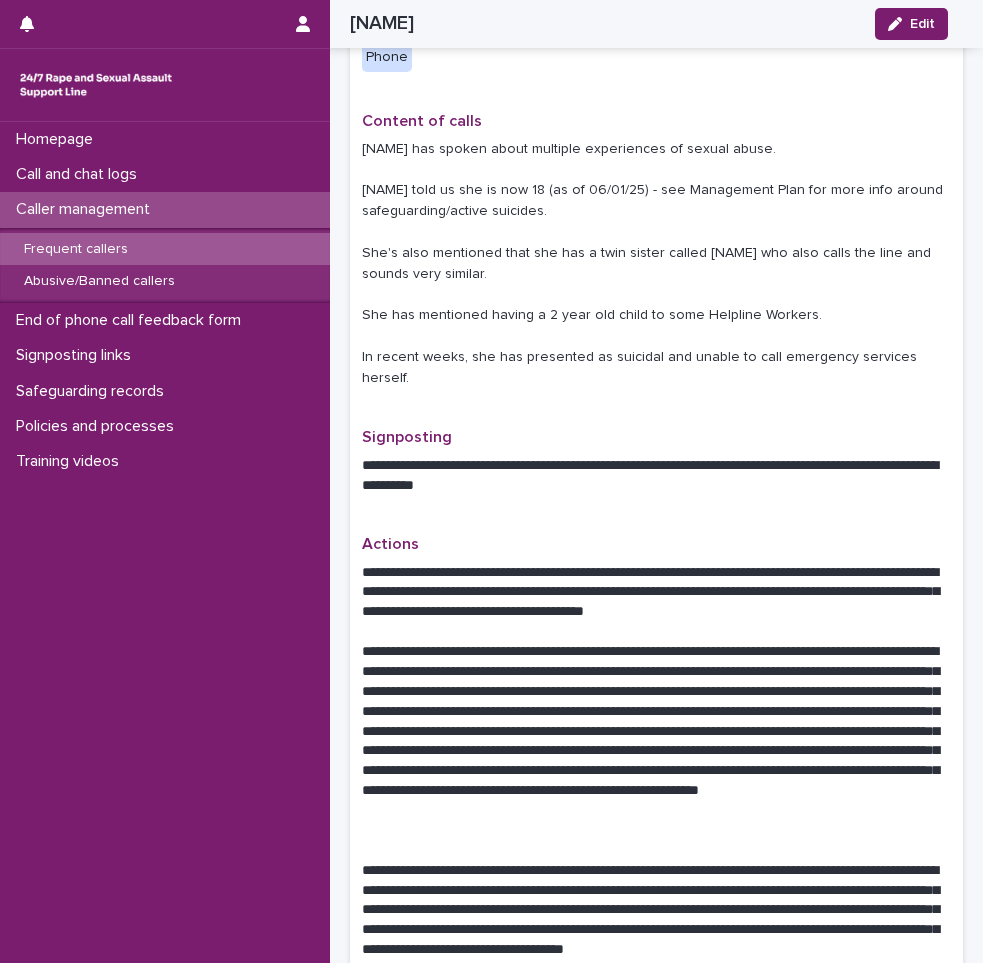 click on "Frequent callers" at bounding box center [76, 249] 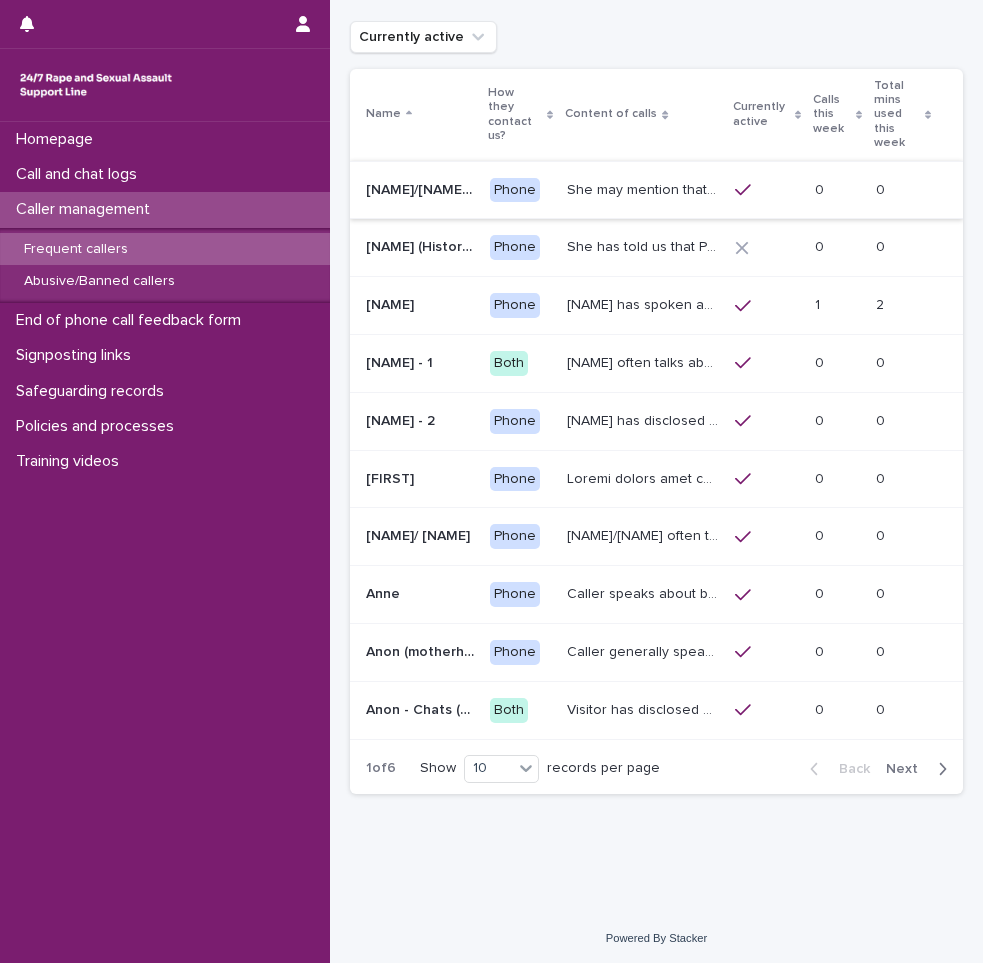 scroll, scrollTop: 135, scrollLeft: 0, axis: vertical 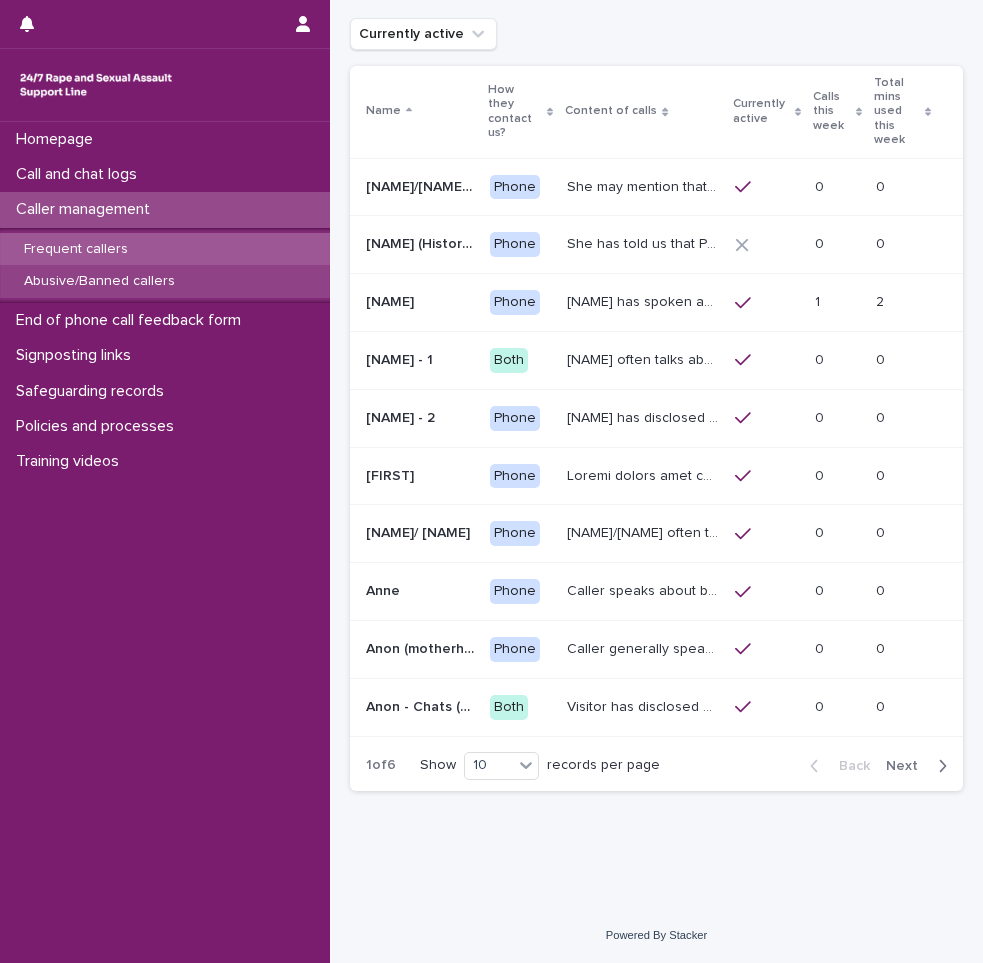 click on "Abusive/Banned callers" at bounding box center [99, 281] 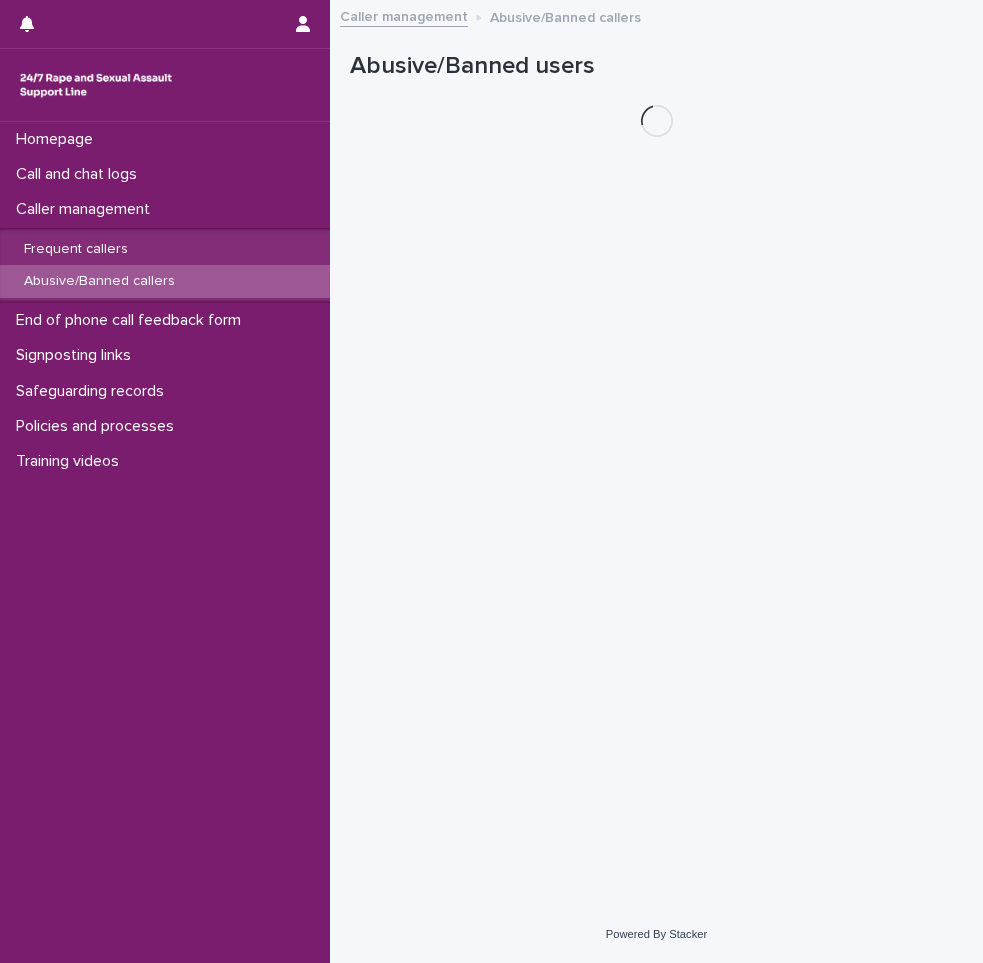 scroll, scrollTop: 0, scrollLeft: 0, axis: both 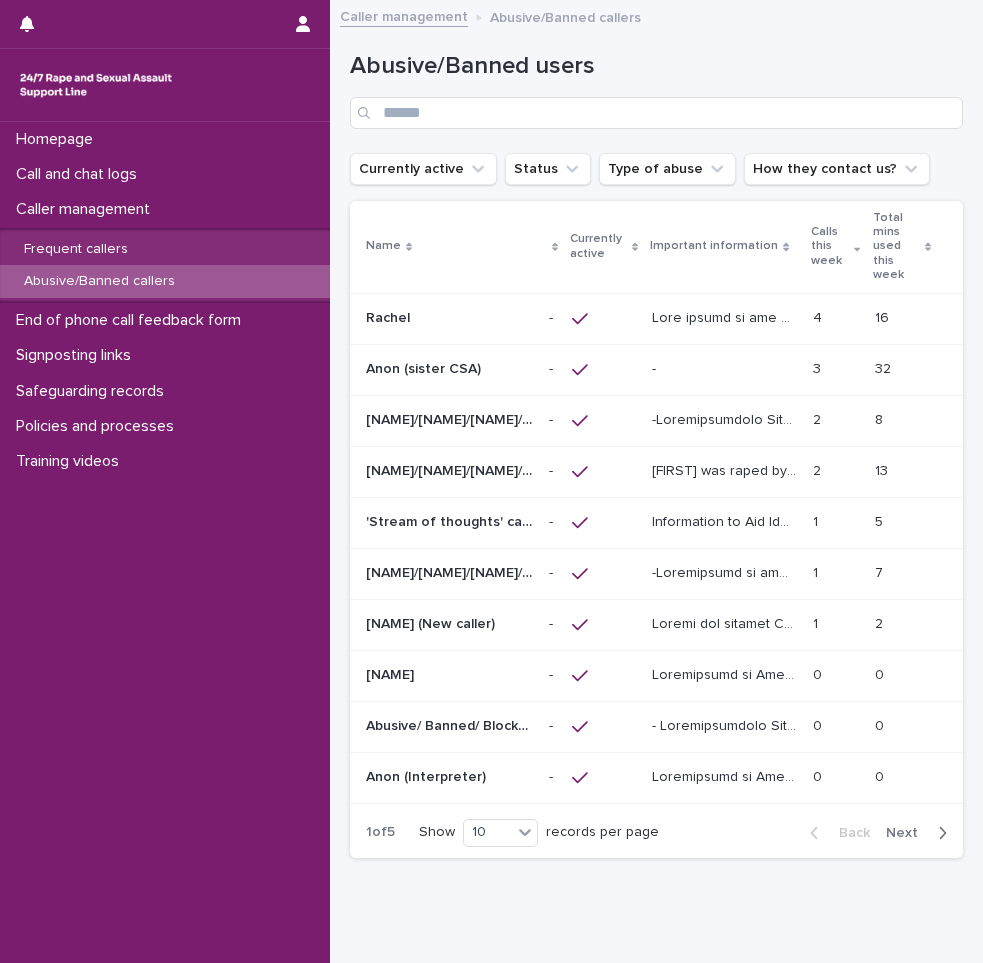 click at bounding box center (726, 316) 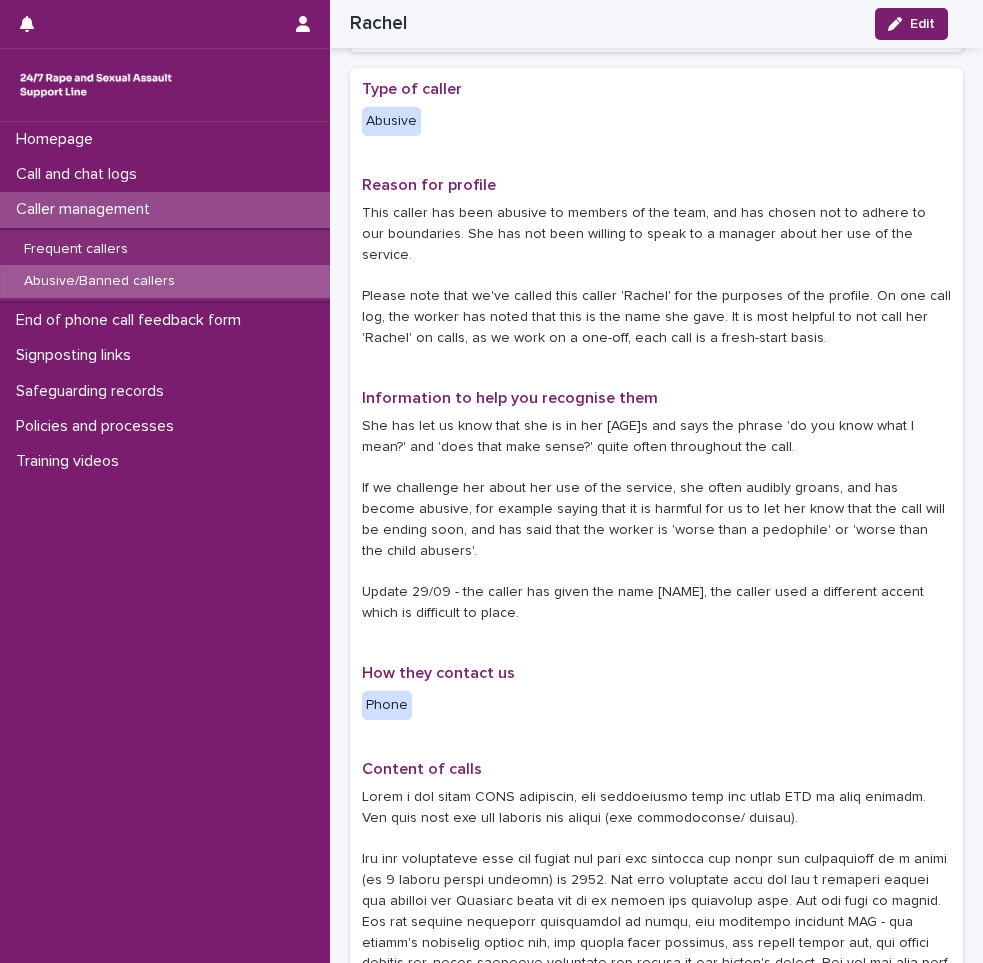 scroll, scrollTop: 300, scrollLeft: 0, axis: vertical 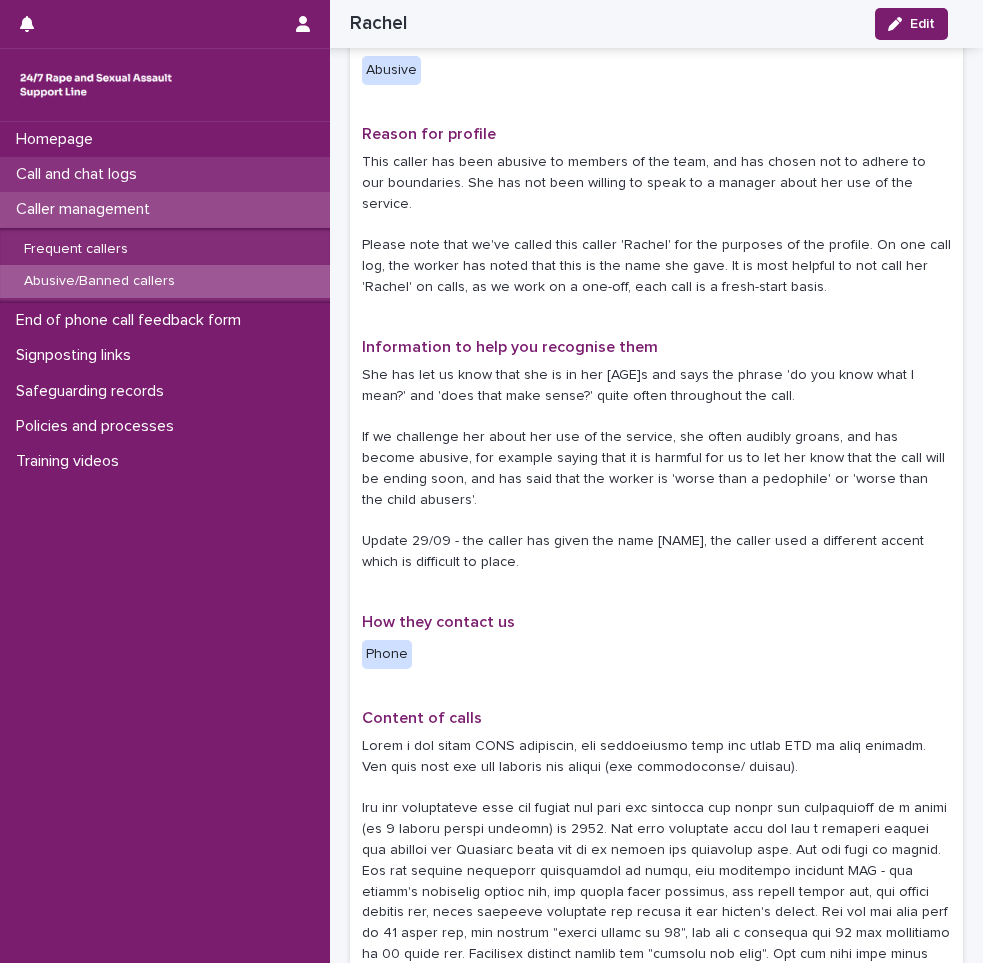 click on "Call and chat logs" at bounding box center (80, 174) 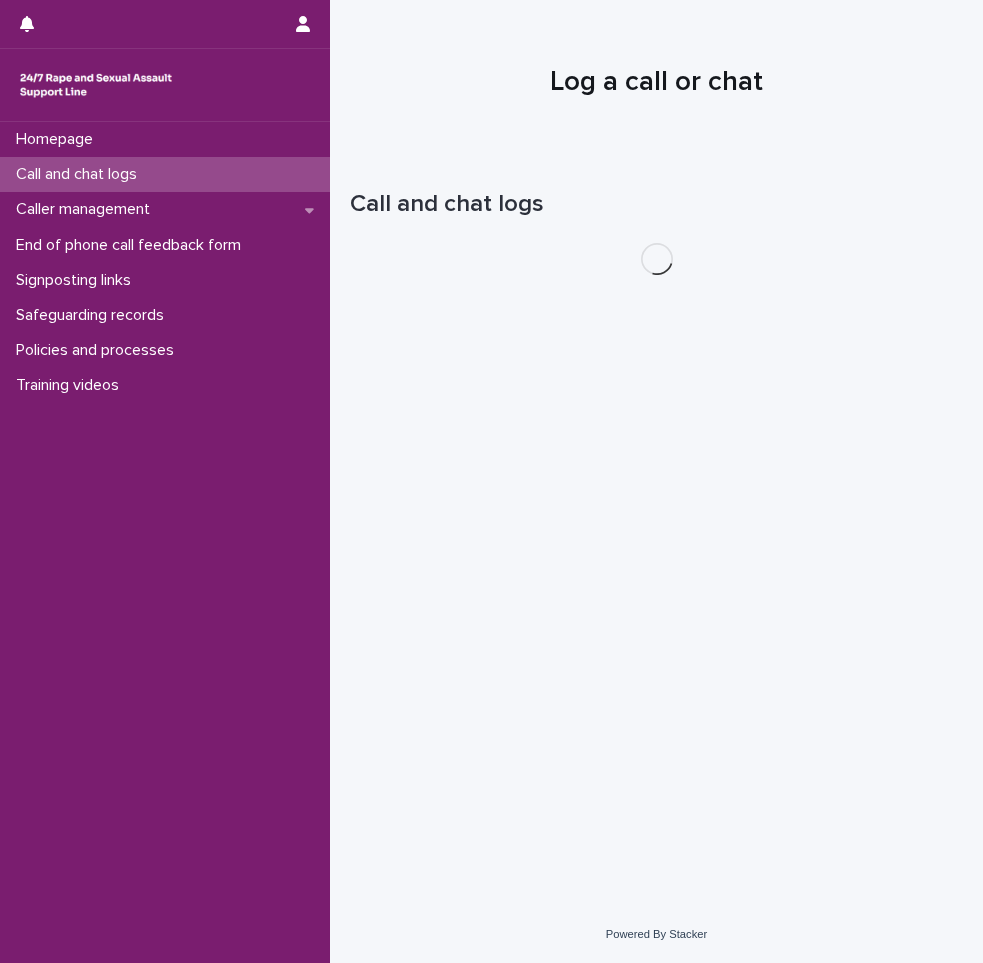scroll, scrollTop: 0, scrollLeft: 0, axis: both 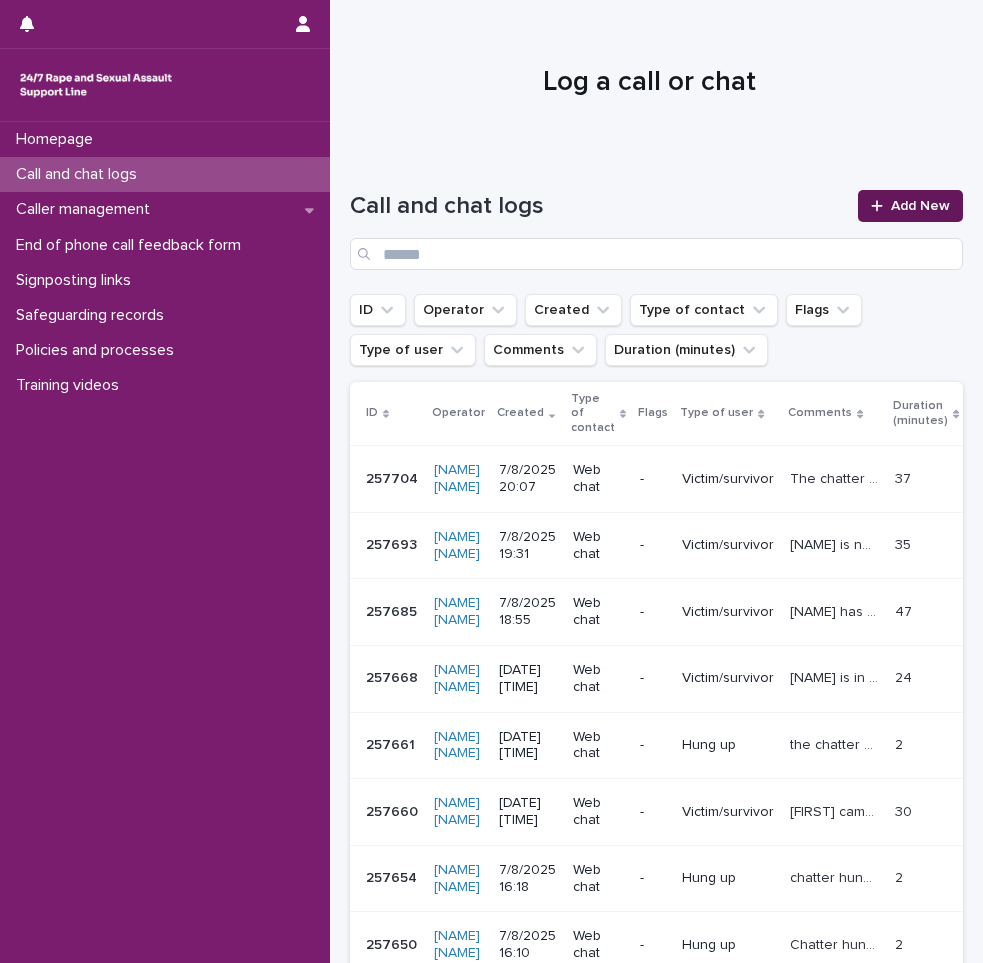 click on "Add New" at bounding box center (920, 206) 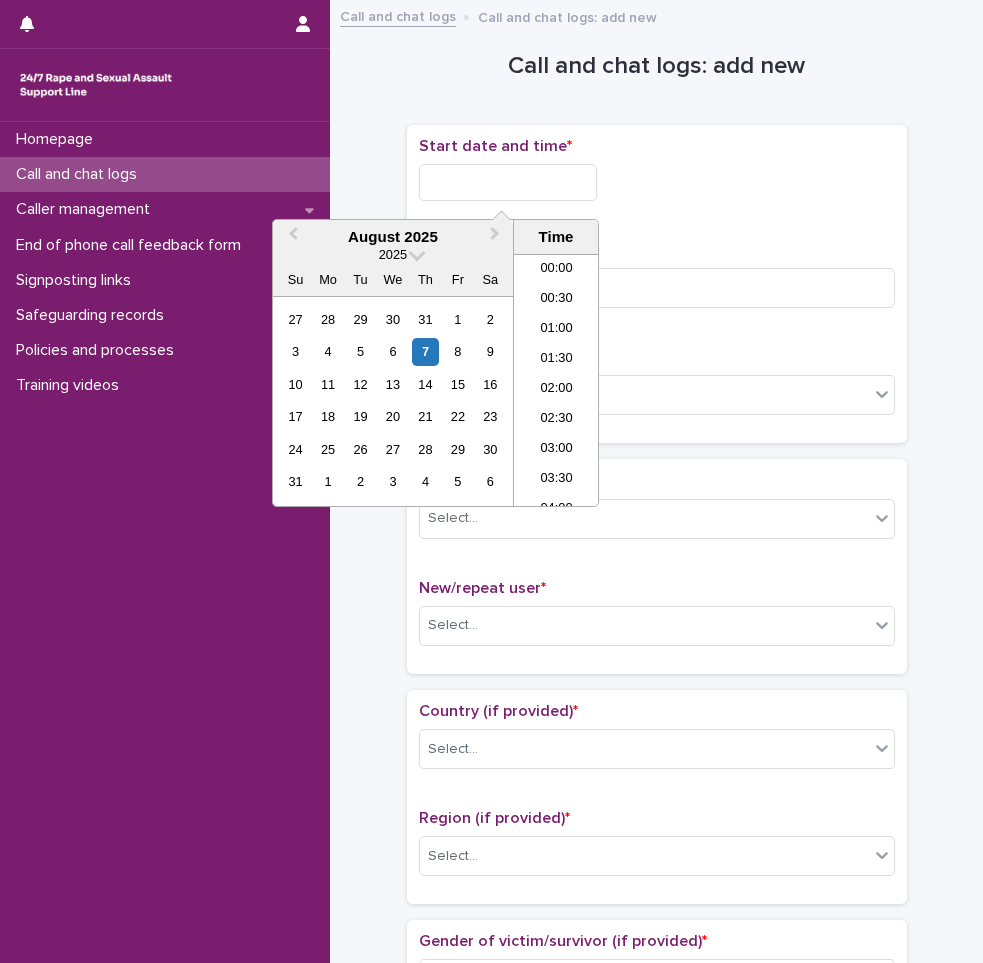 click at bounding box center (508, 182) 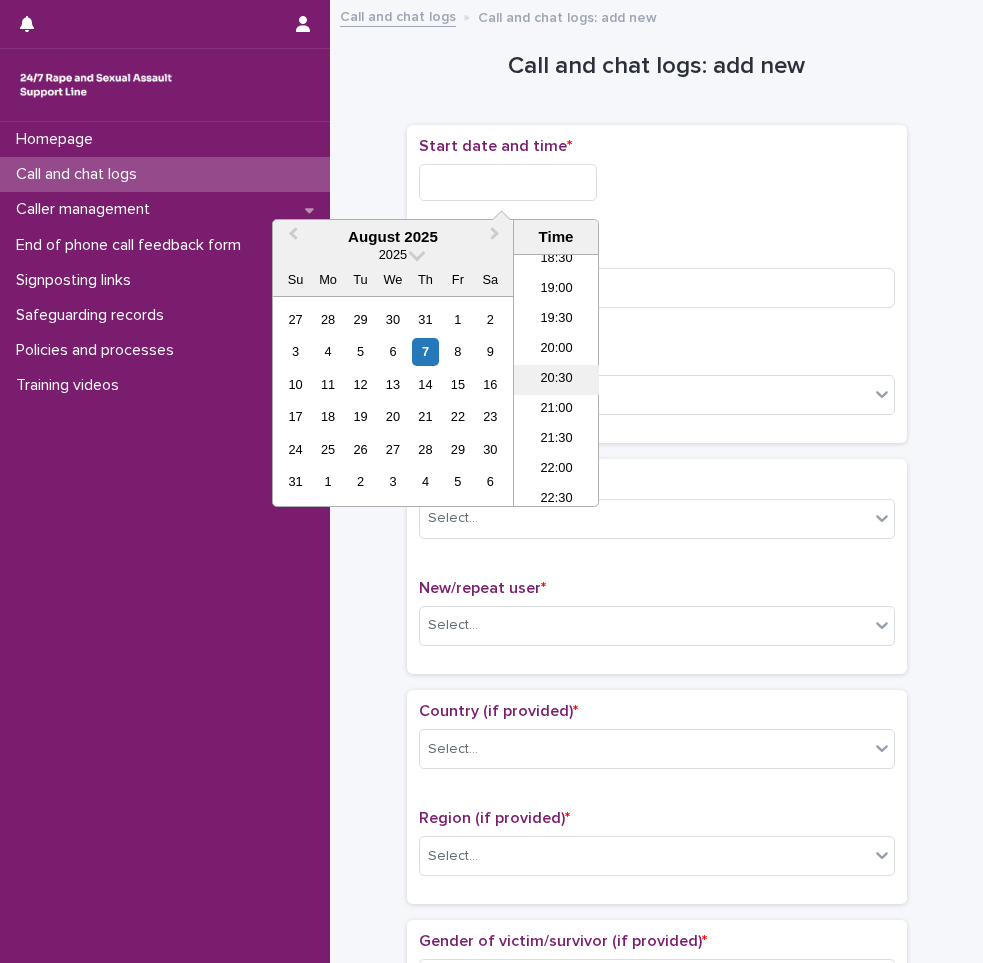 click on "20:30" at bounding box center [556, 380] 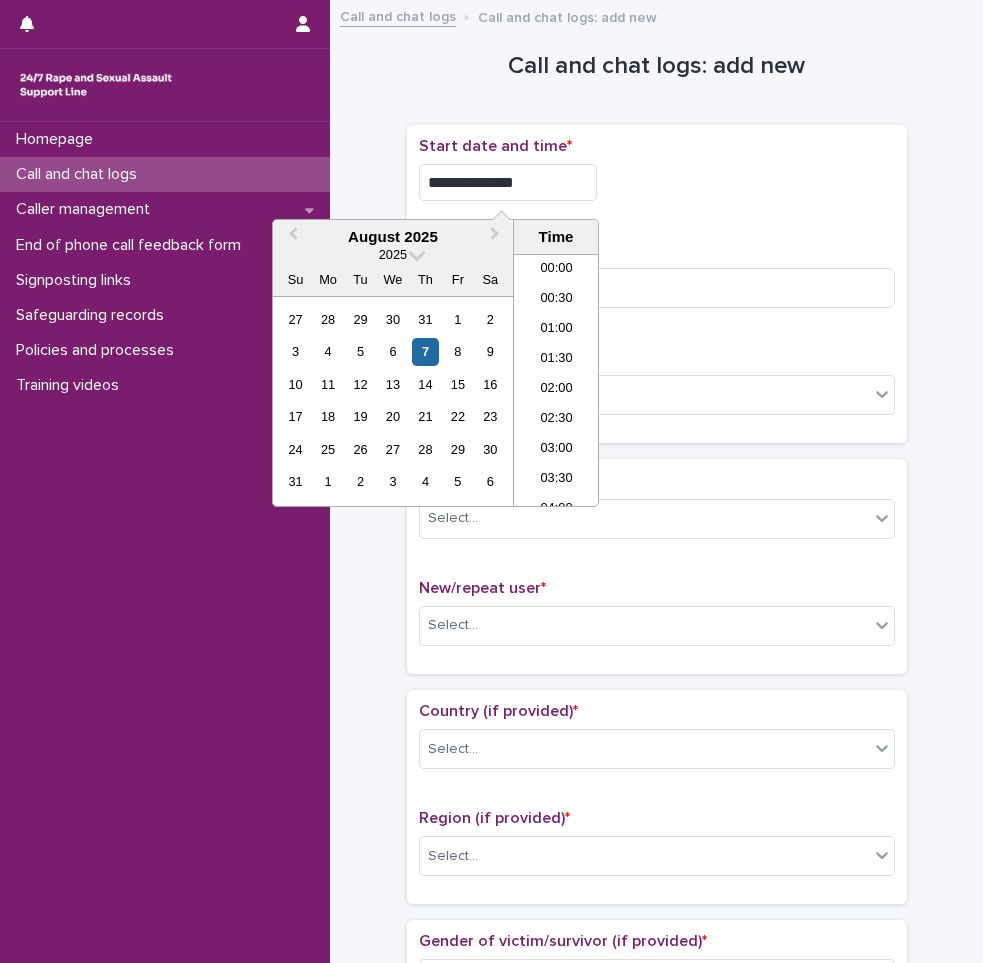 click on "**********" at bounding box center (508, 182) 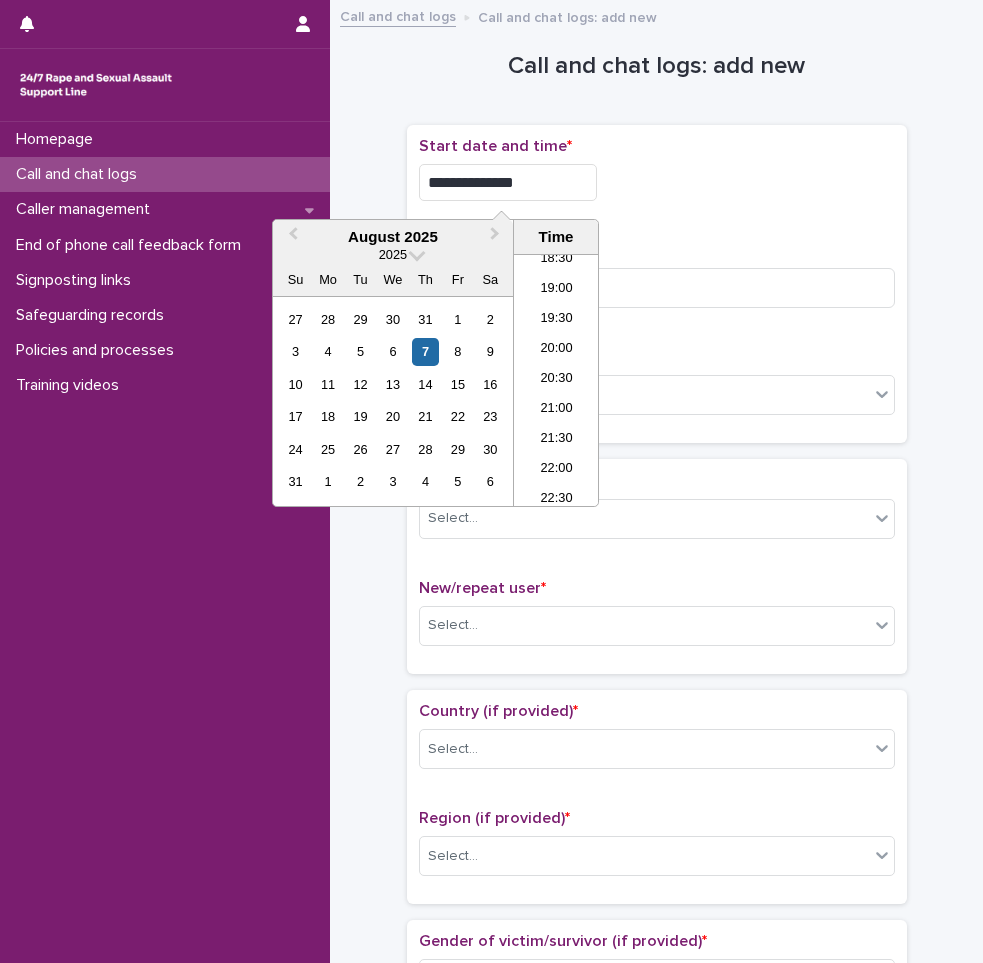type on "**********" 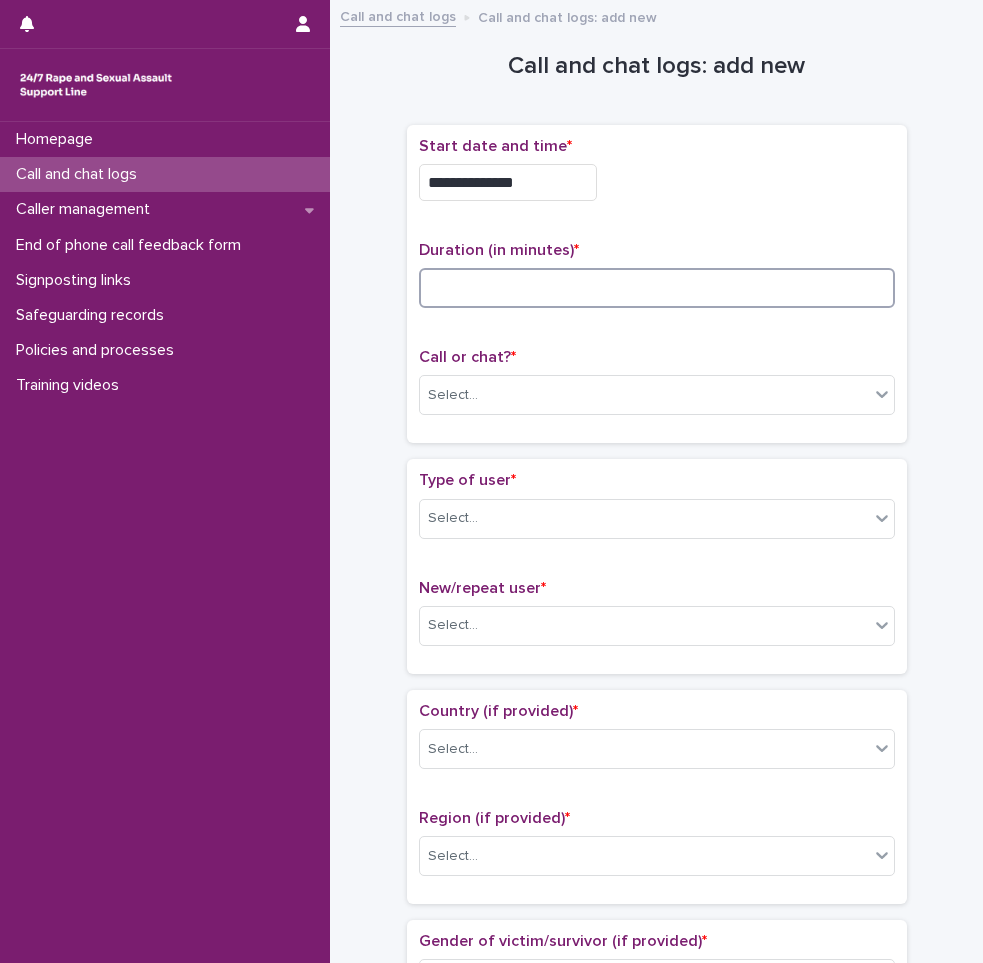 click at bounding box center [657, 288] 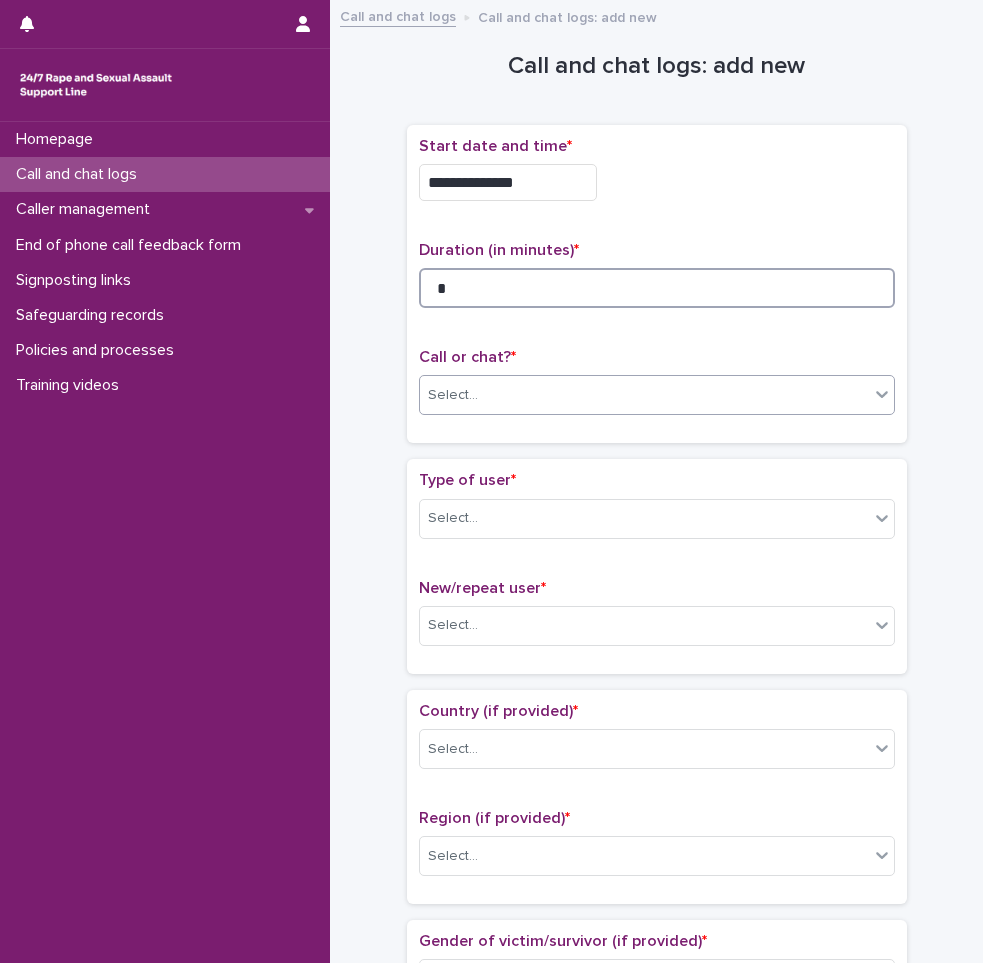 type on "*" 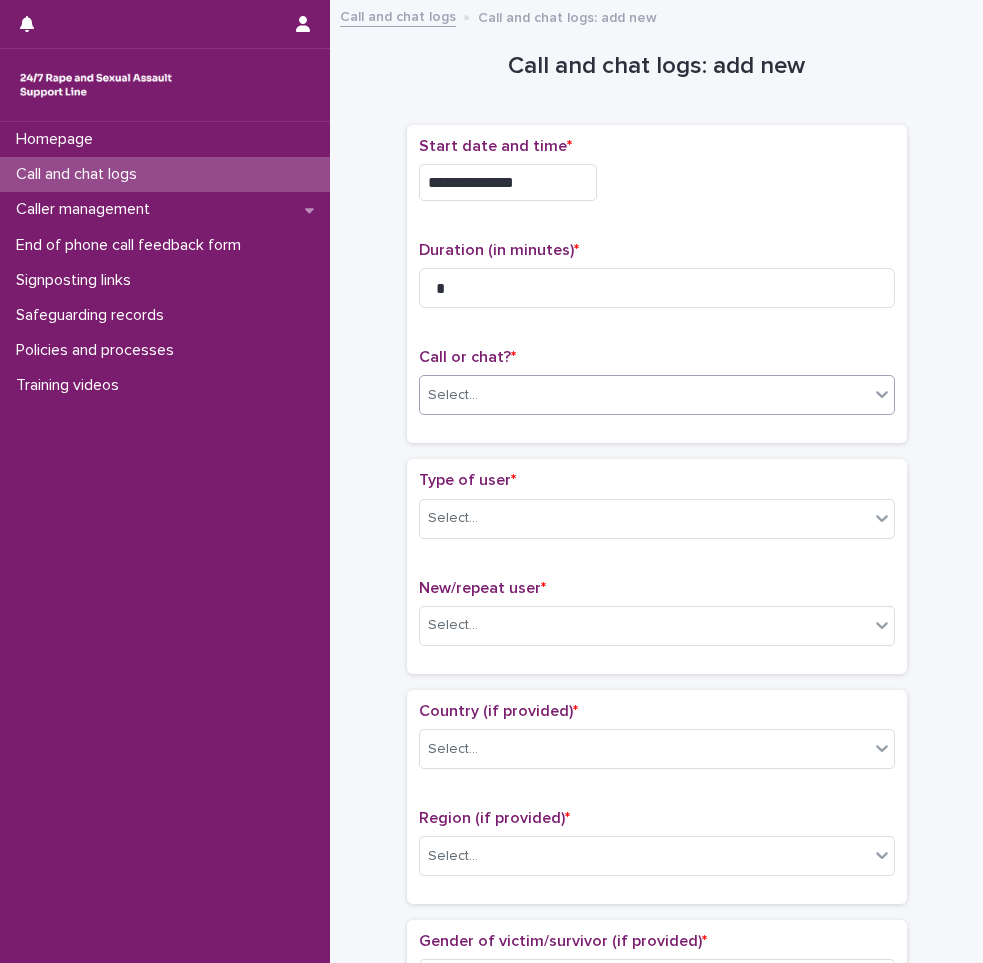 click on "Select..." at bounding box center [644, 395] 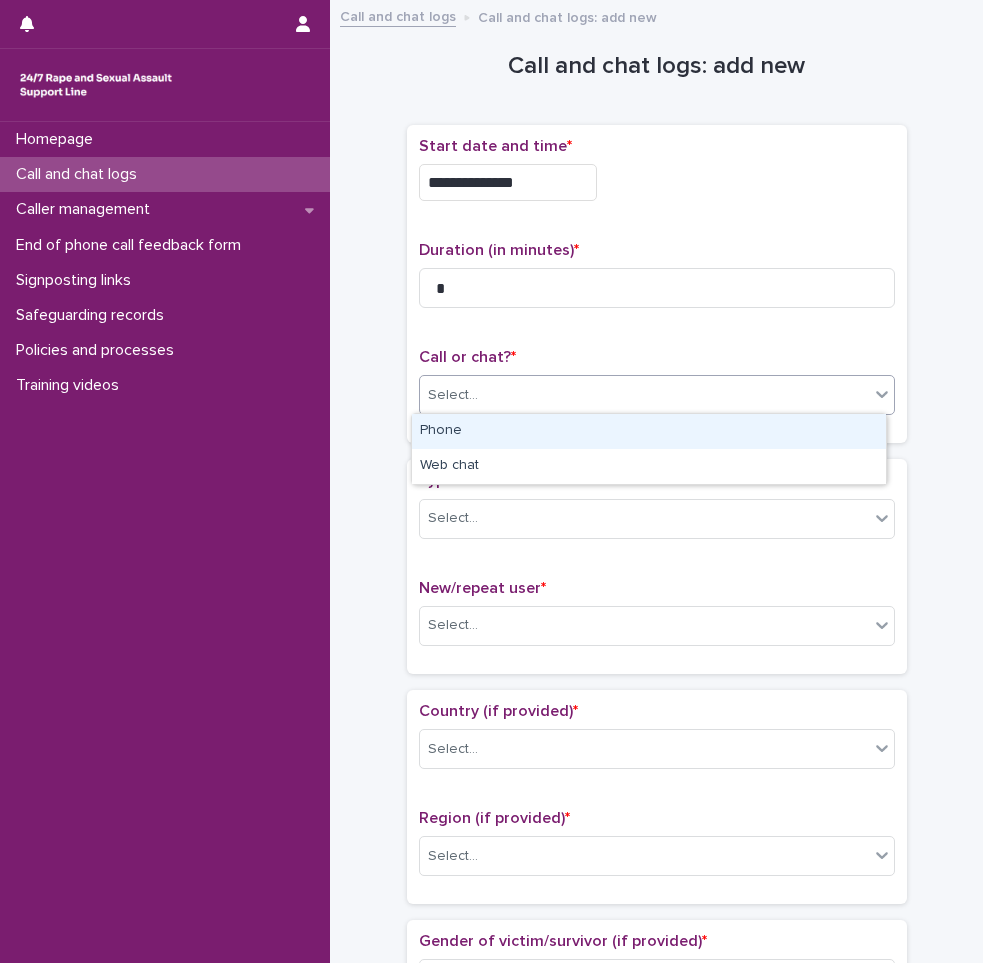 click on "Phone" at bounding box center [649, 431] 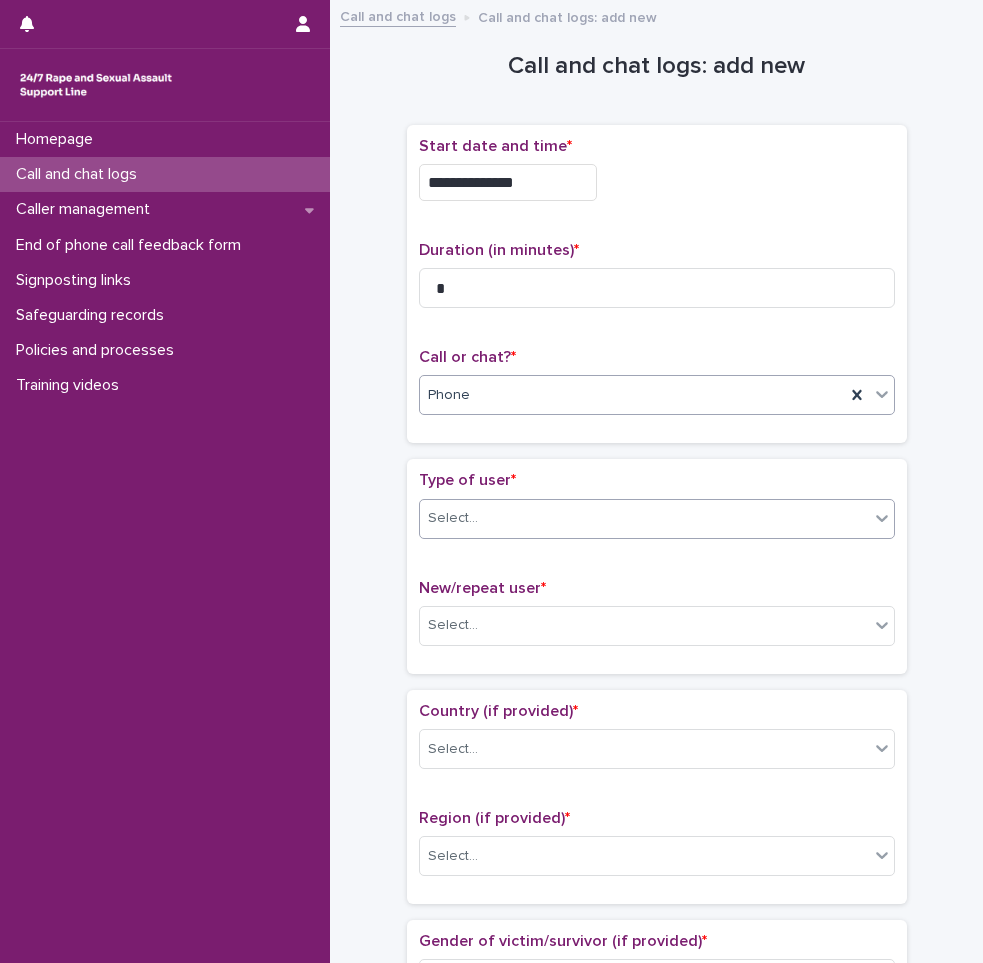 click on "Select..." at bounding box center (644, 518) 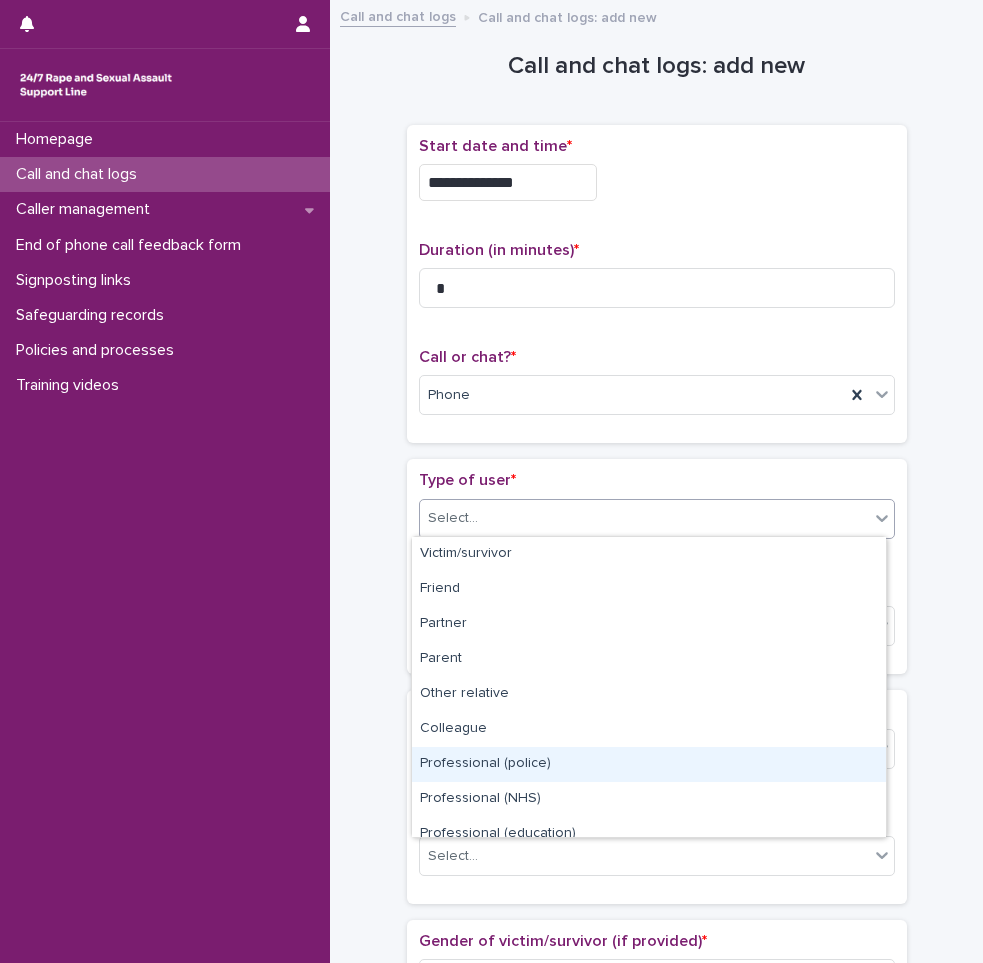 scroll, scrollTop: 225, scrollLeft: 0, axis: vertical 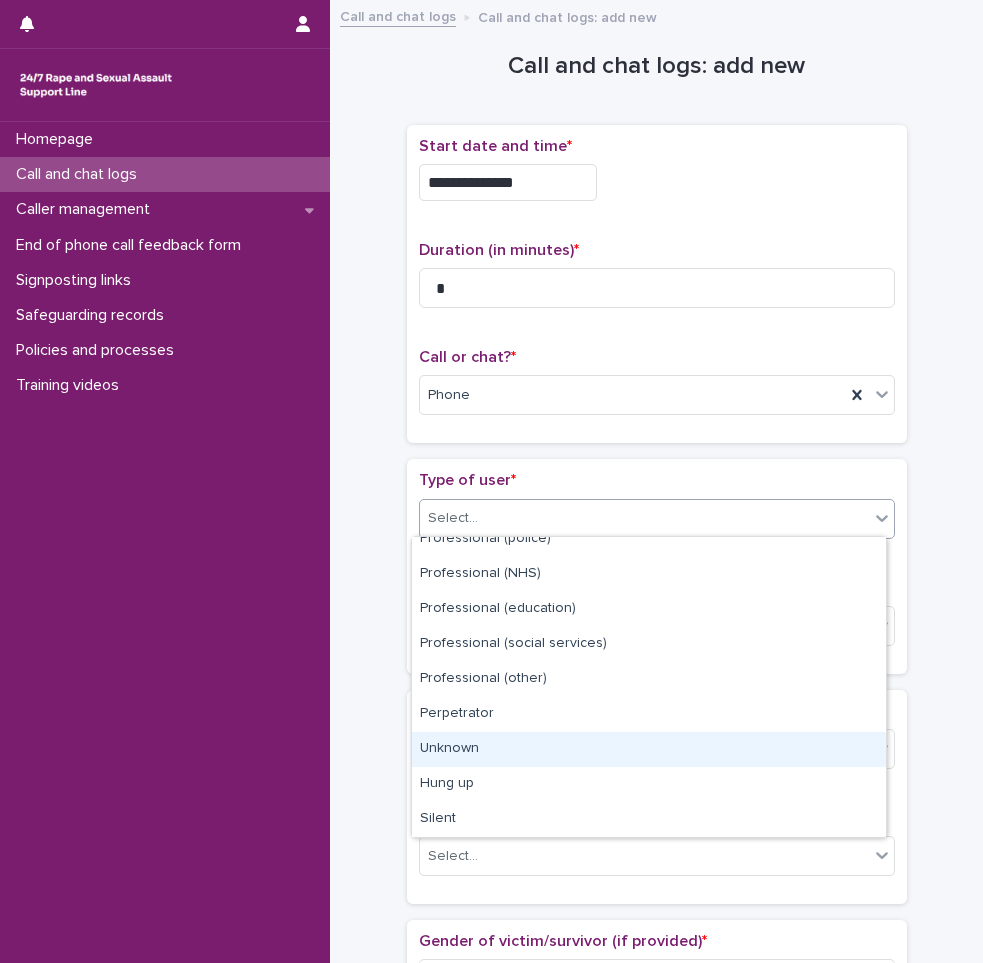 click on "Unknown" at bounding box center [649, 749] 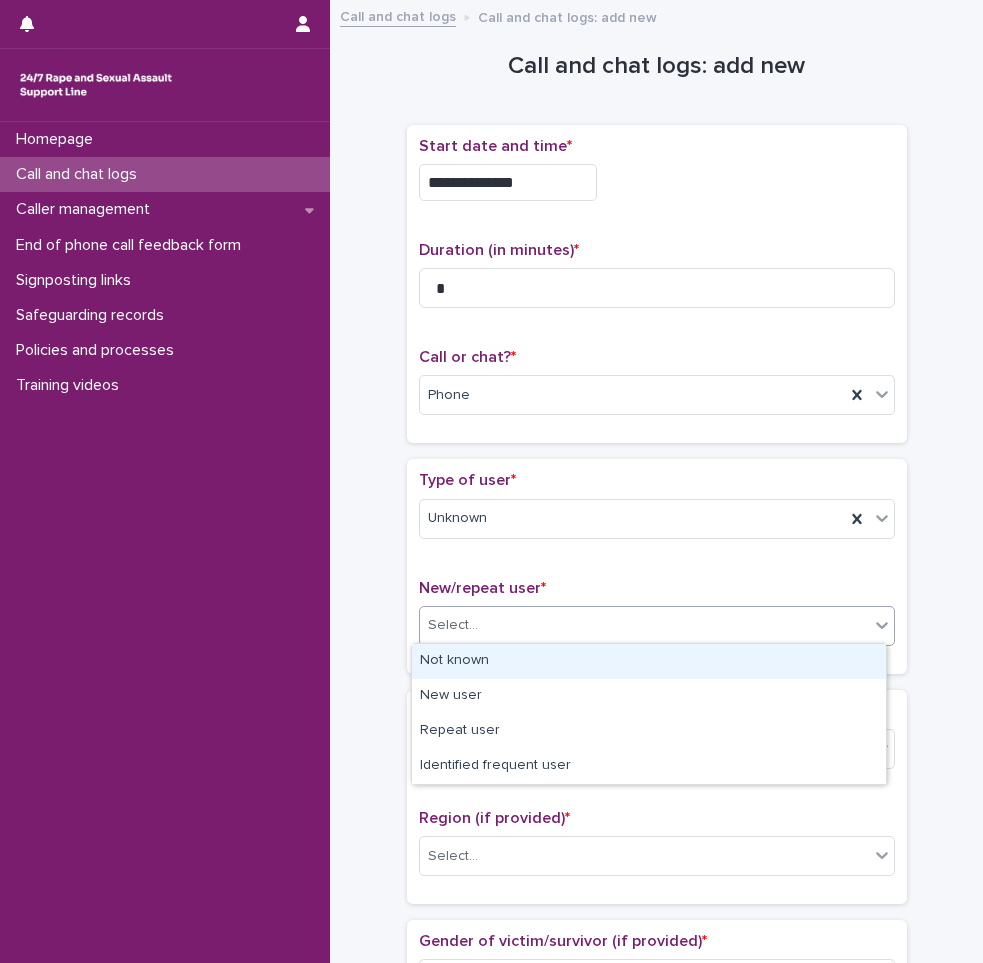 click on "Select..." at bounding box center (644, 625) 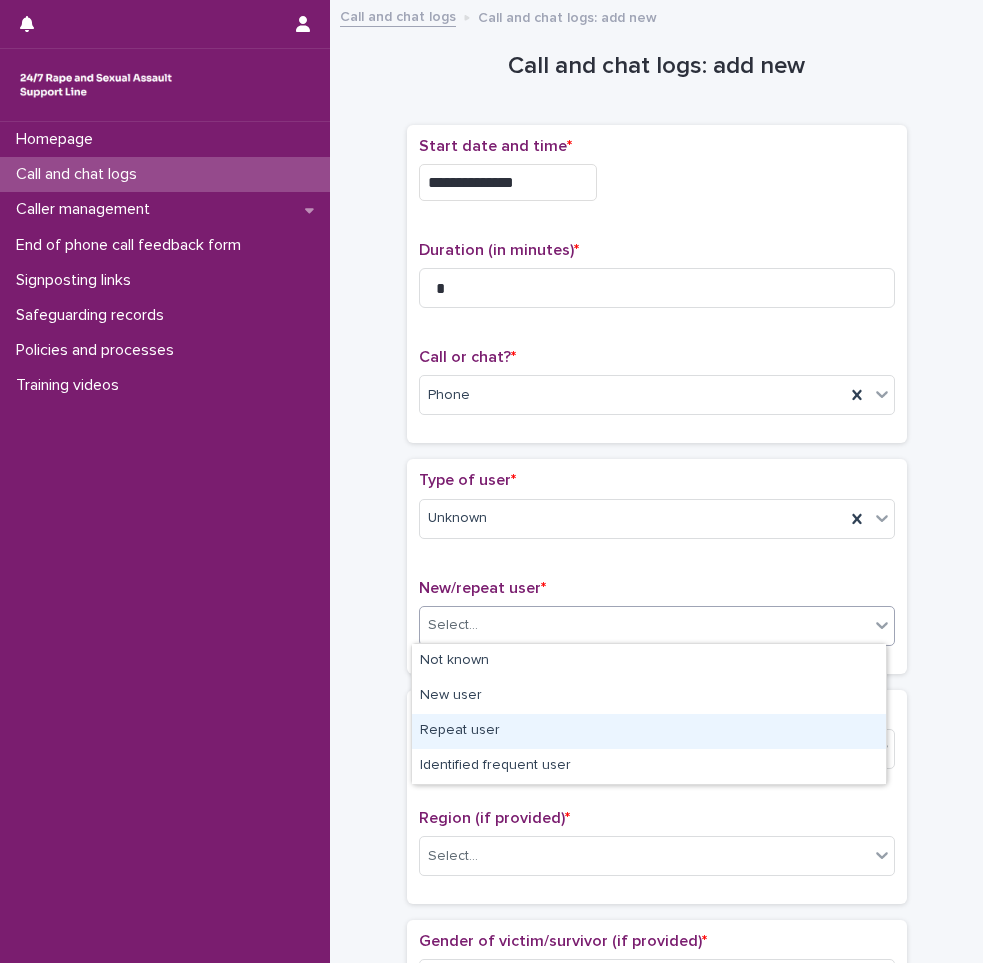 click on "Repeat user" at bounding box center (649, 731) 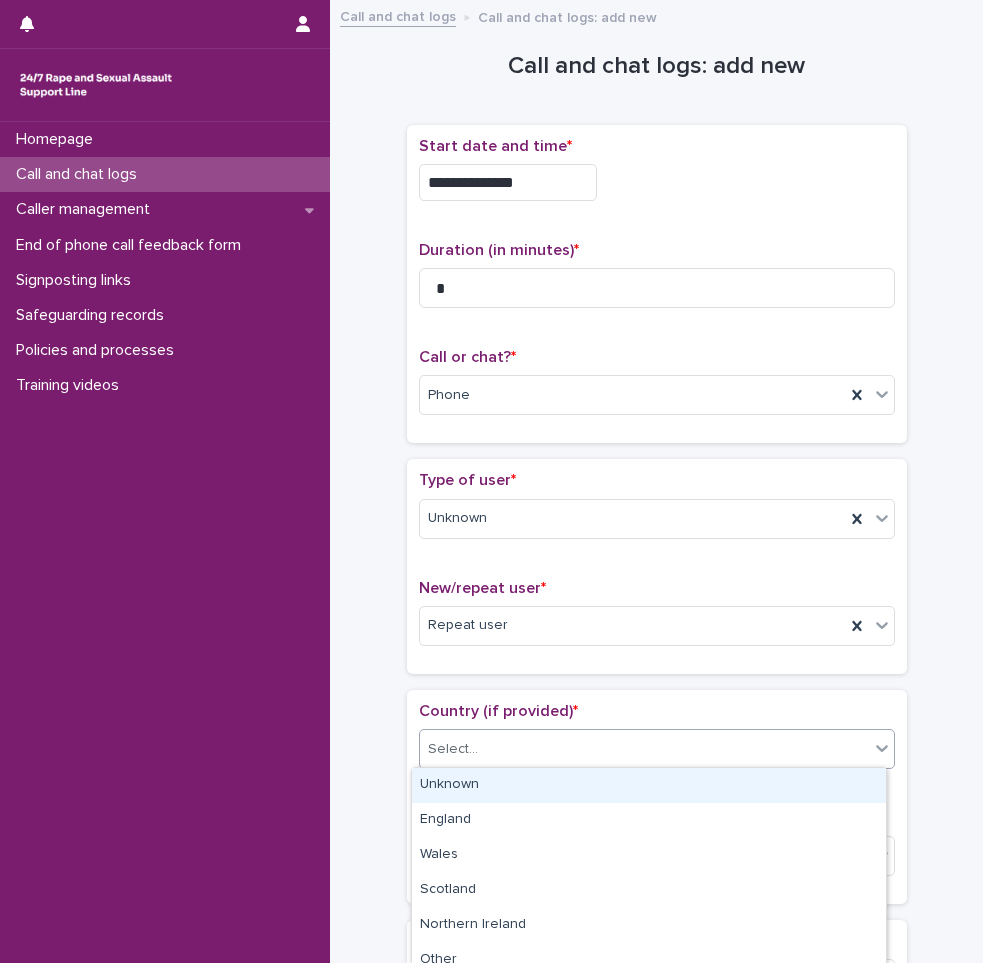 click on "Select..." at bounding box center [644, 749] 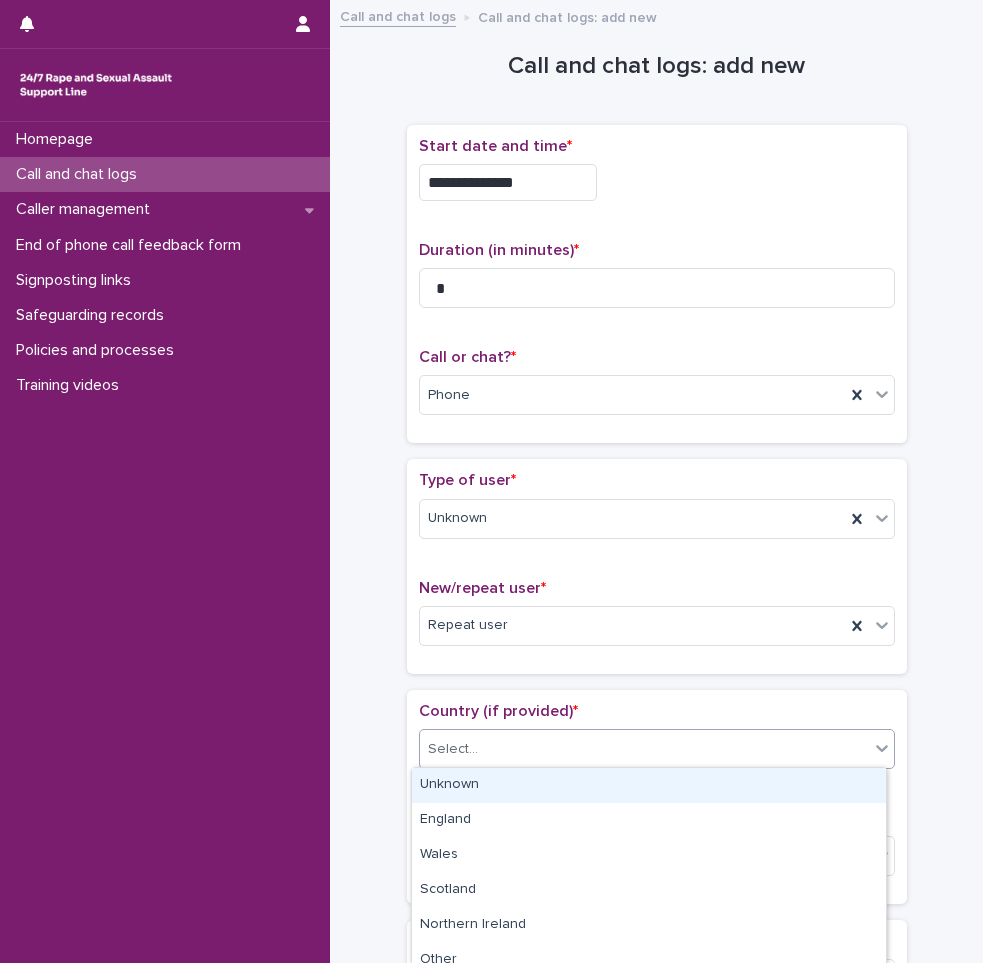 click on "Unknown" at bounding box center (649, 785) 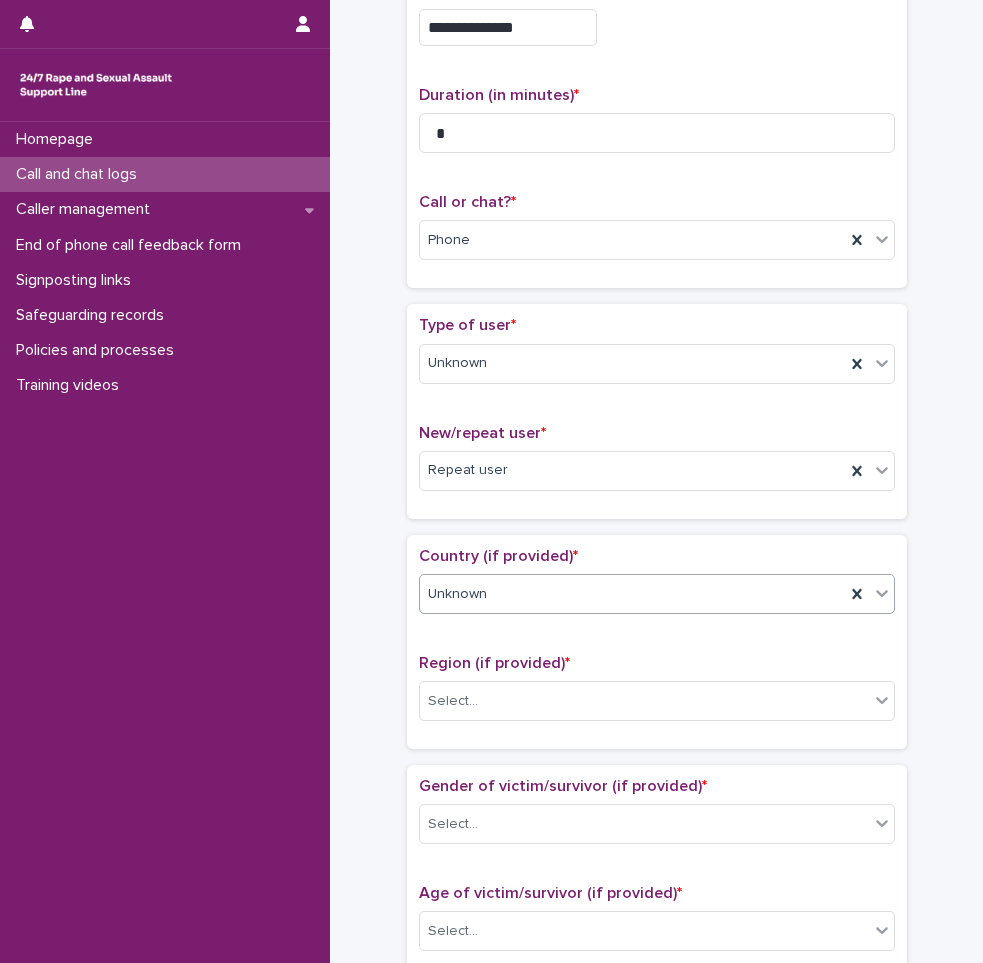 scroll, scrollTop: 400, scrollLeft: 0, axis: vertical 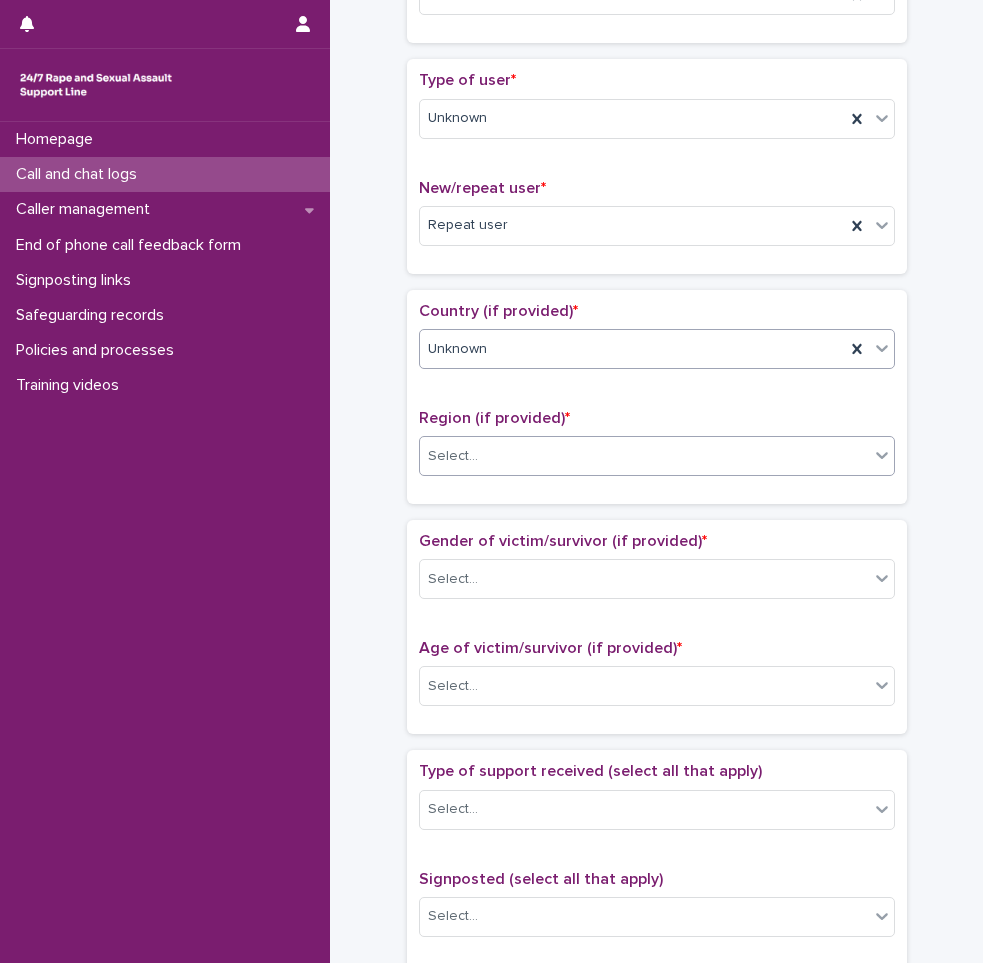 click on "Select..." at bounding box center [644, 456] 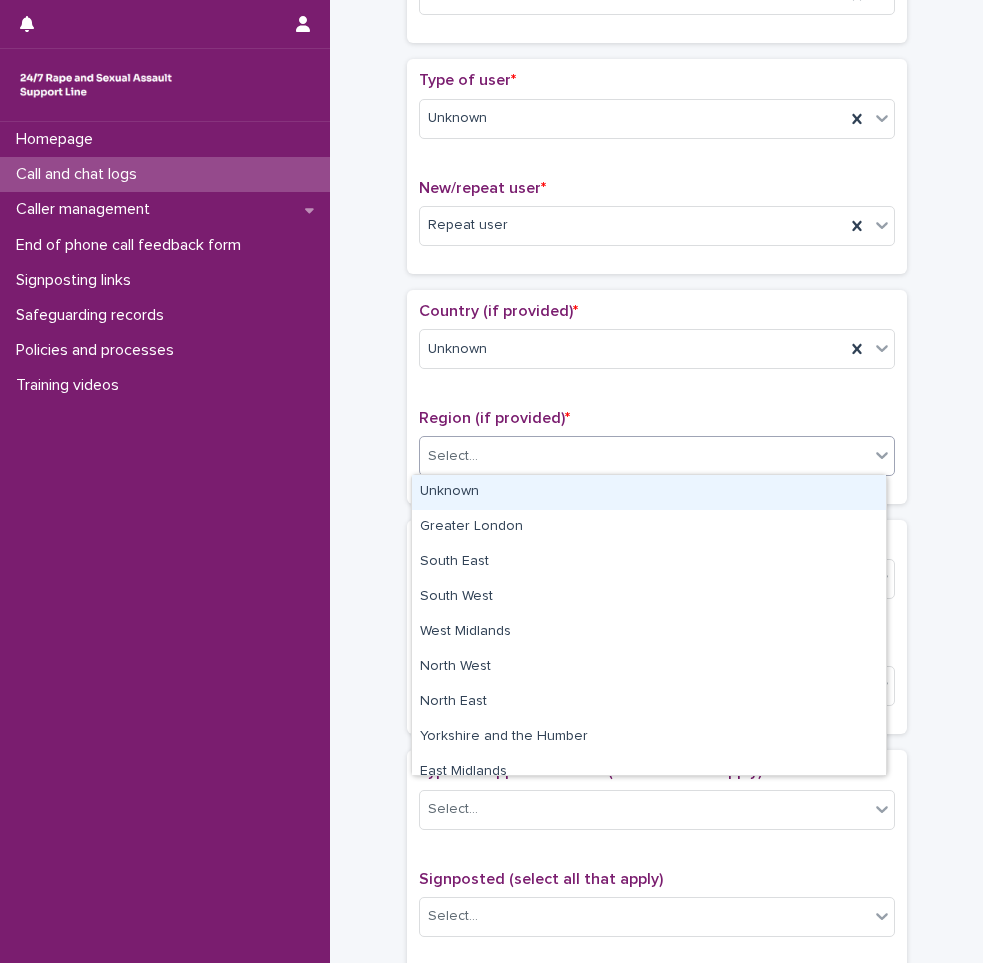 click on "Unknown" at bounding box center [649, 492] 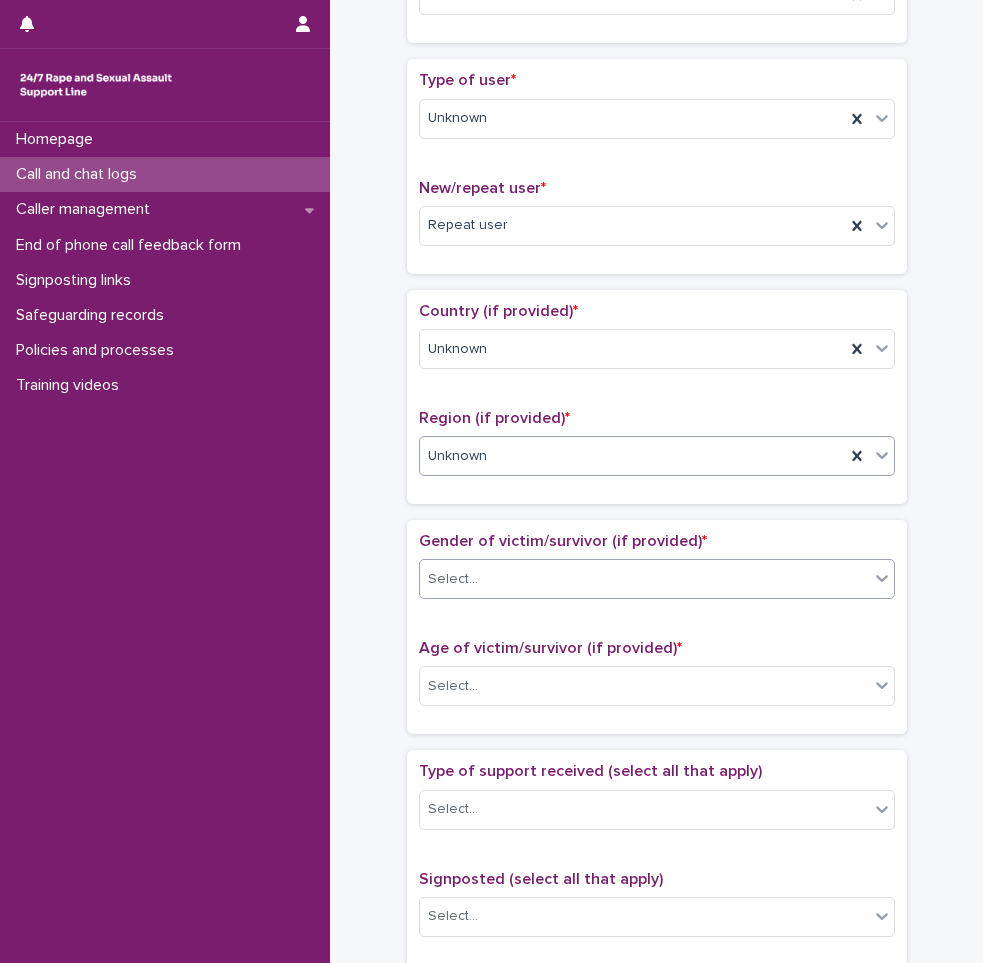 click on "Select..." at bounding box center [644, 579] 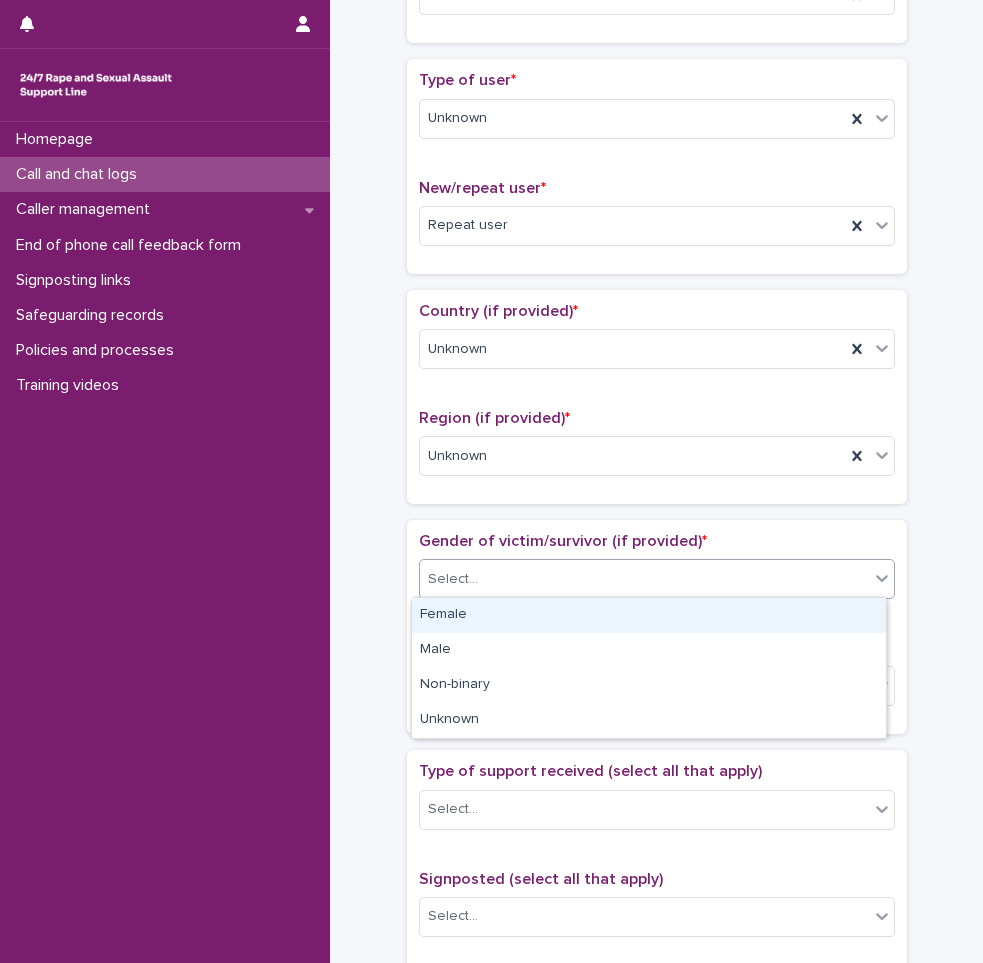 click on "Female" at bounding box center (649, 615) 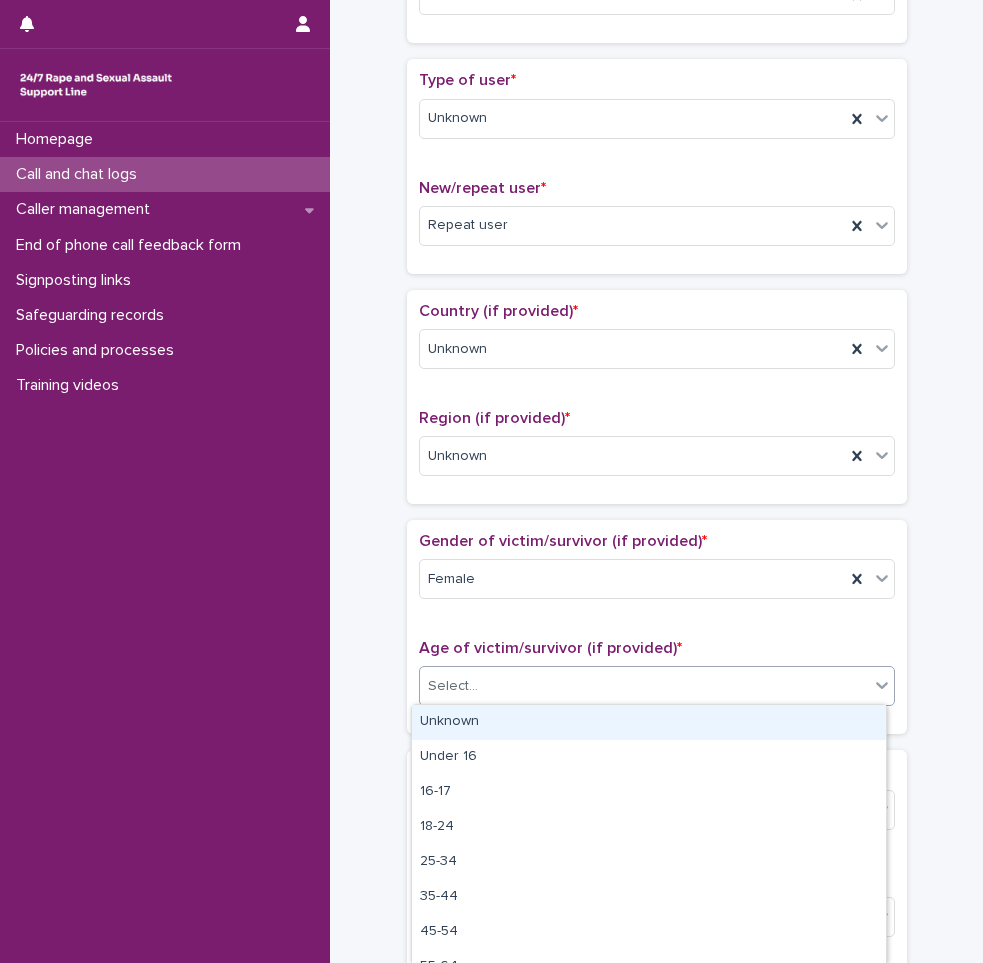 click on "Select..." at bounding box center (644, 686) 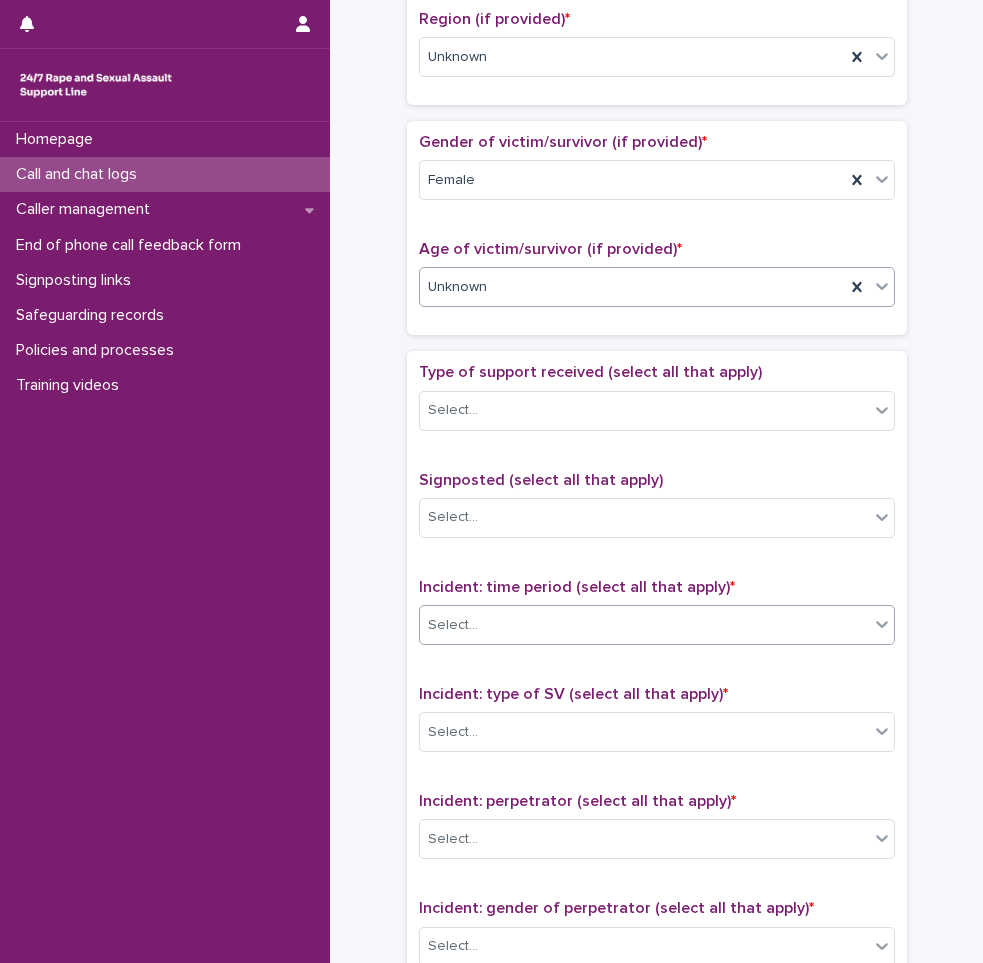 scroll, scrollTop: 800, scrollLeft: 0, axis: vertical 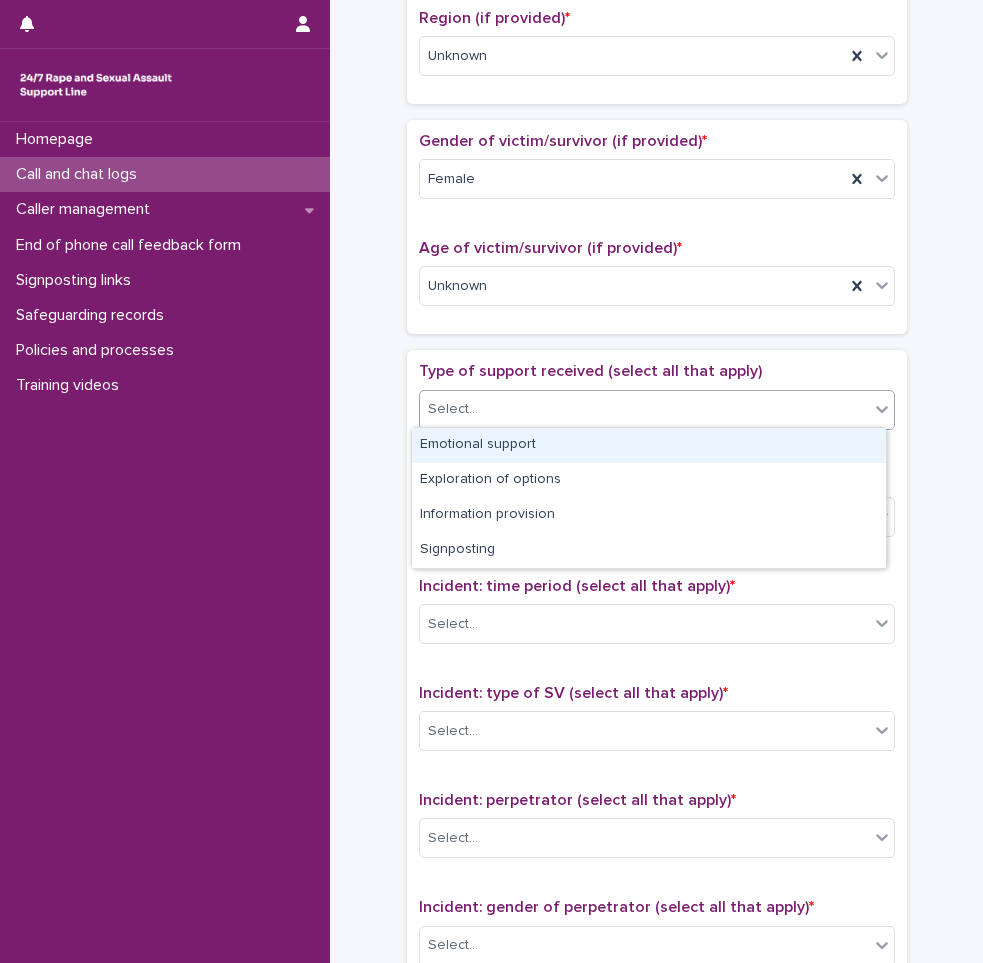 click on "Select..." at bounding box center (644, 409) 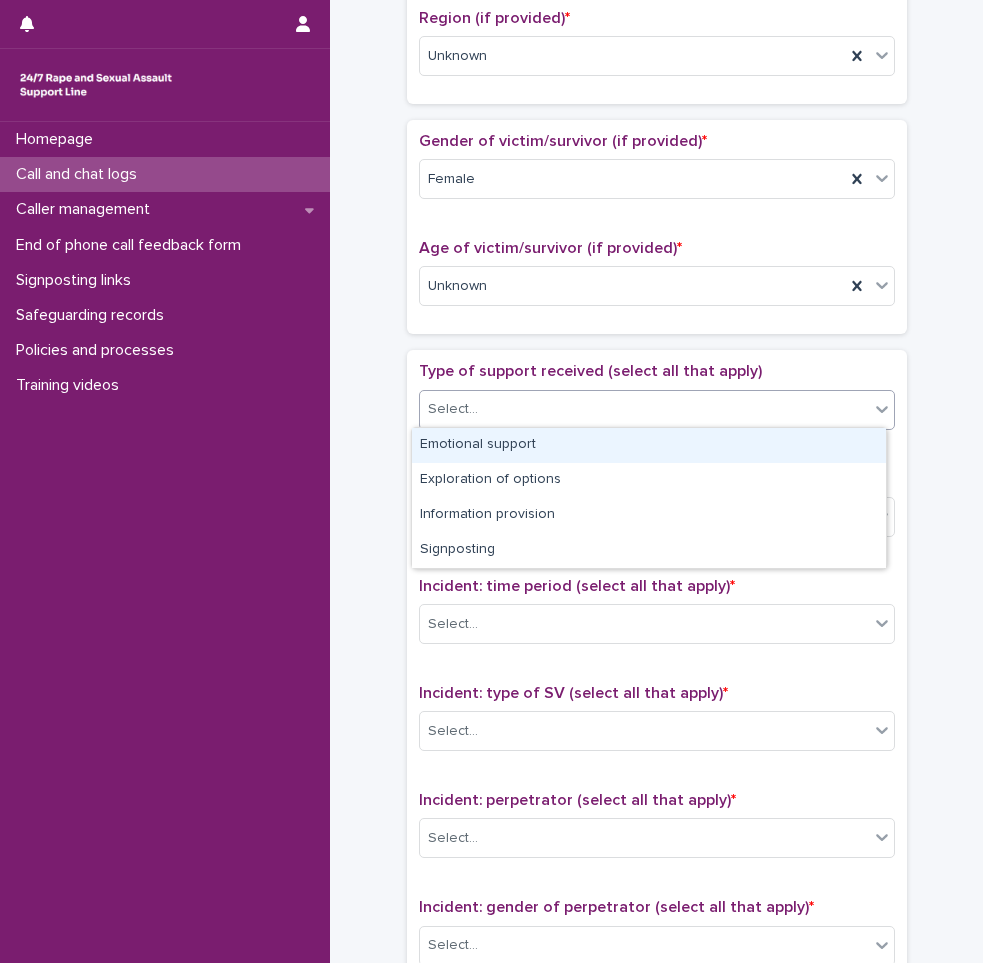 click on "Select..." at bounding box center (644, 409) 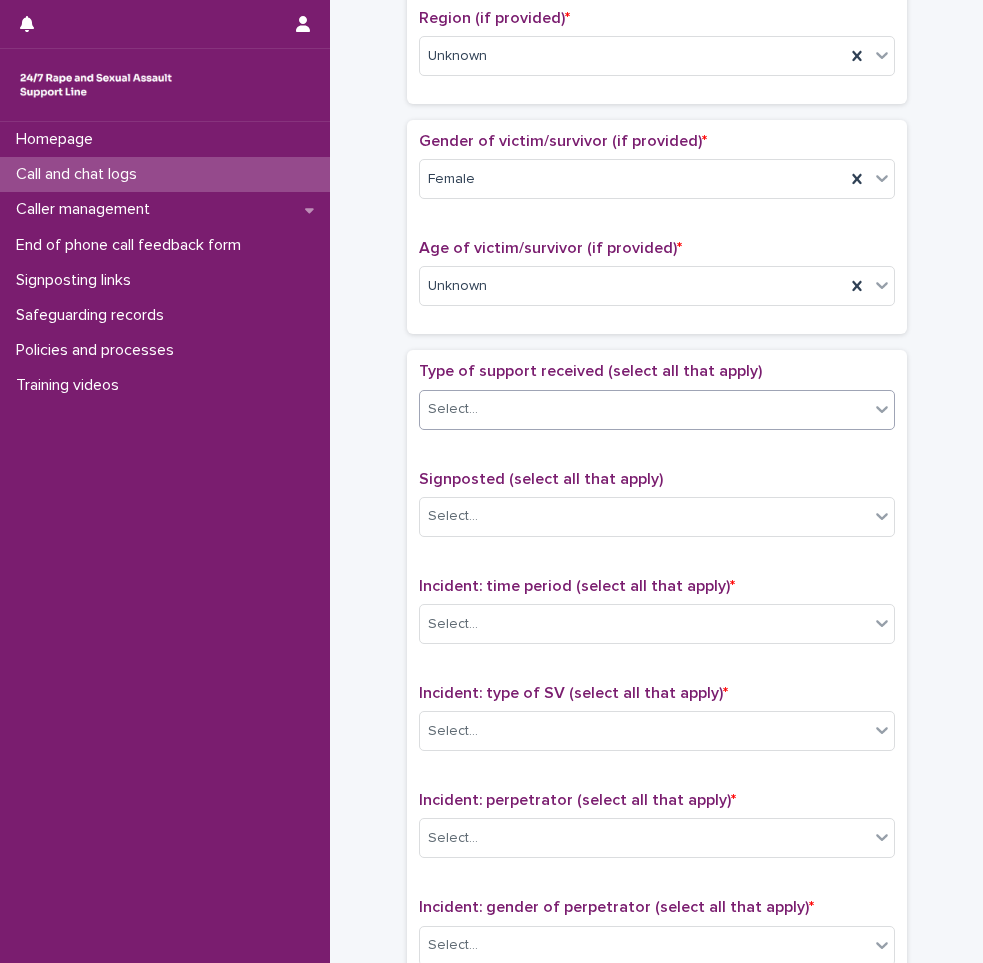 click on "Select..." at bounding box center [644, 409] 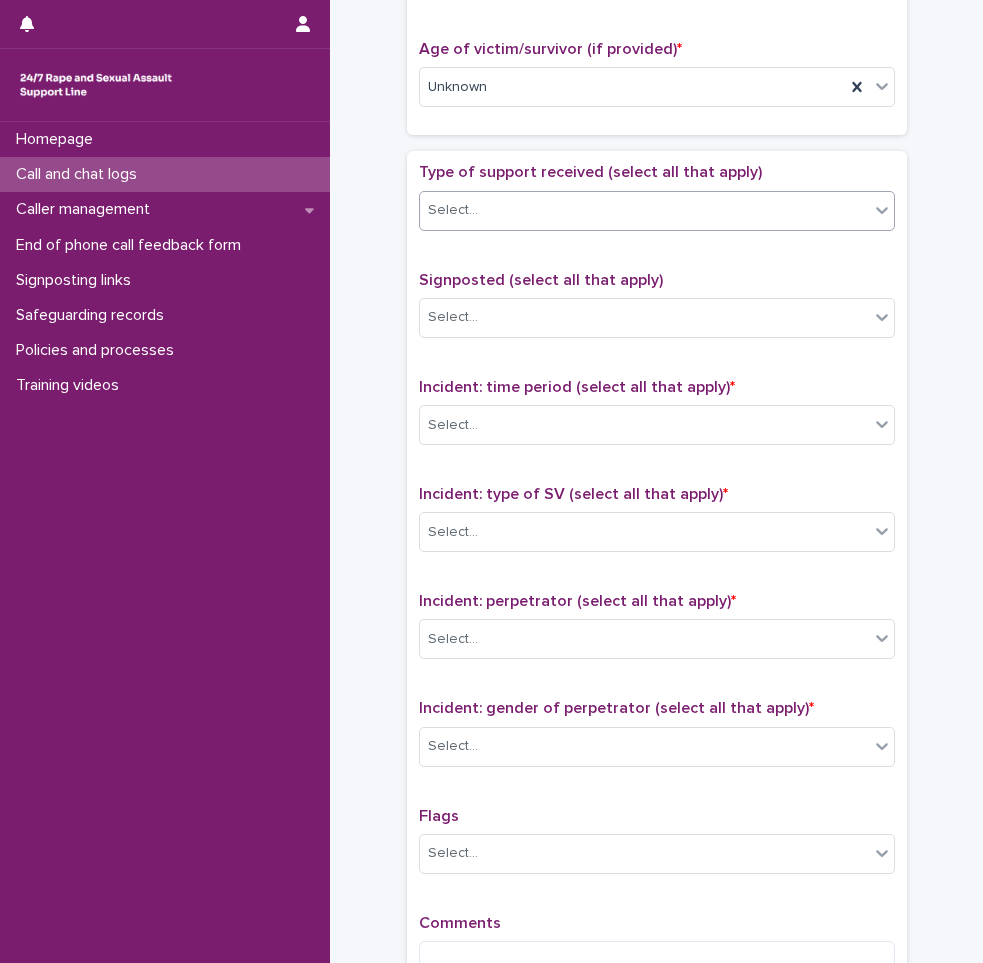 scroll, scrollTop: 1000, scrollLeft: 0, axis: vertical 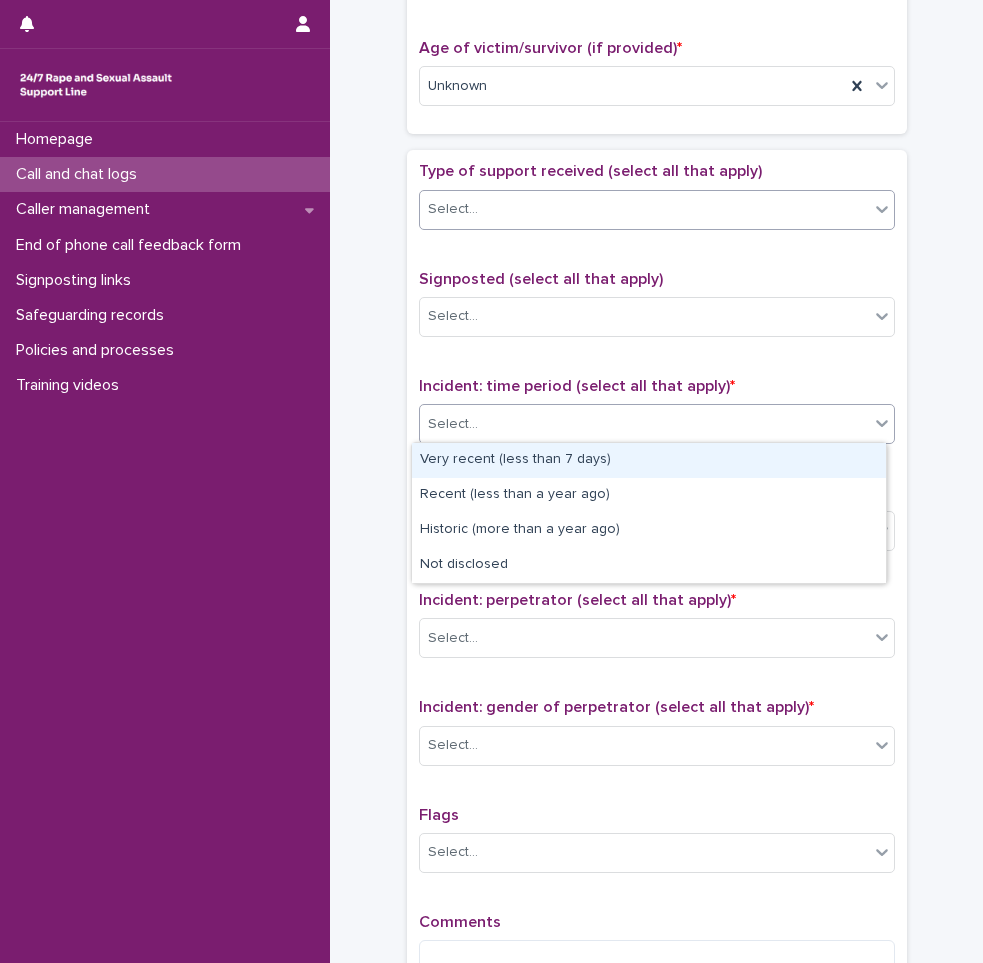 click on "Select..." at bounding box center (644, 424) 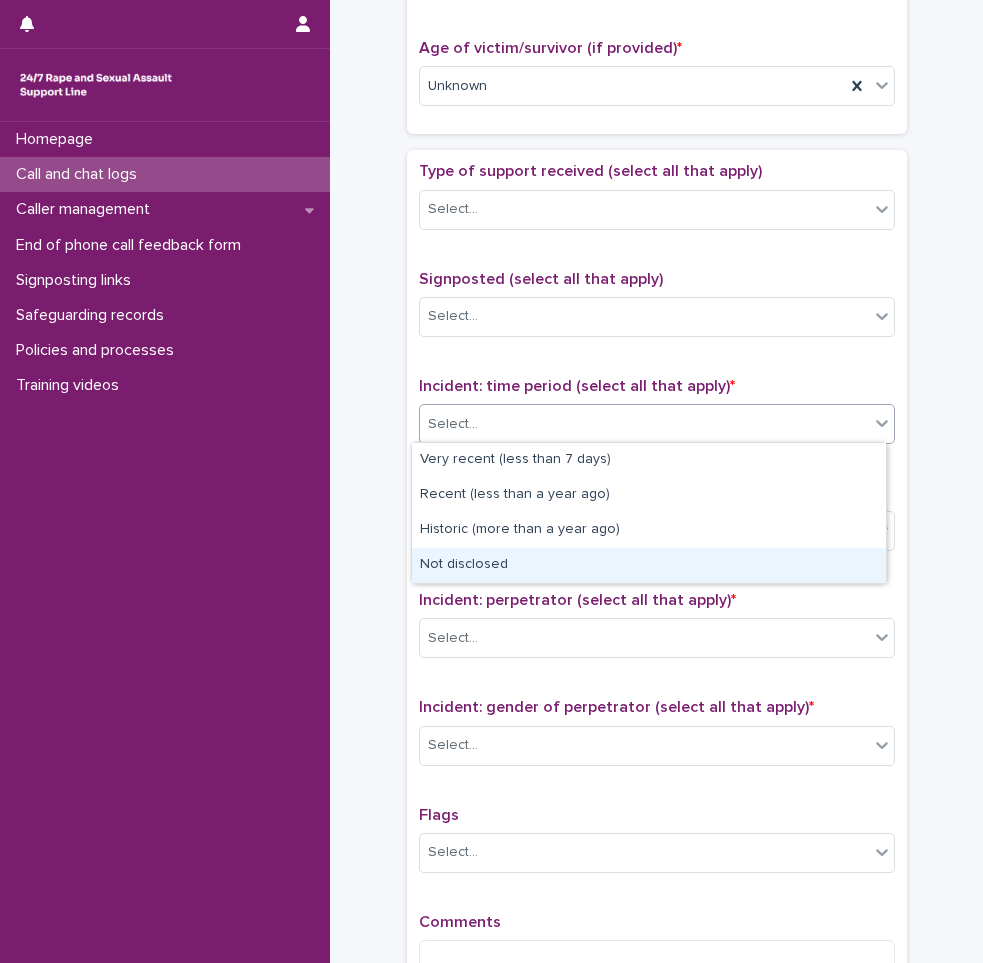click on "Not disclosed" at bounding box center [649, 565] 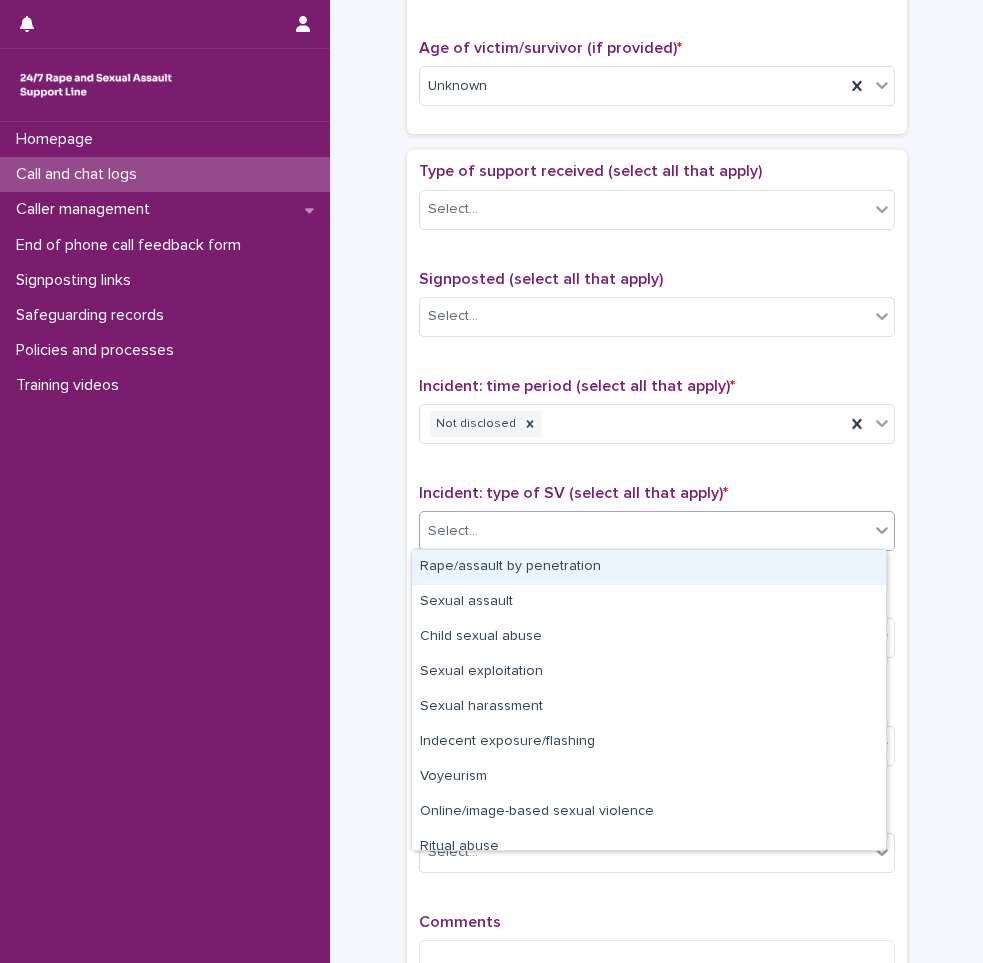 click on "Select..." at bounding box center (644, 531) 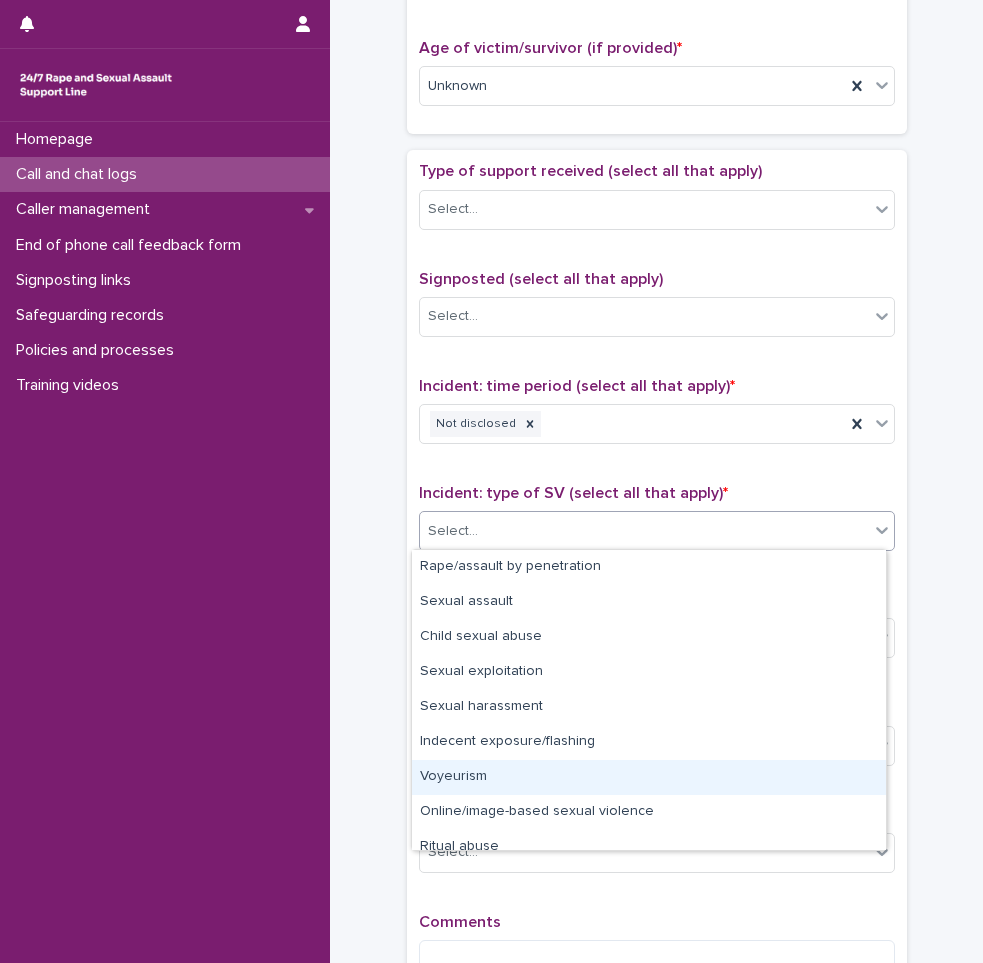 scroll, scrollTop: 50, scrollLeft: 0, axis: vertical 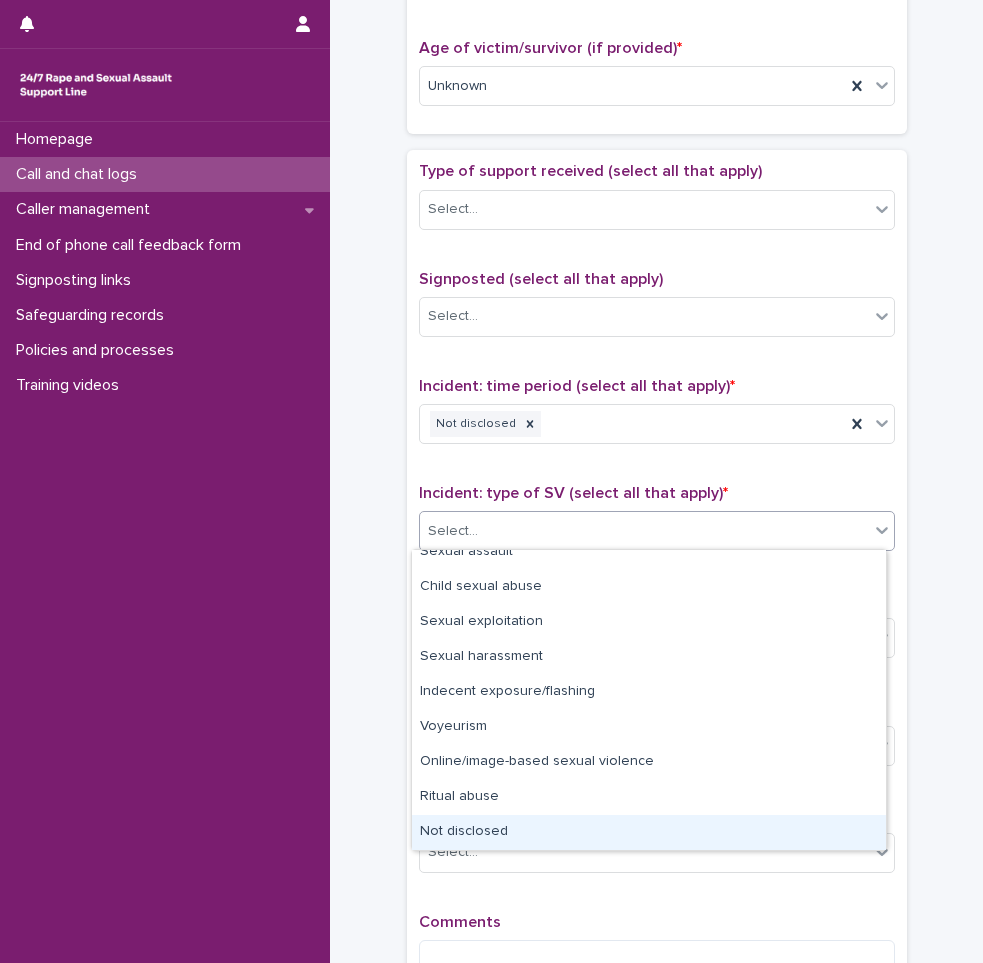 click on "Not disclosed" at bounding box center (649, 832) 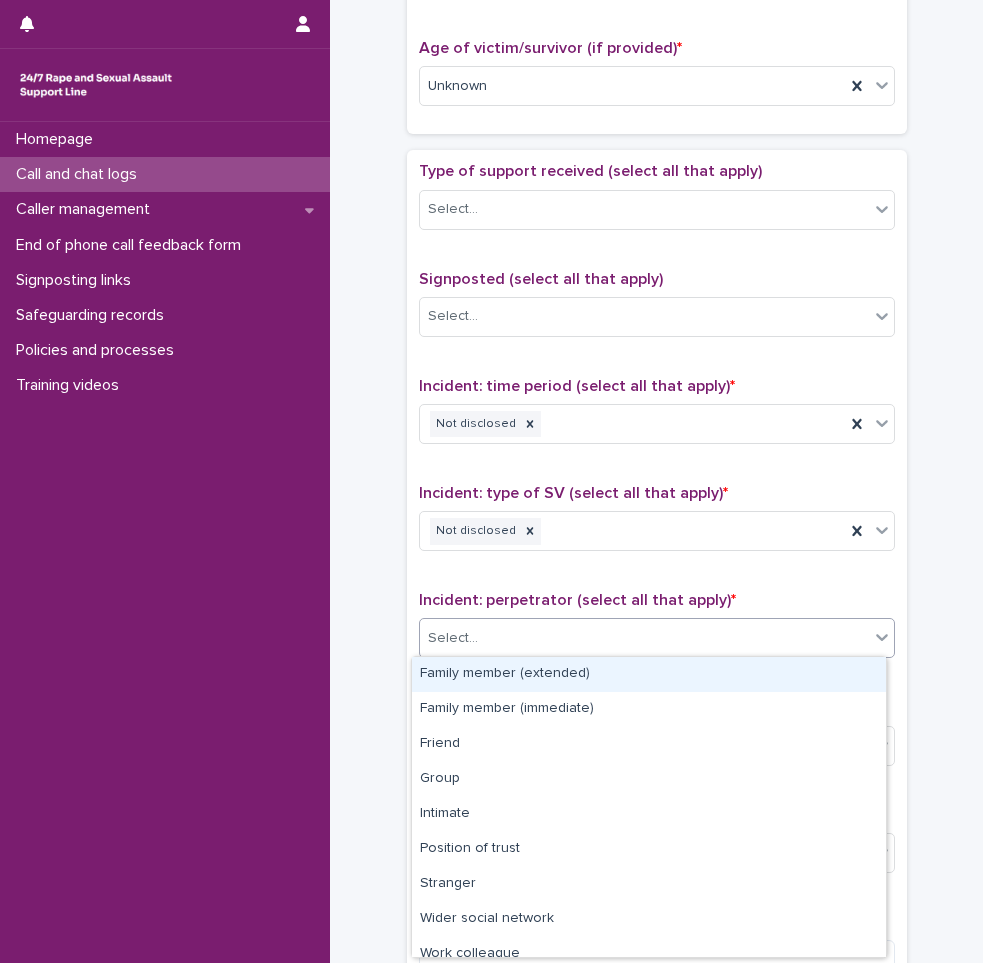 click on "Select..." at bounding box center (644, 638) 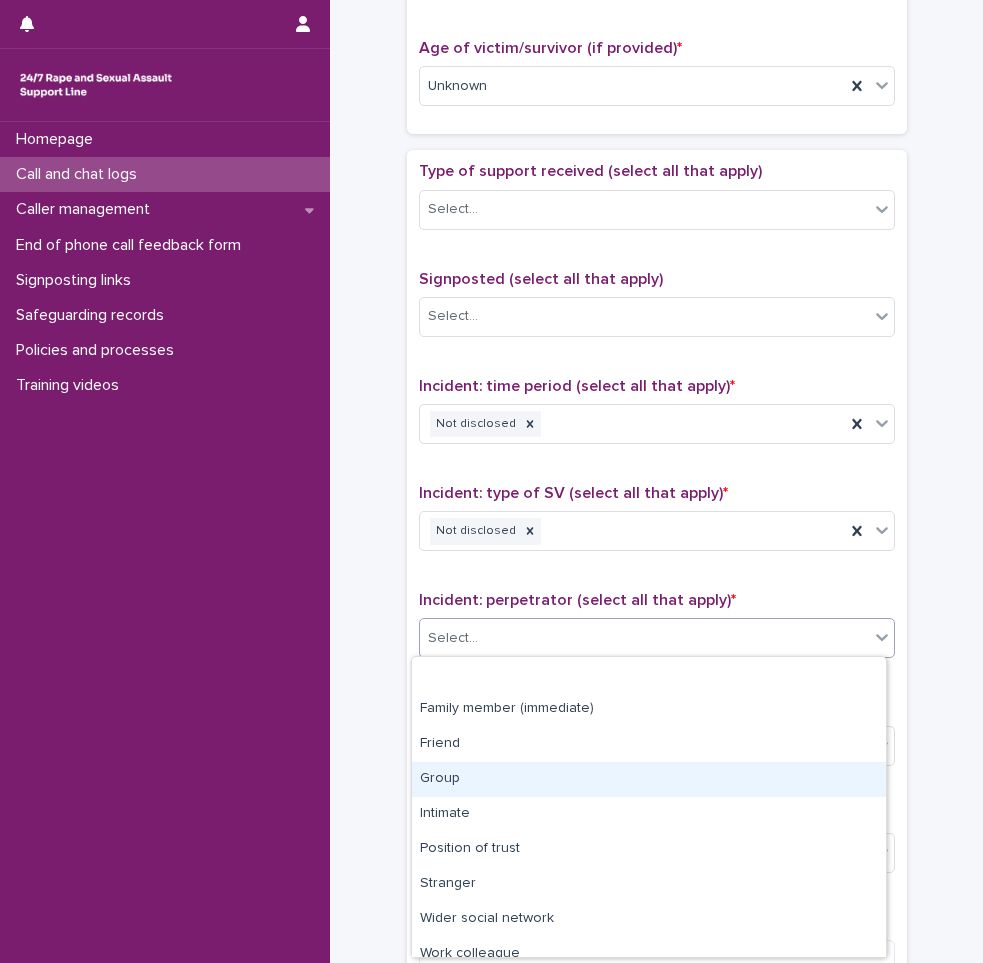scroll, scrollTop: 85, scrollLeft: 0, axis: vertical 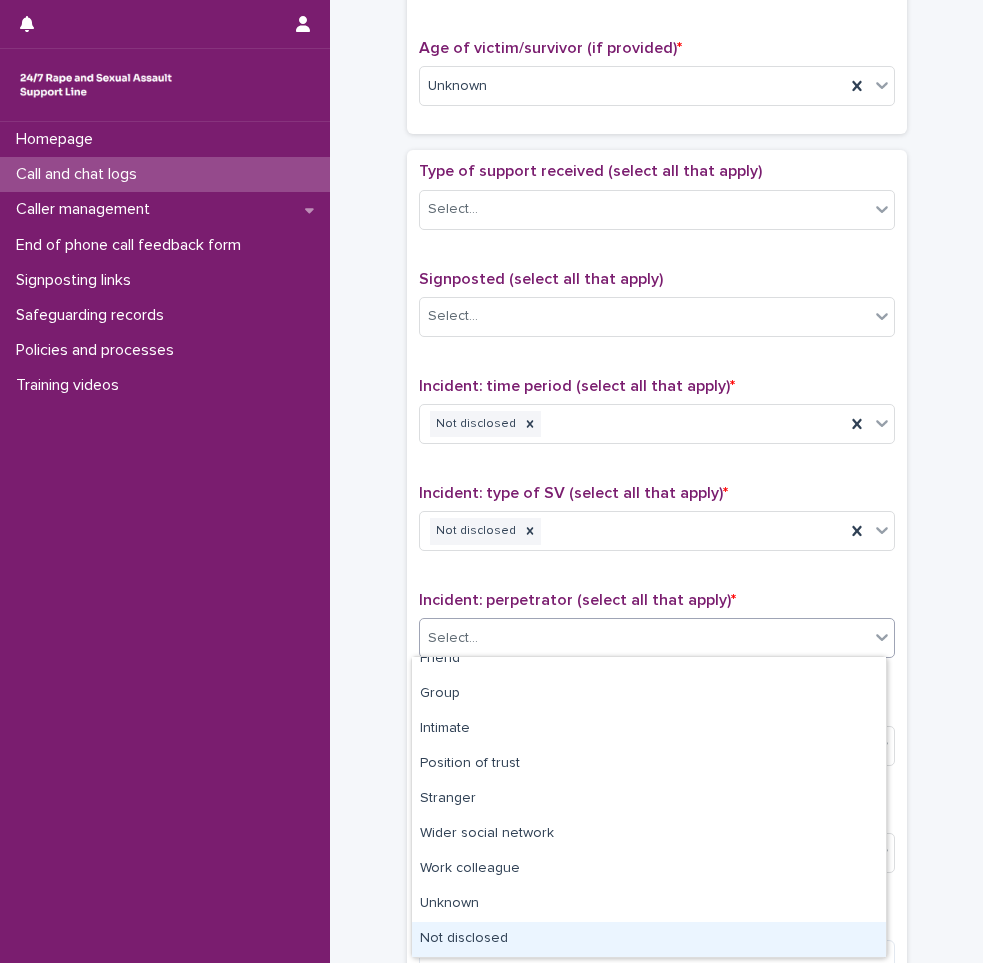 click on "Not disclosed" at bounding box center (649, 939) 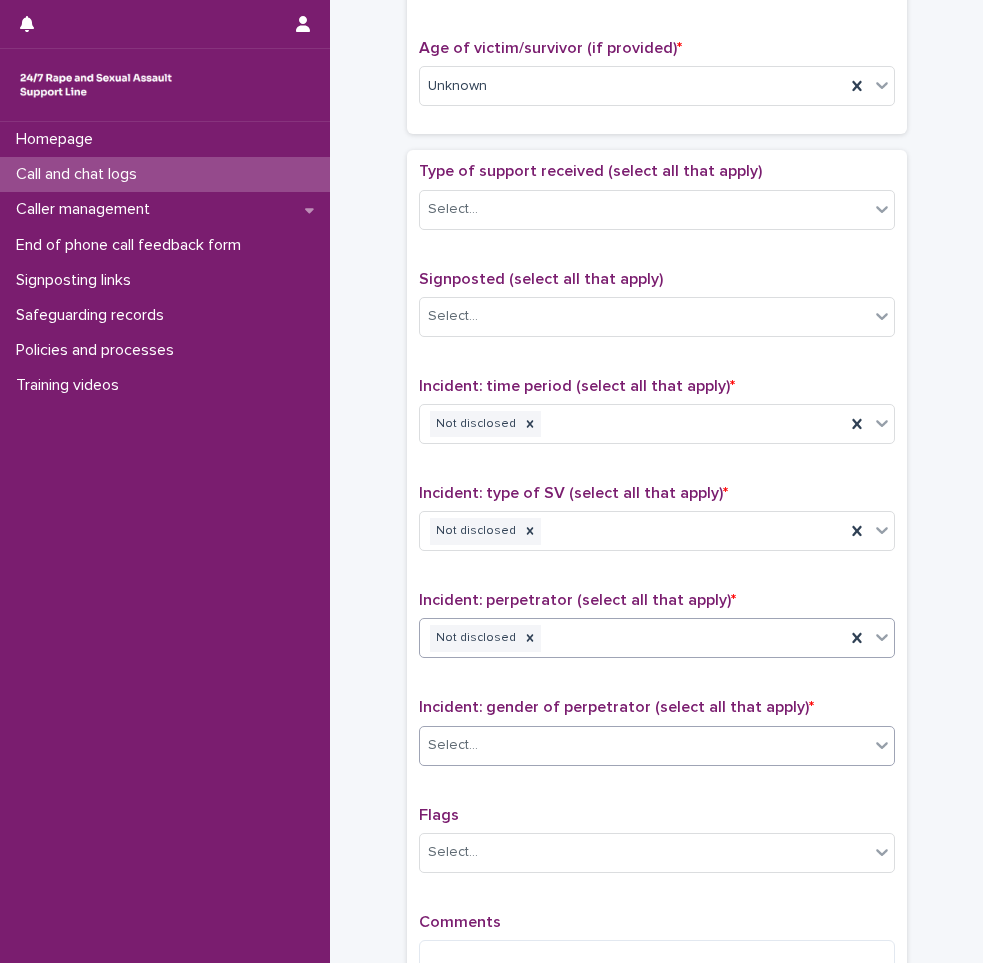 click on "Select..." at bounding box center [644, 745] 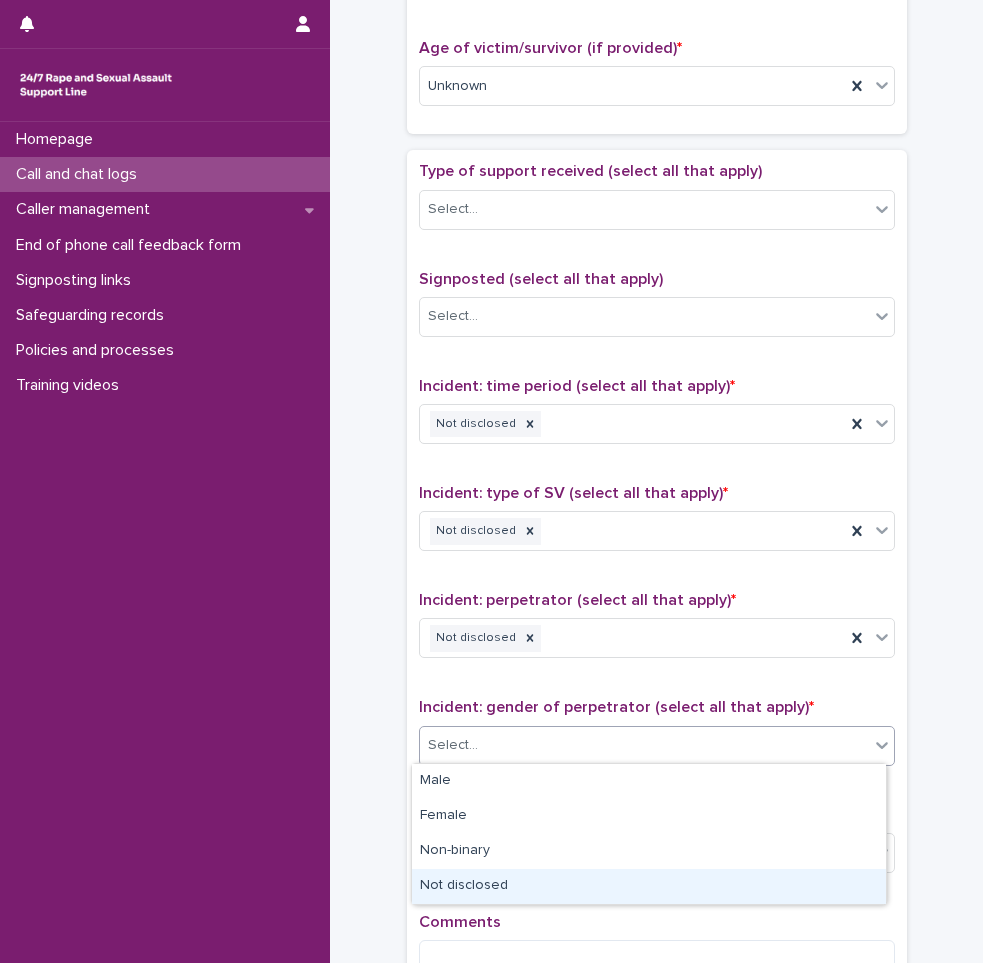 click on "Not disclosed" at bounding box center [649, 886] 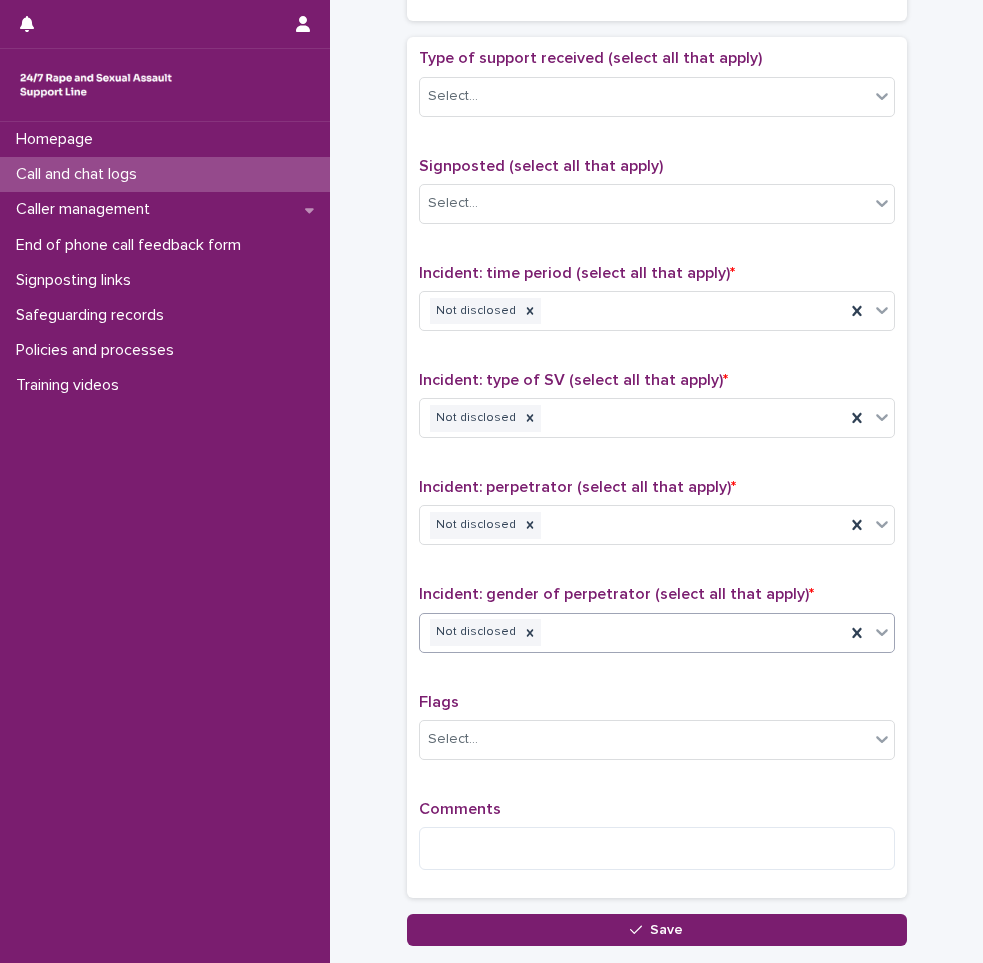 scroll, scrollTop: 1250, scrollLeft: 0, axis: vertical 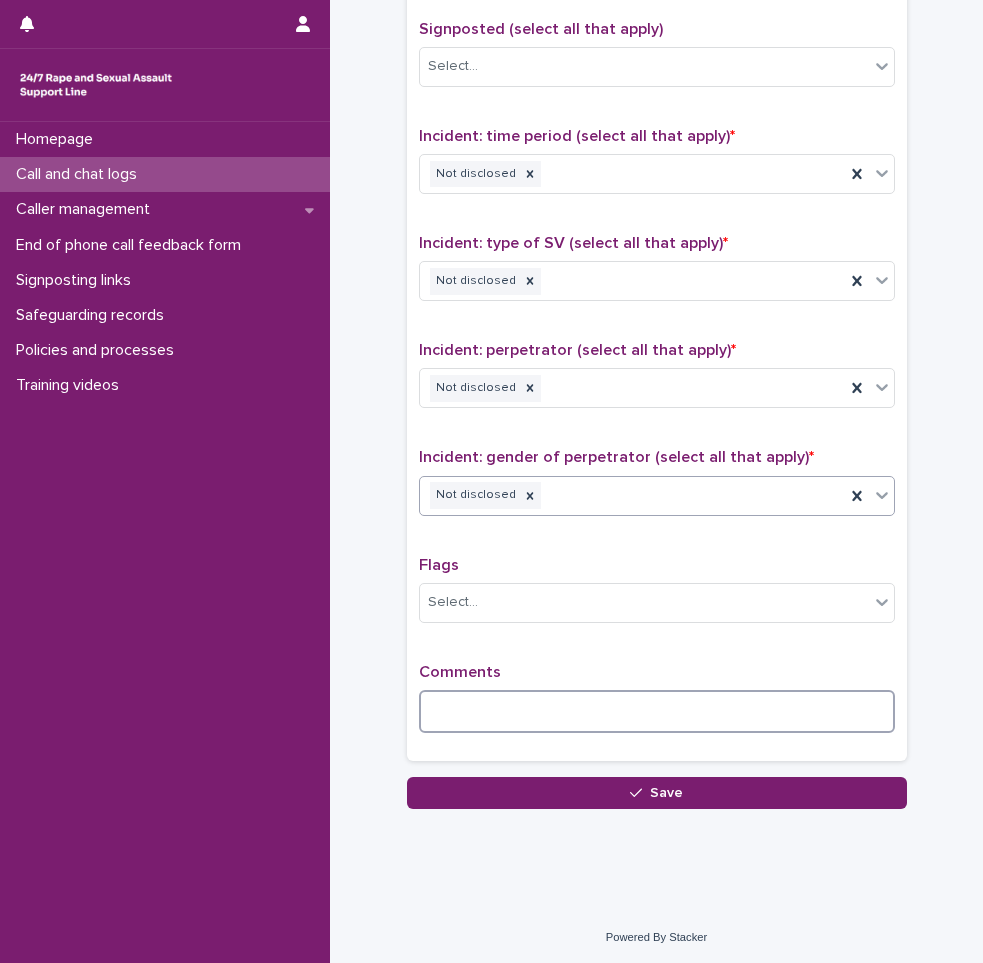 click at bounding box center (657, 711) 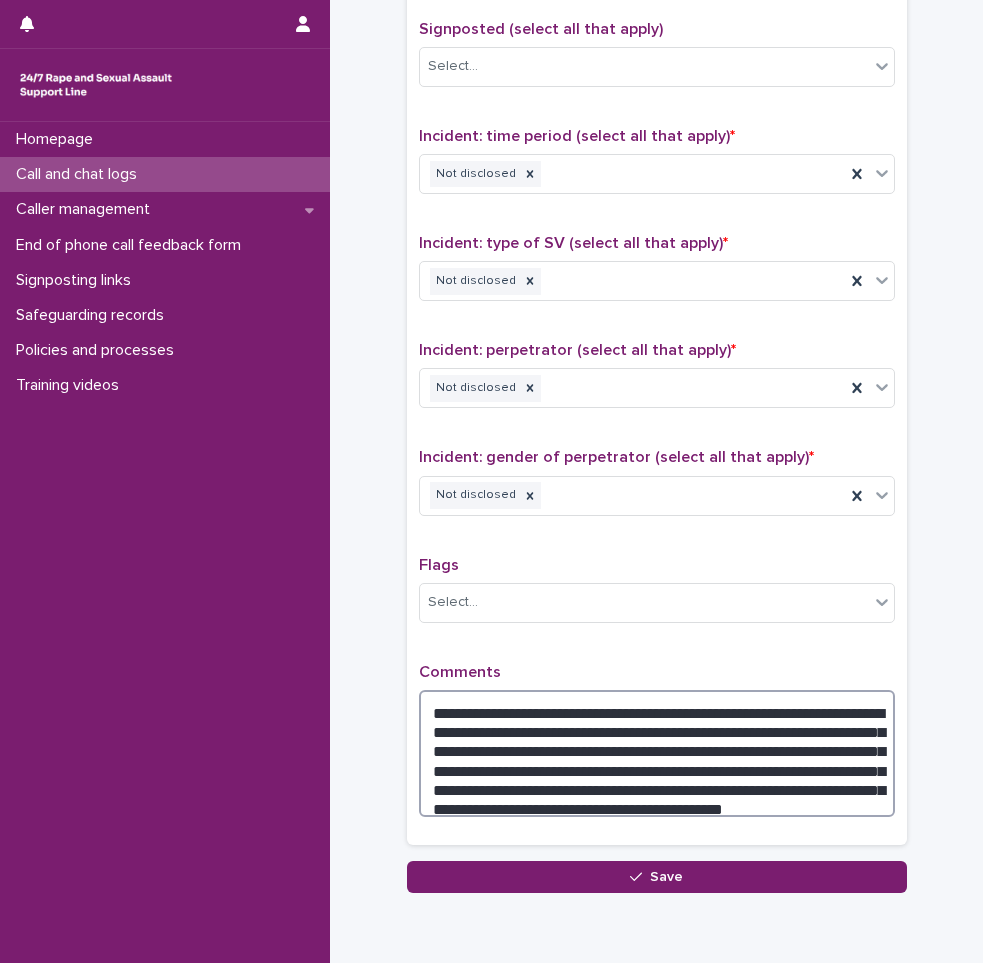 click on "**********" at bounding box center (657, 753) 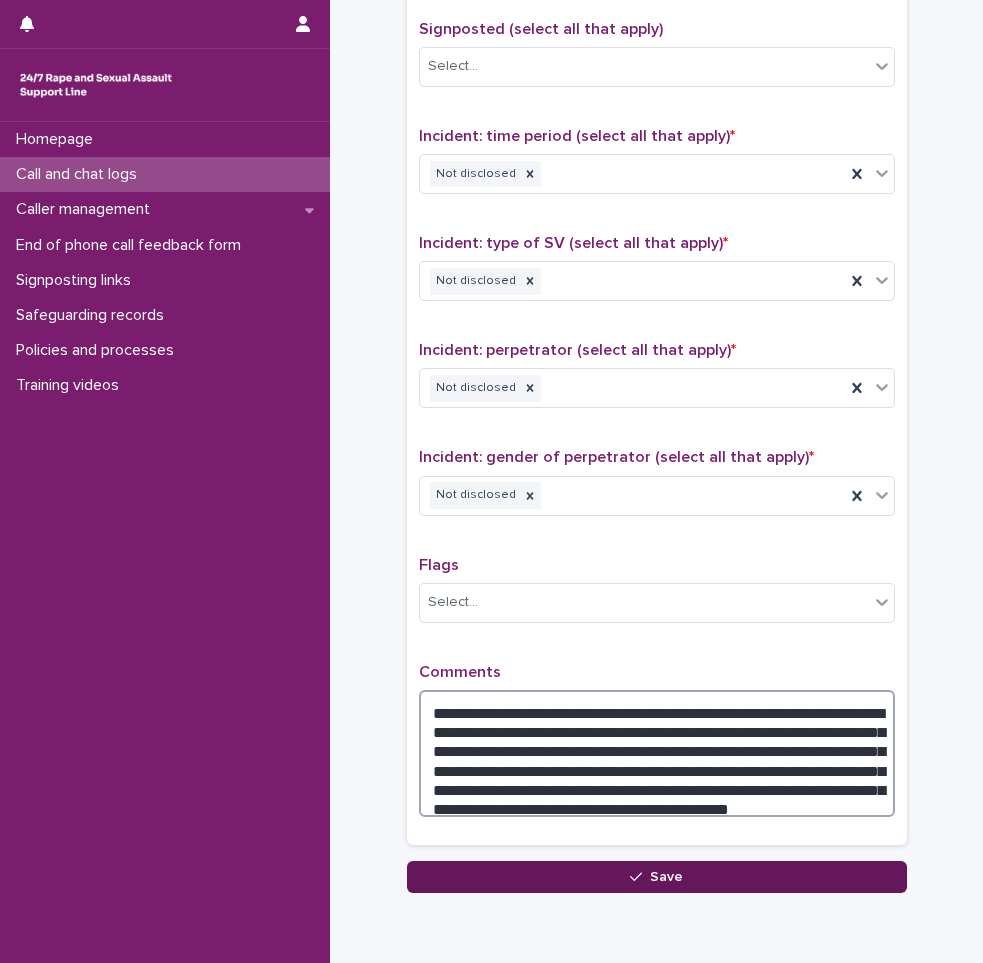 type on "**********" 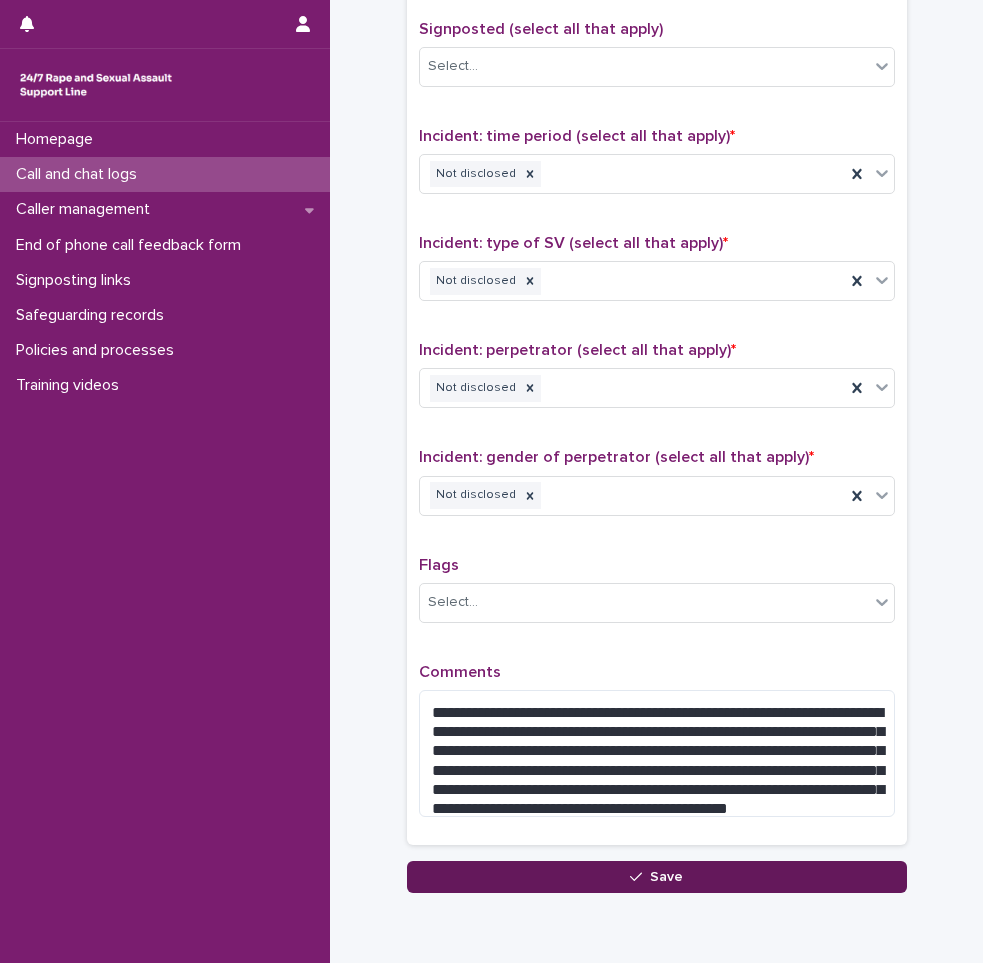click on "Save" at bounding box center [657, 877] 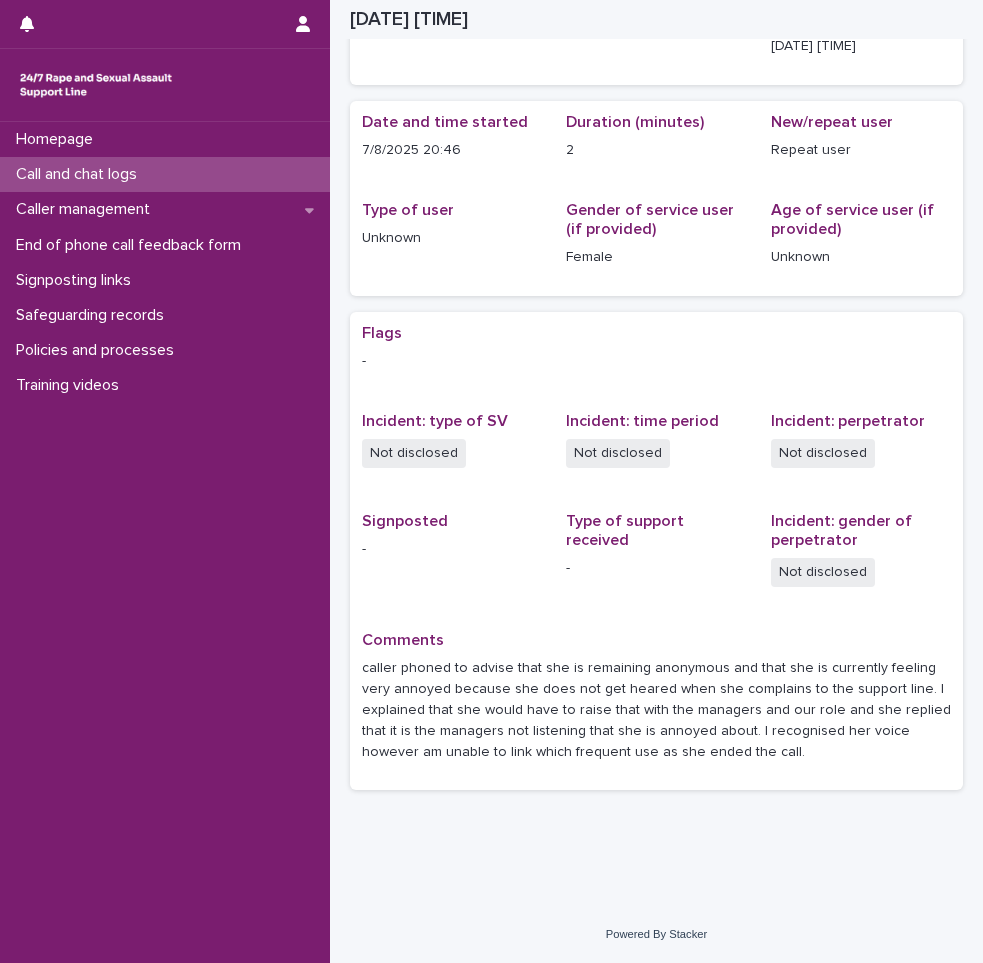 scroll, scrollTop: 142, scrollLeft: 0, axis: vertical 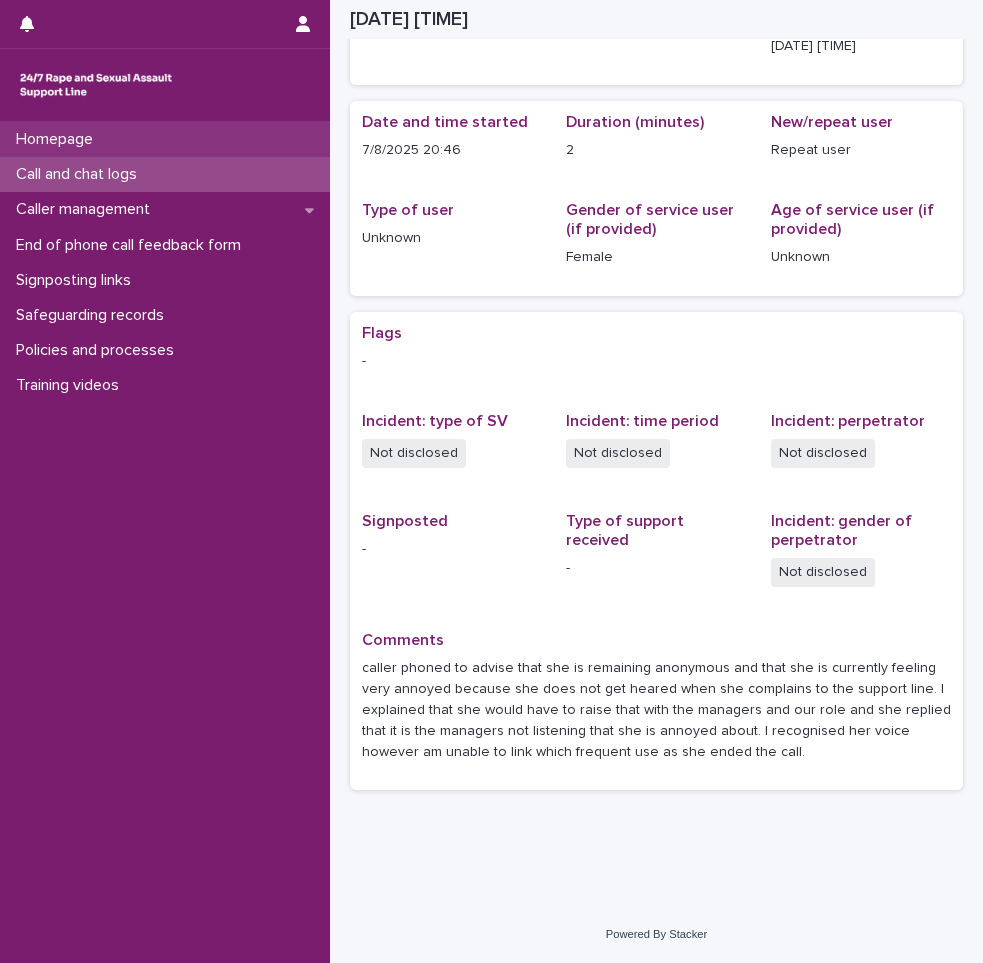 click on "Homepage" at bounding box center (165, 139) 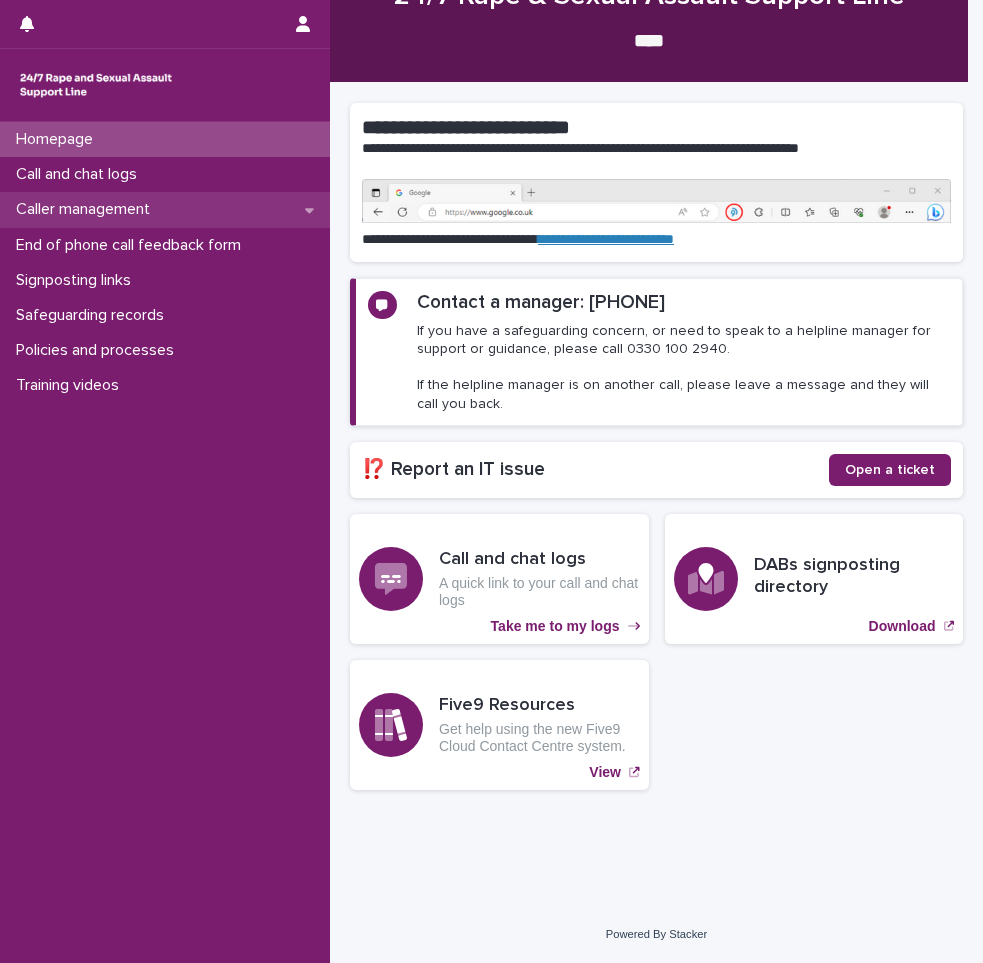 scroll, scrollTop: 0, scrollLeft: 0, axis: both 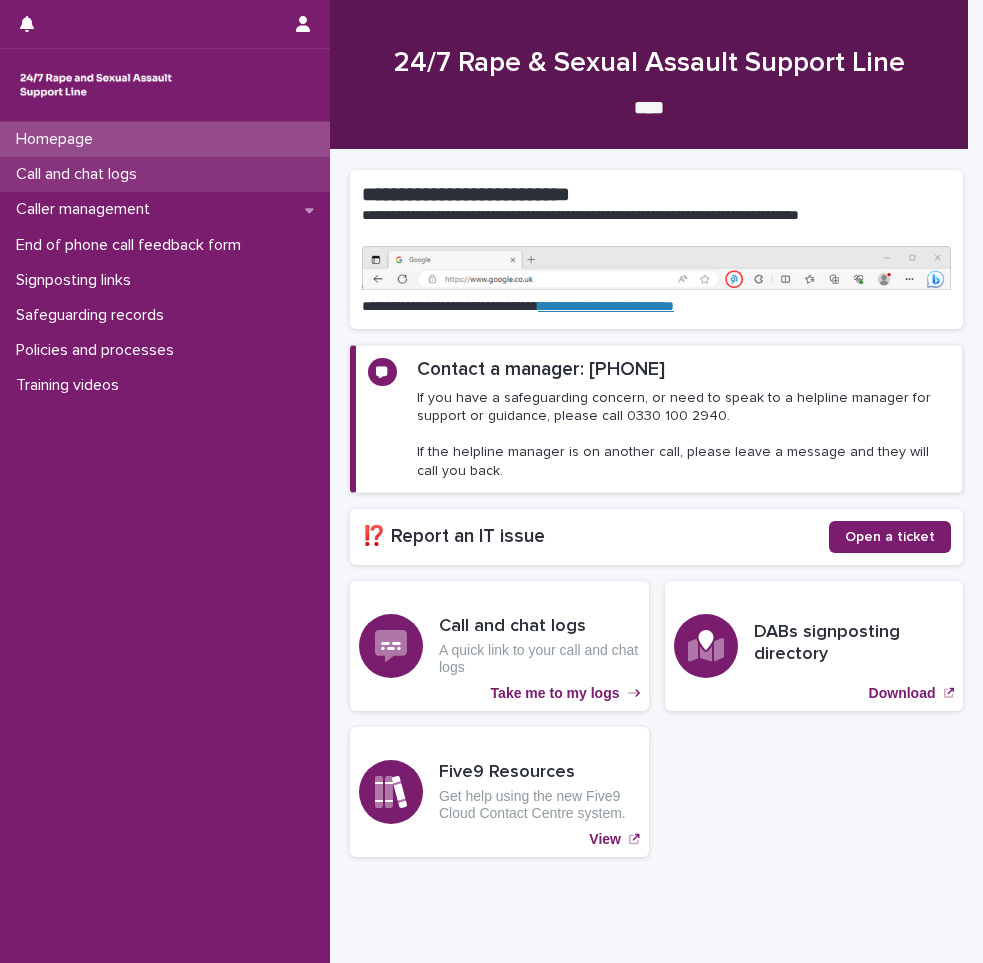 click on "Call and chat logs" at bounding box center (80, 174) 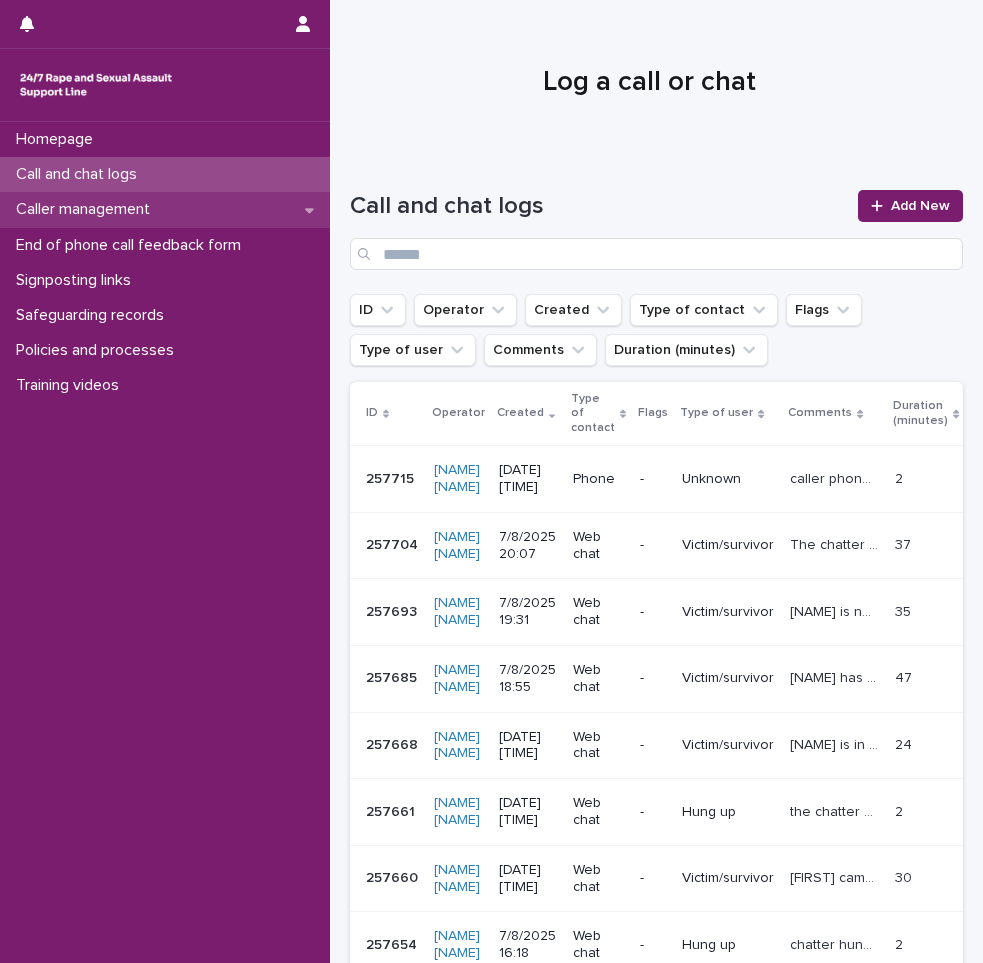 click on "Caller management" at bounding box center [87, 209] 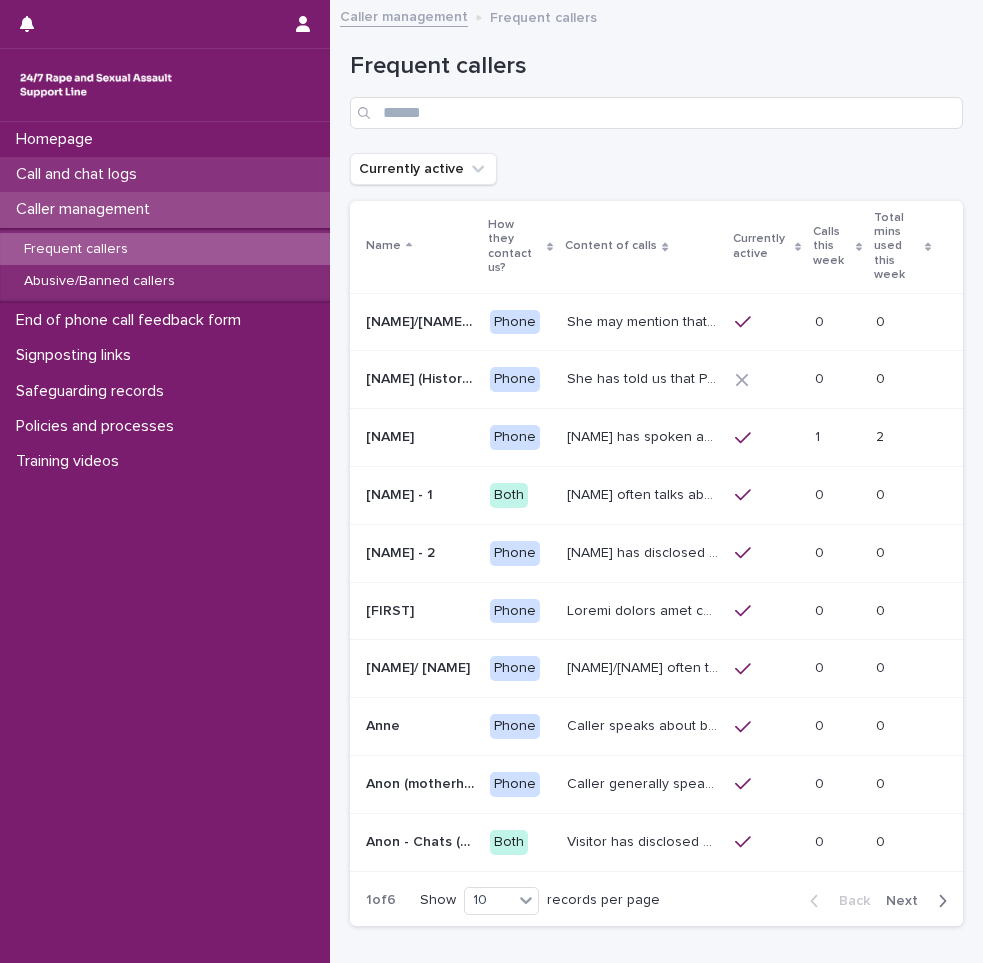 click on "Call and chat logs" at bounding box center (80, 174) 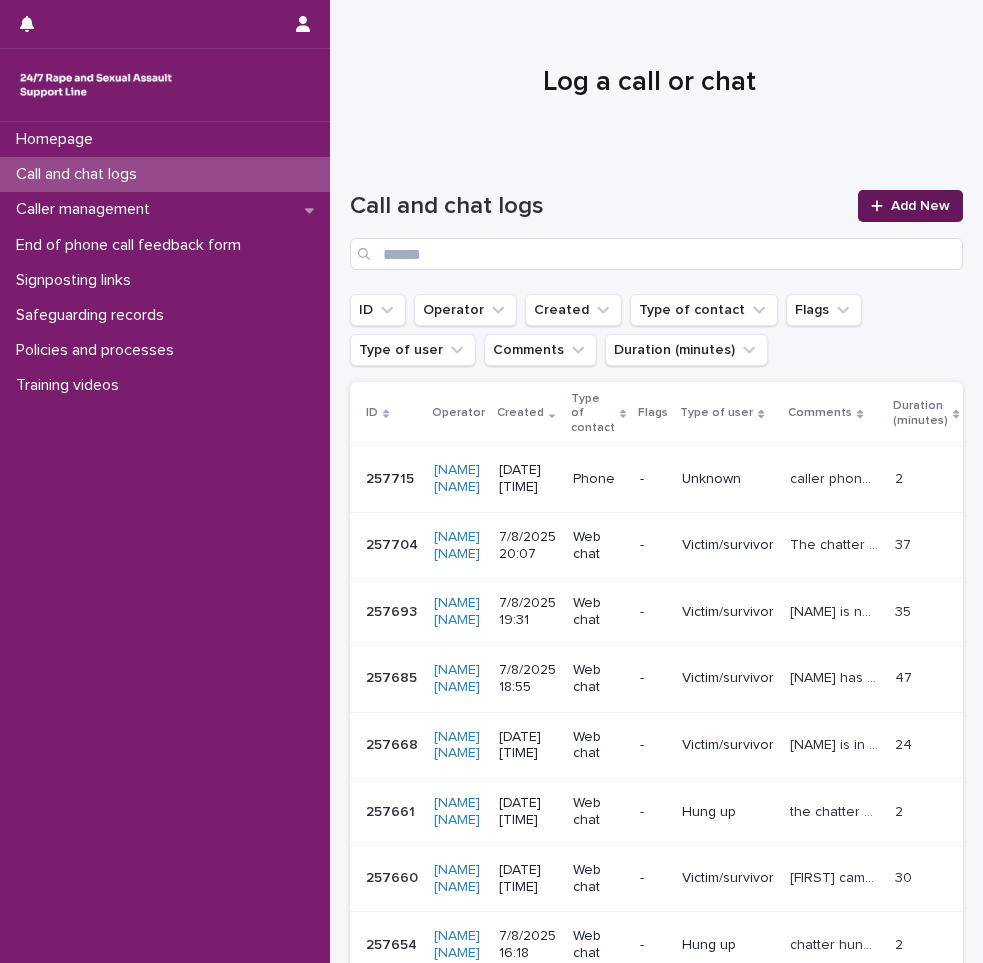 click on "Add New" at bounding box center (910, 206) 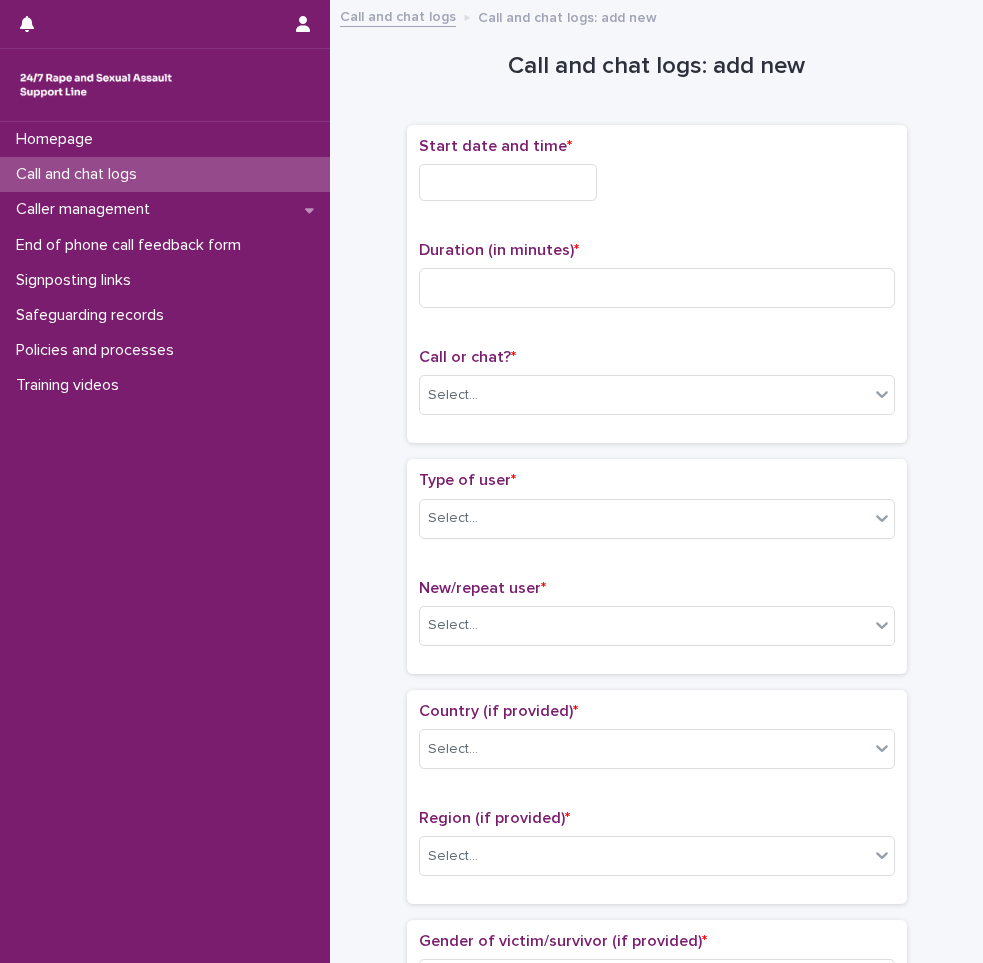 click at bounding box center [508, 182] 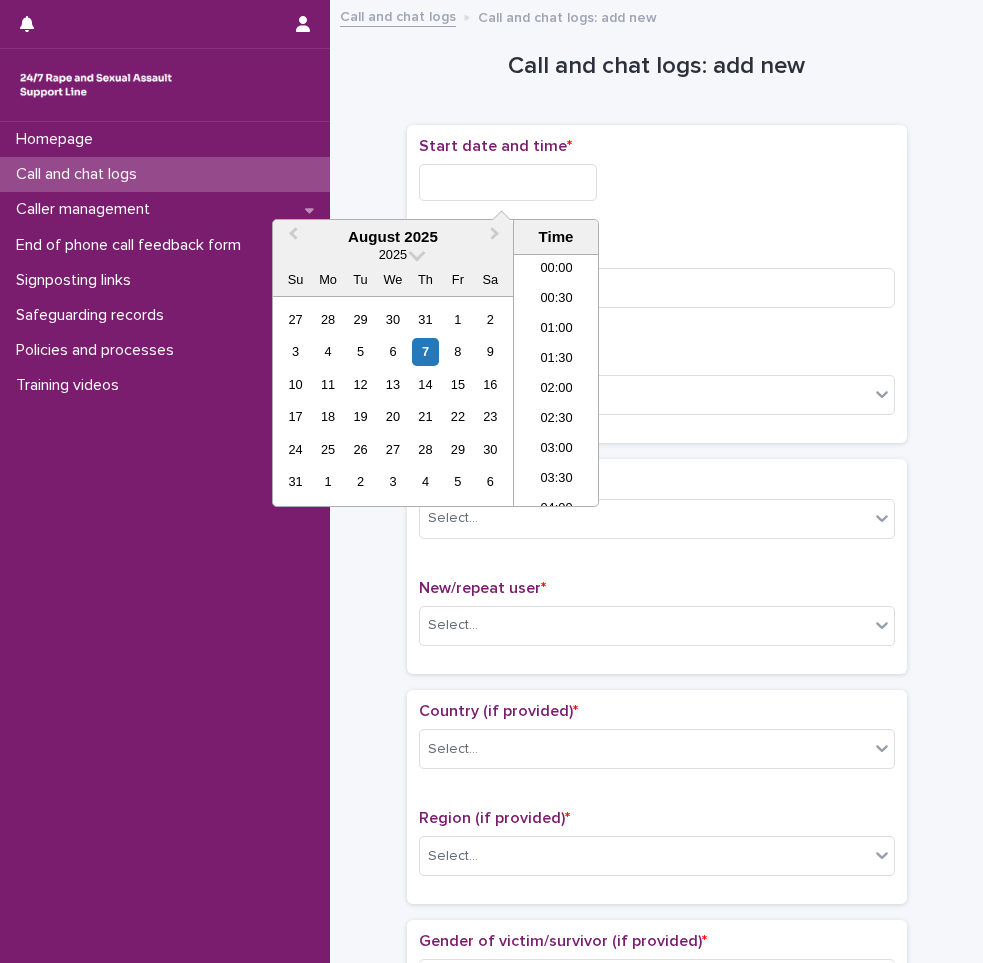 scroll, scrollTop: 1120, scrollLeft: 0, axis: vertical 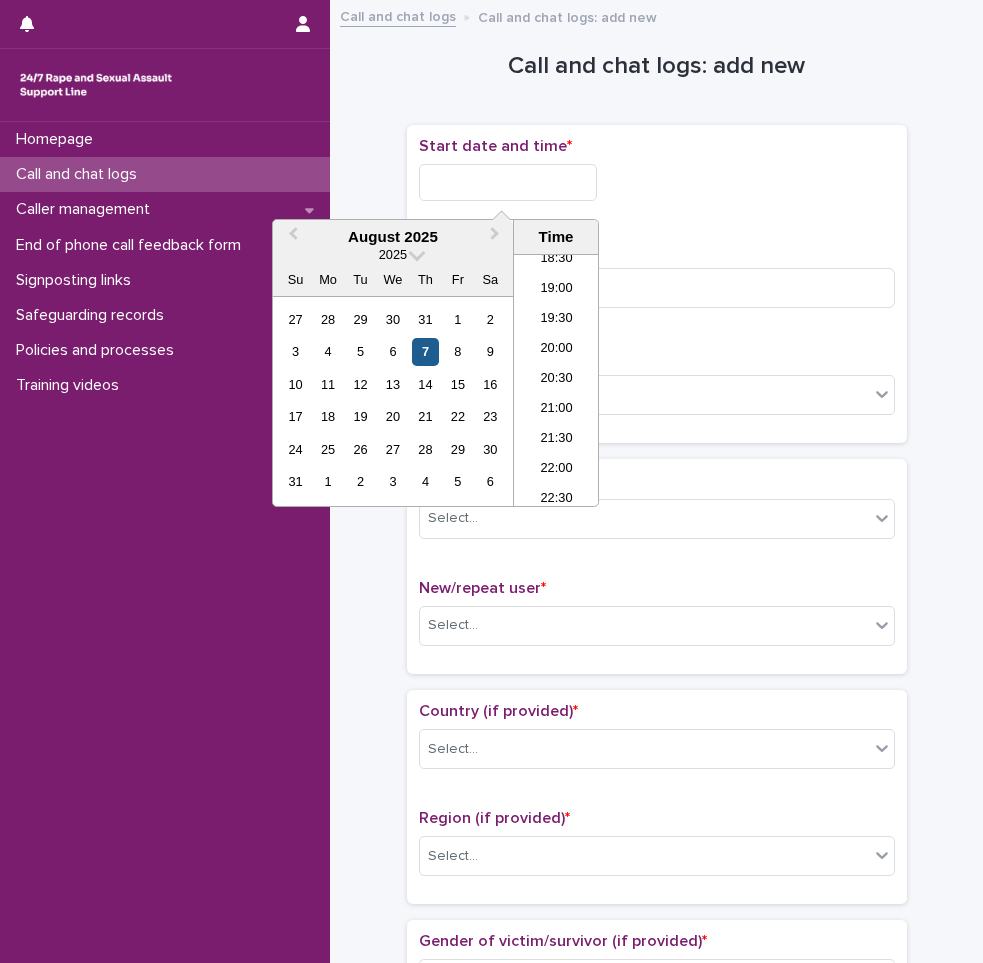 click on "7" at bounding box center [425, 351] 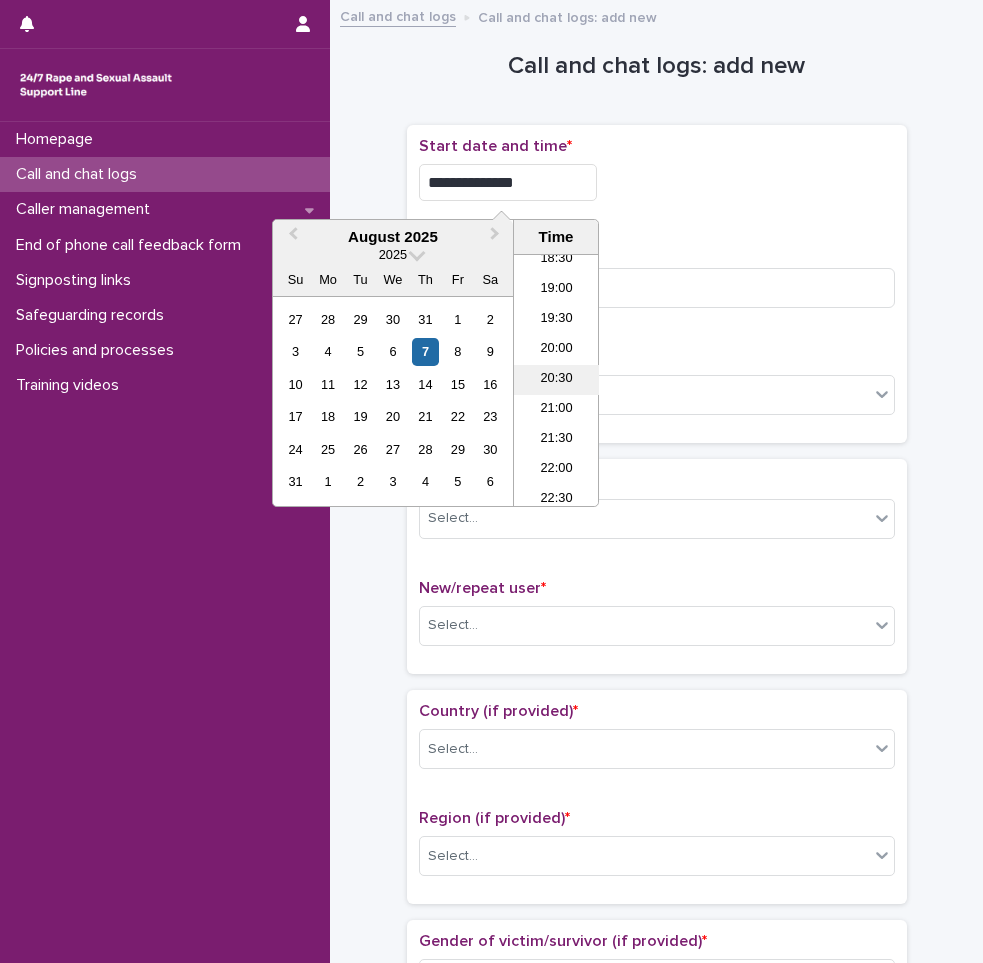 click on "20:30" at bounding box center (556, 380) 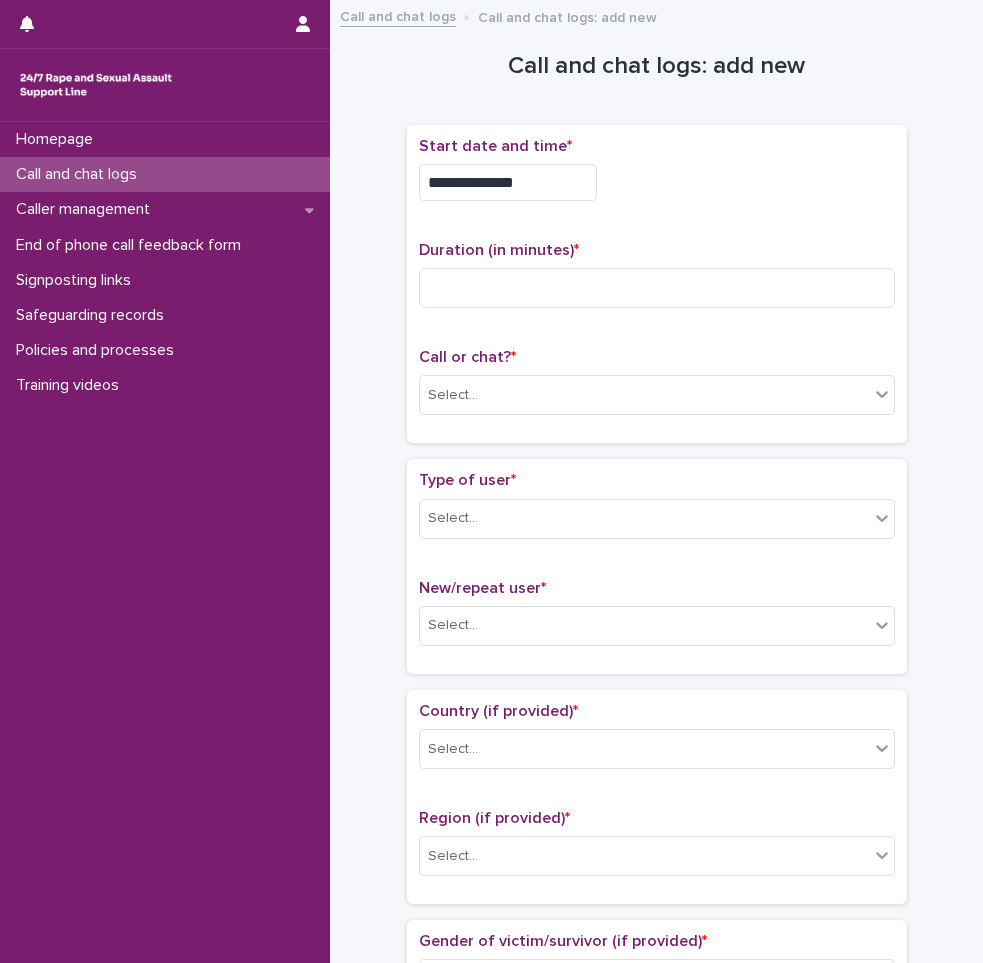 click on "**********" at bounding box center [508, 182] 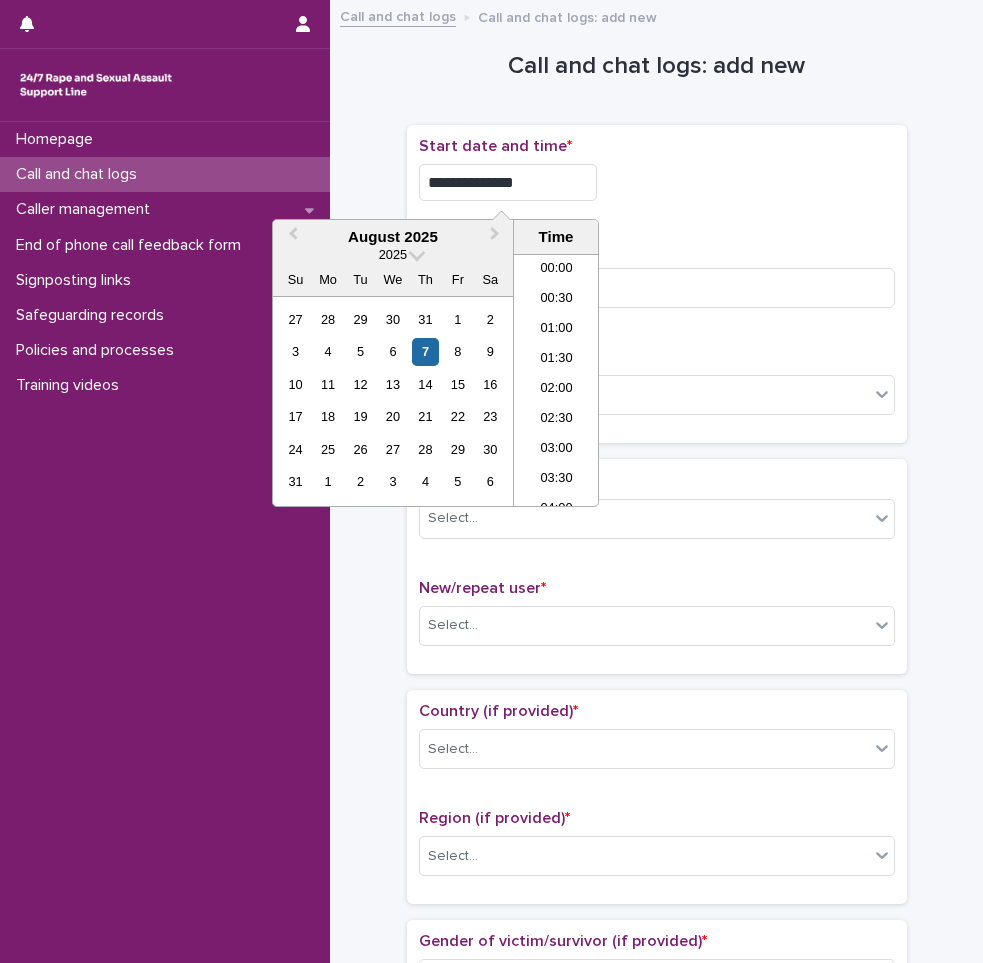 scroll, scrollTop: 1120, scrollLeft: 0, axis: vertical 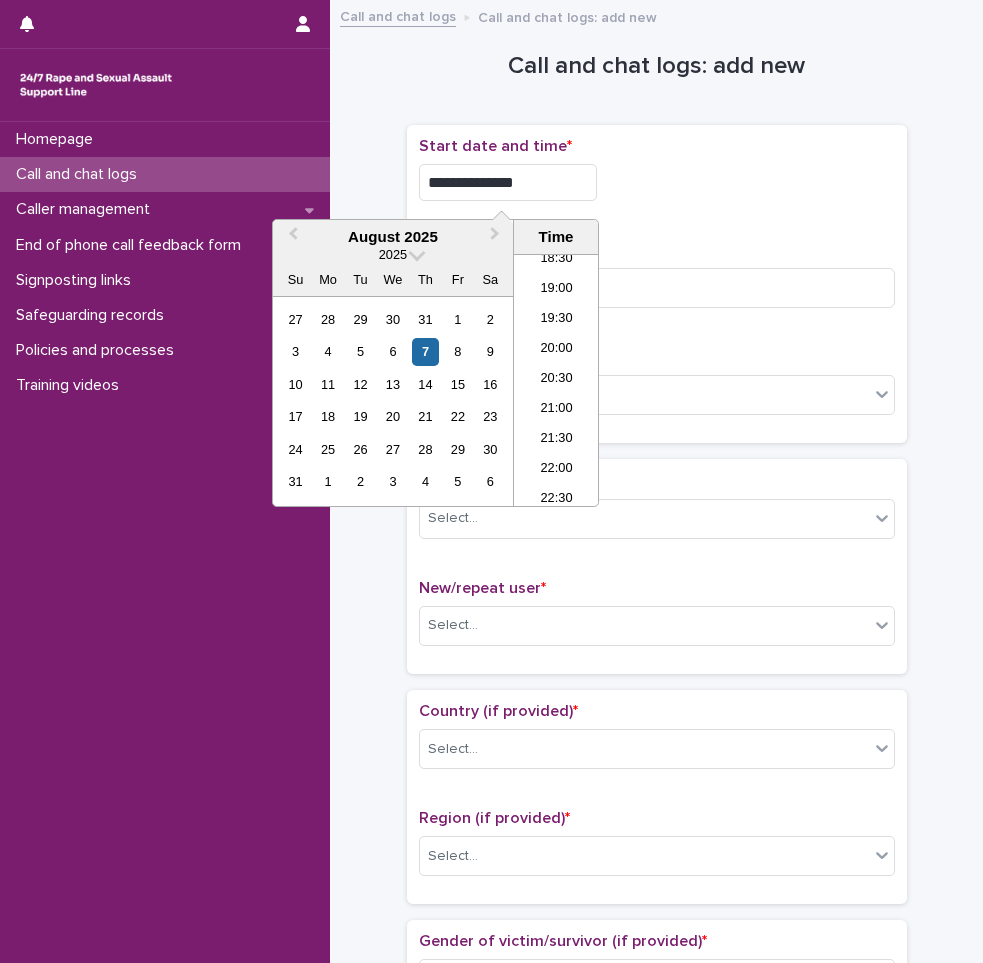 type on "**********" 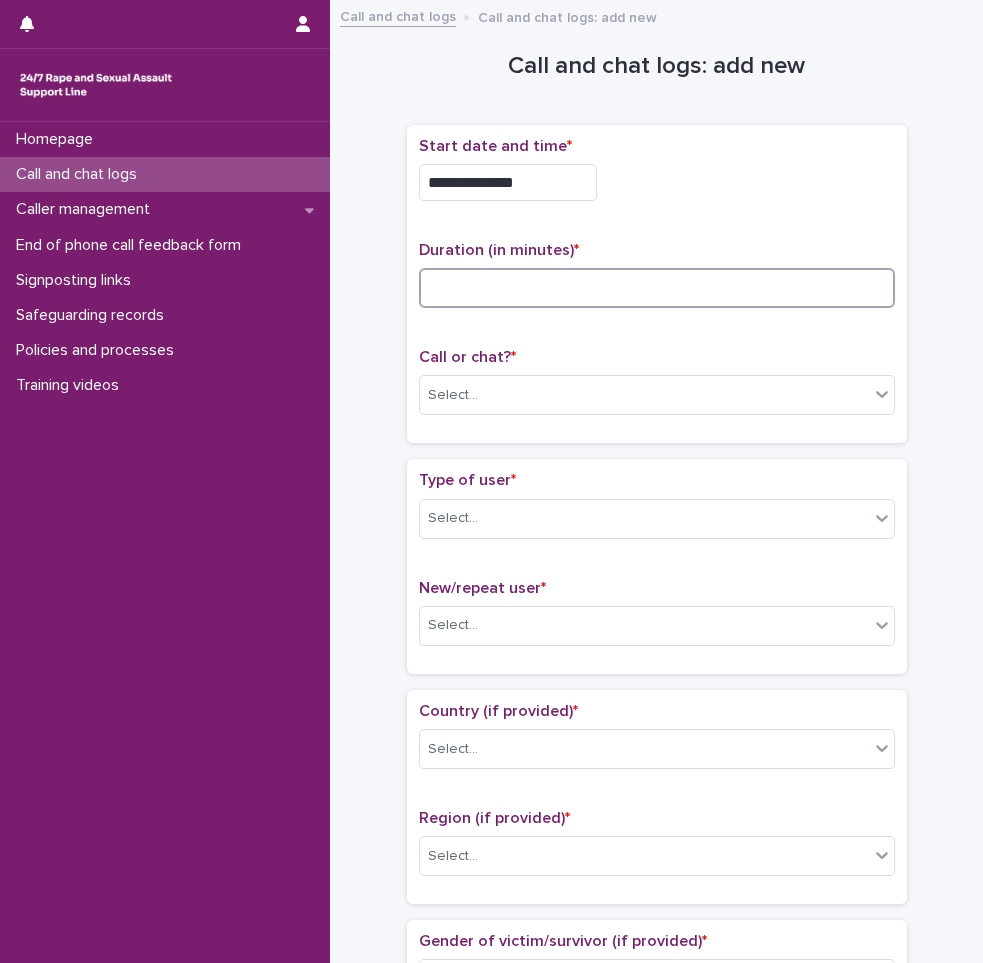 click at bounding box center (657, 288) 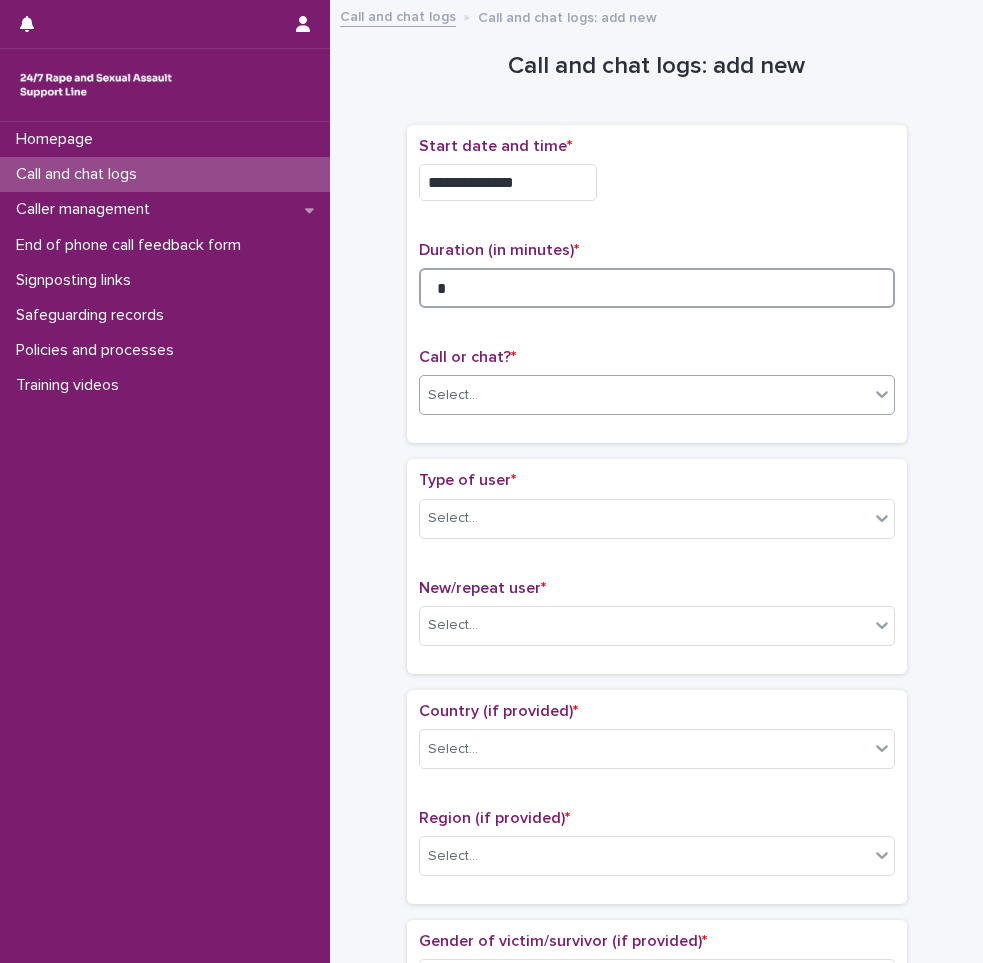 type on "*" 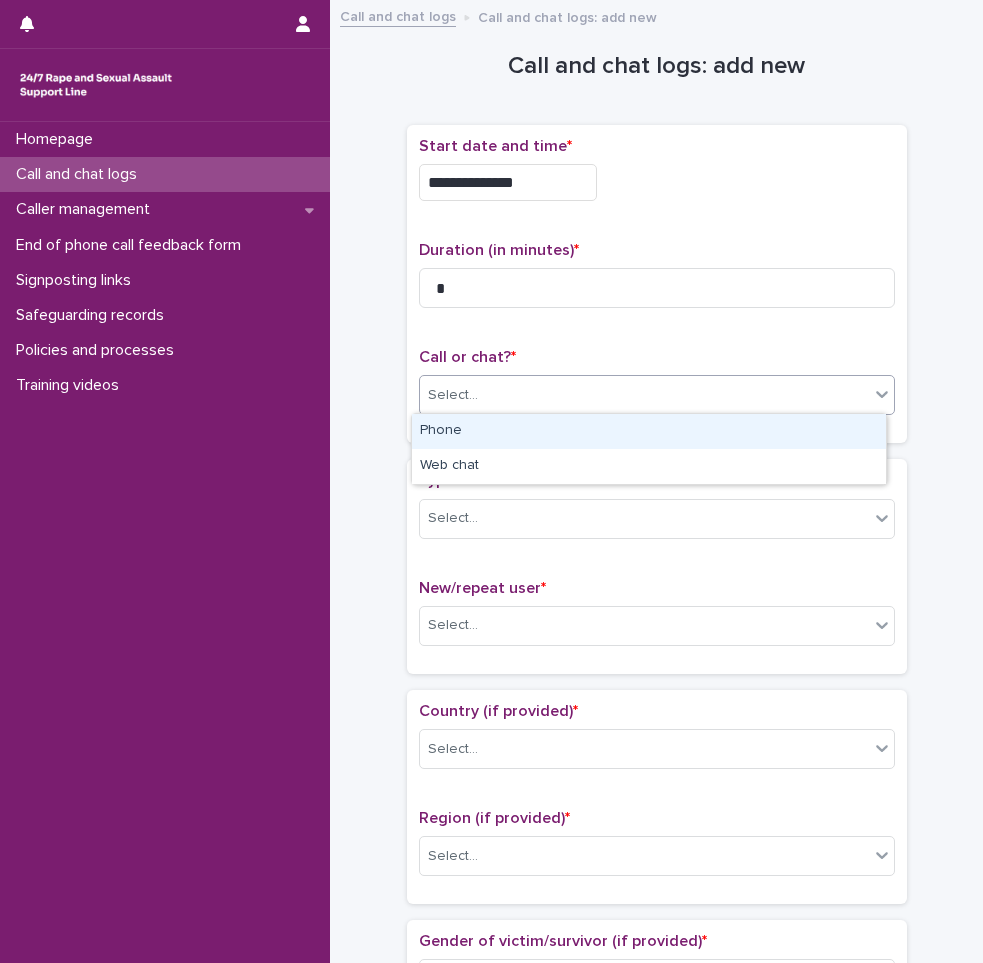 click on "Select..." at bounding box center (644, 395) 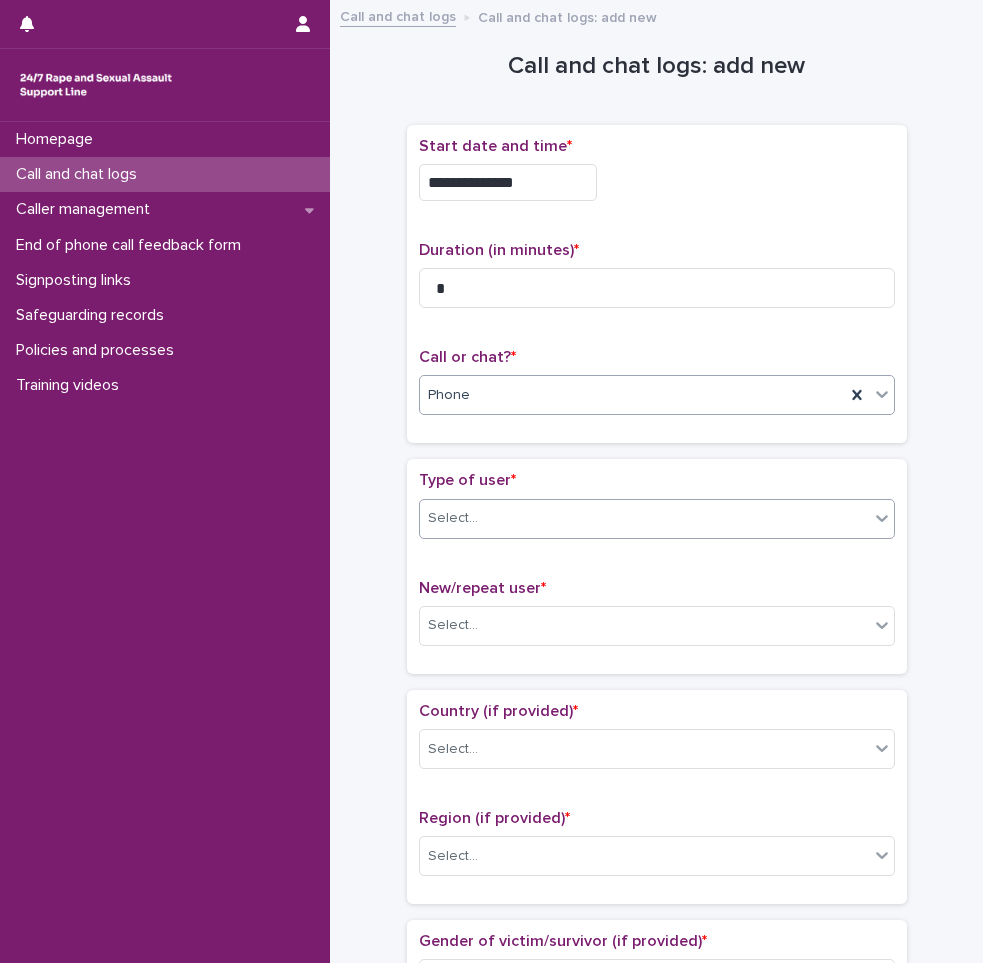 click on "Select..." at bounding box center (453, 518) 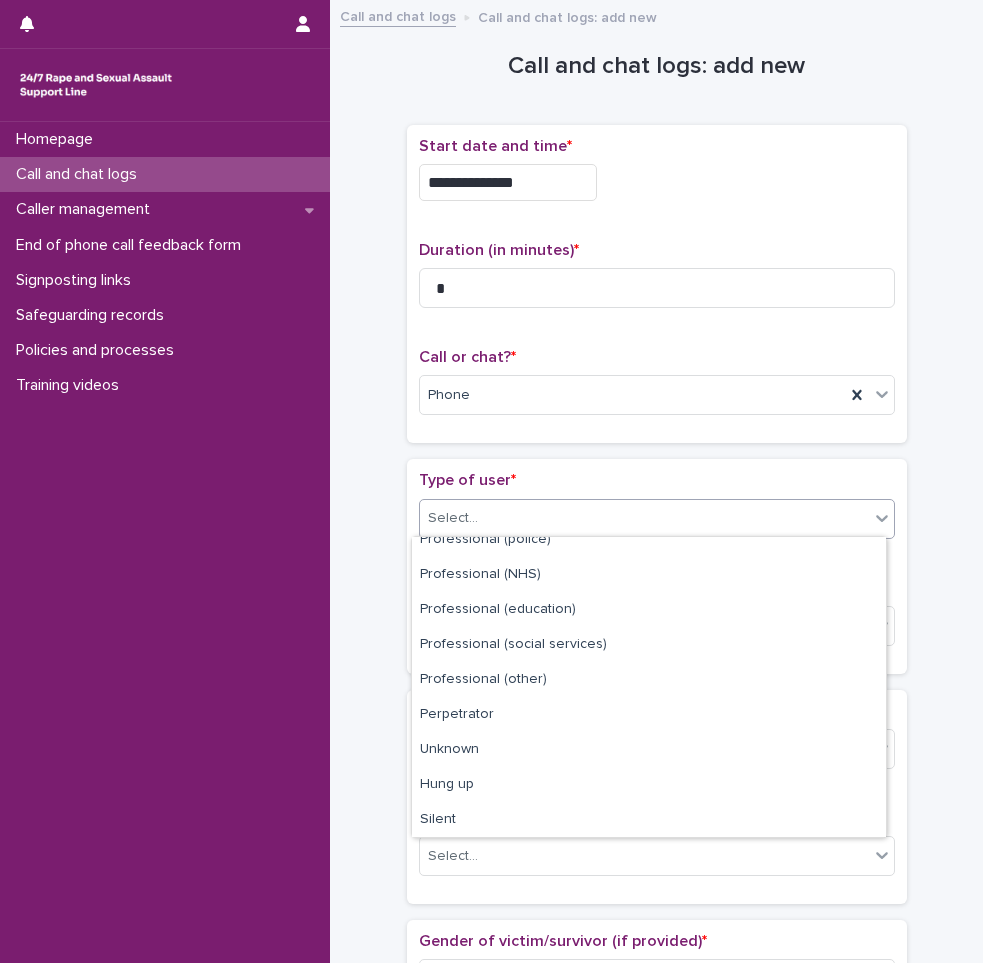 scroll, scrollTop: 225, scrollLeft: 0, axis: vertical 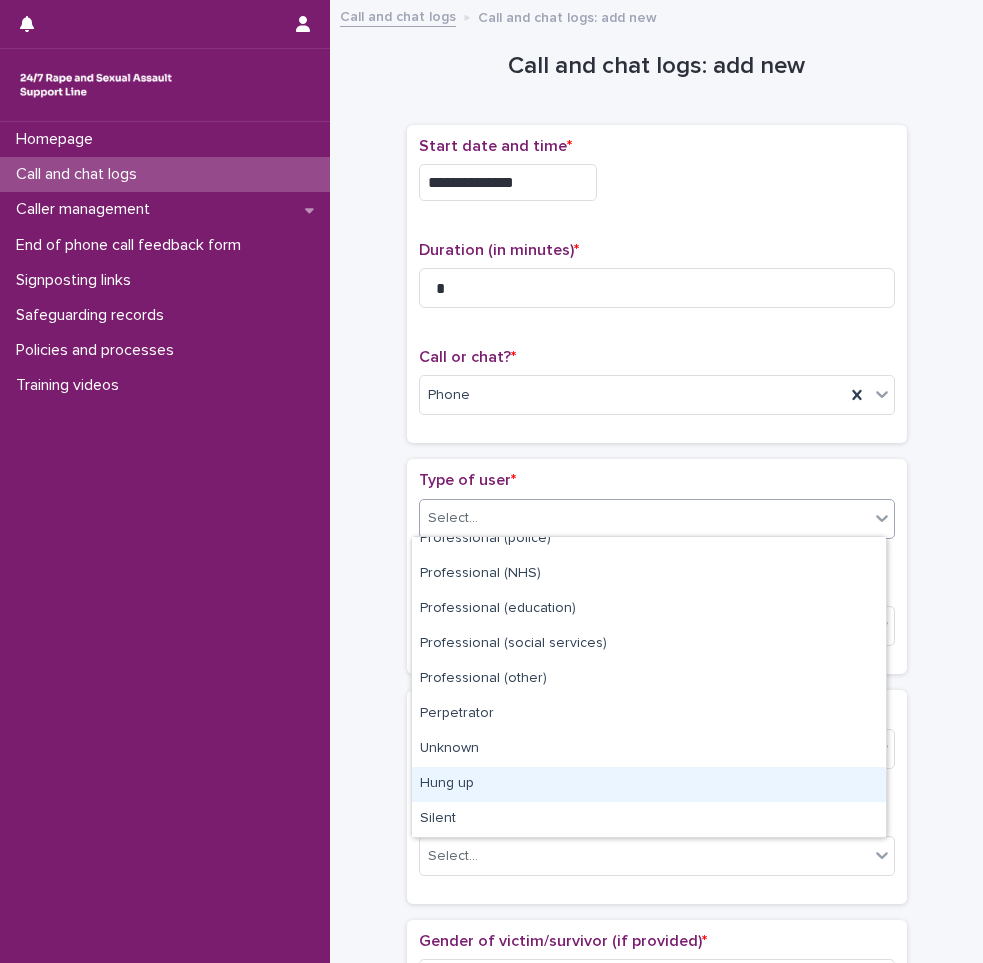 click on "Hung up" at bounding box center [649, 784] 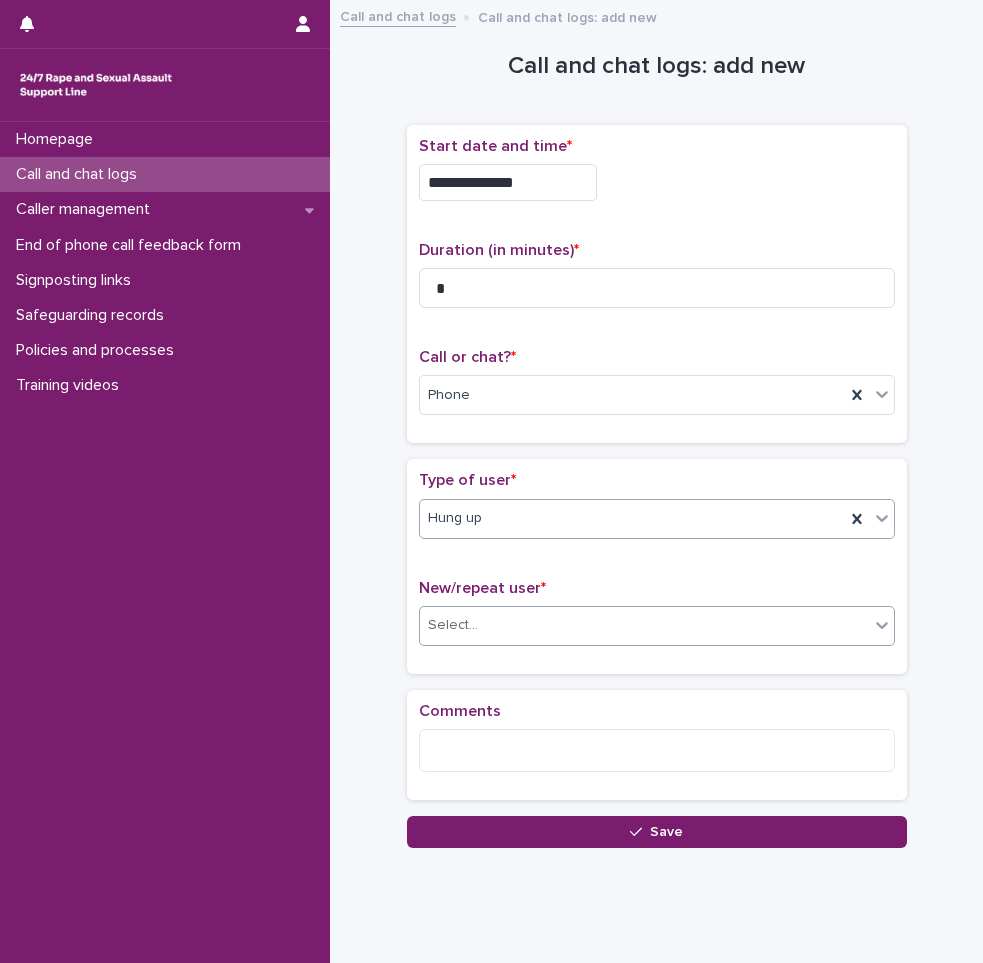 click on "Select..." at bounding box center [644, 625] 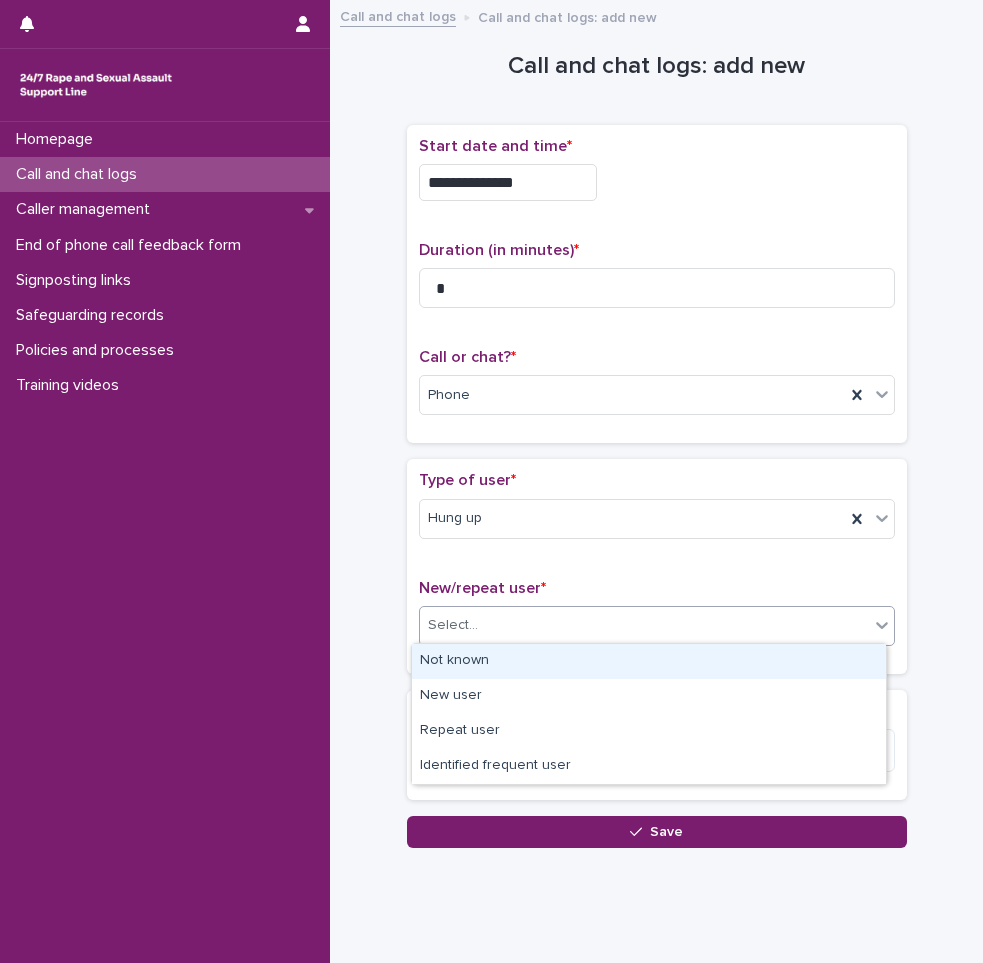 click on "Not known" at bounding box center [649, 661] 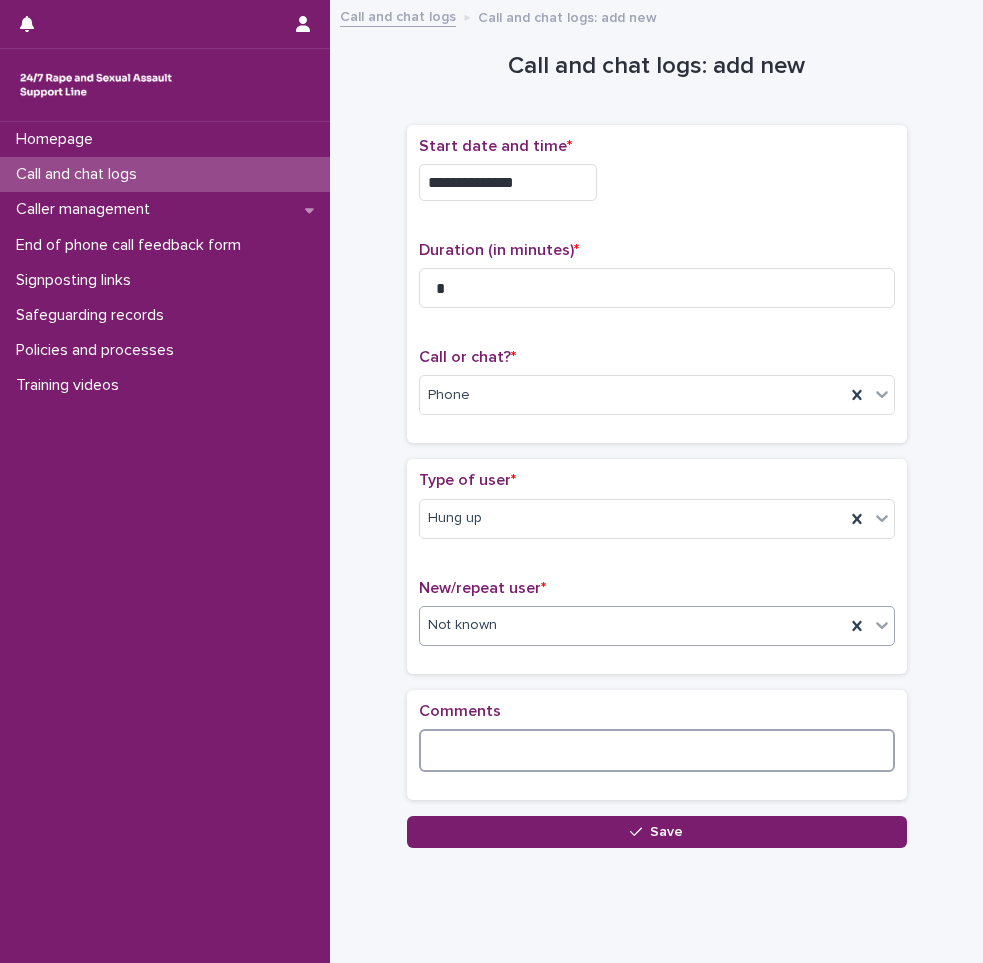 click at bounding box center [657, 750] 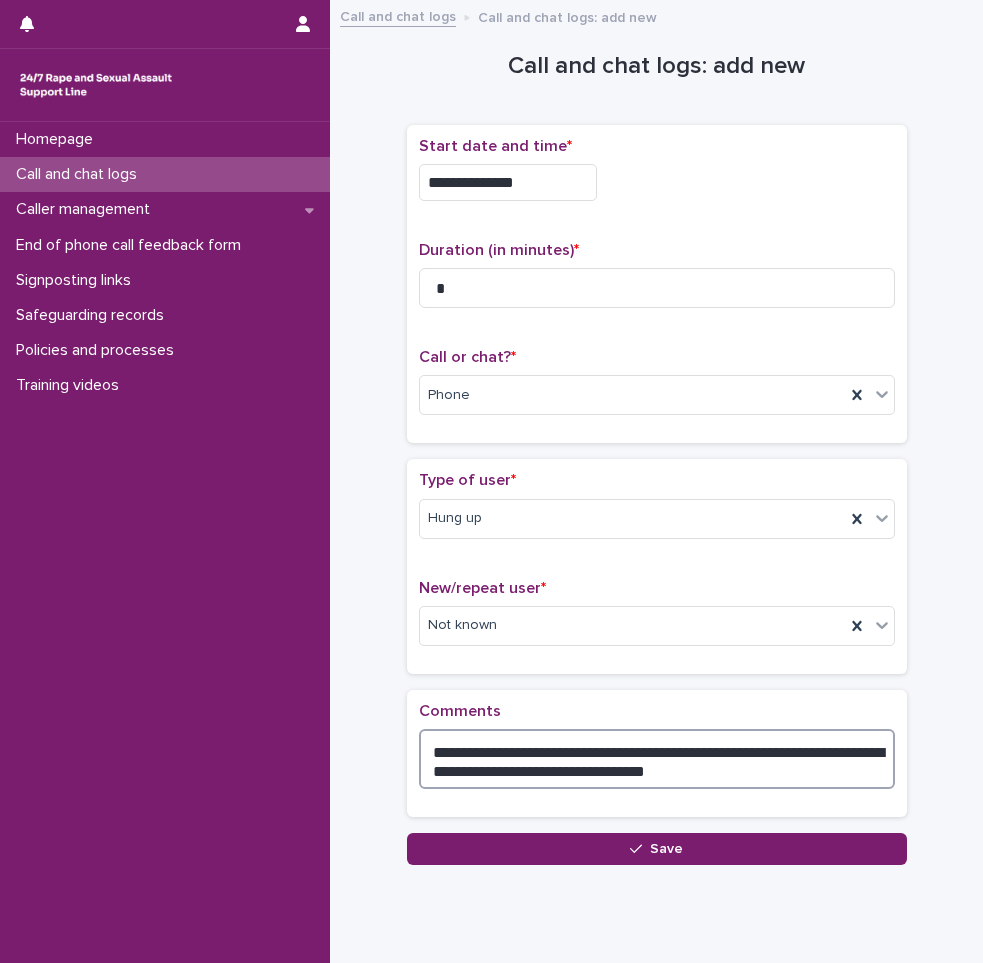 drag, startPoint x: 680, startPoint y: 750, endPoint x: 693, endPoint y: 779, distance: 31.780497 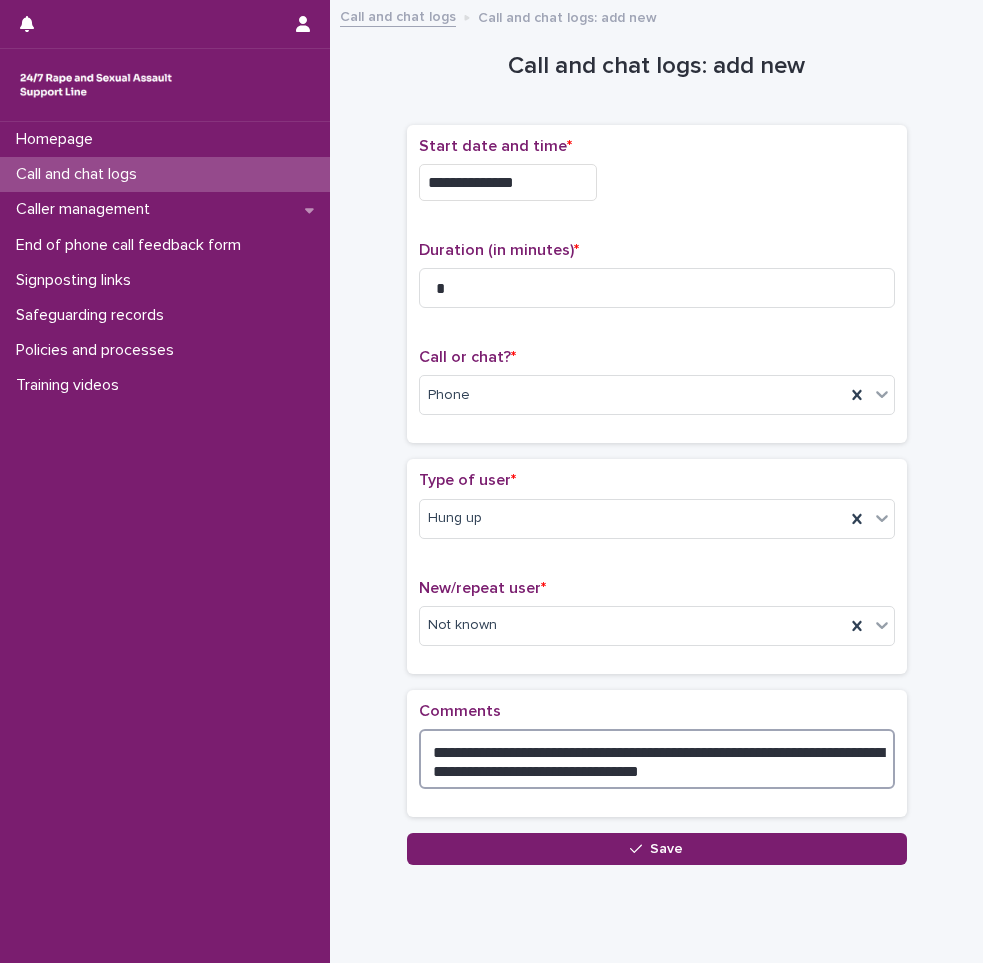 click on "**********" at bounding box center [657, 759] 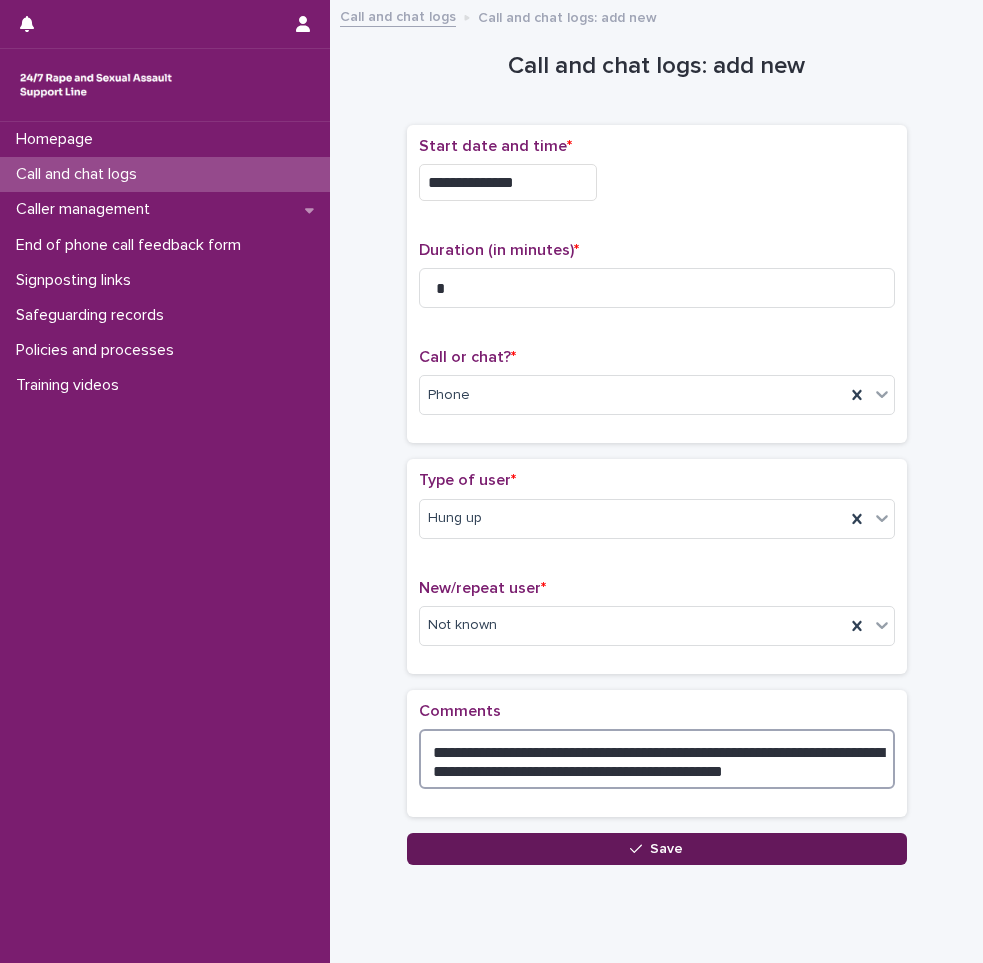 type on "**********" 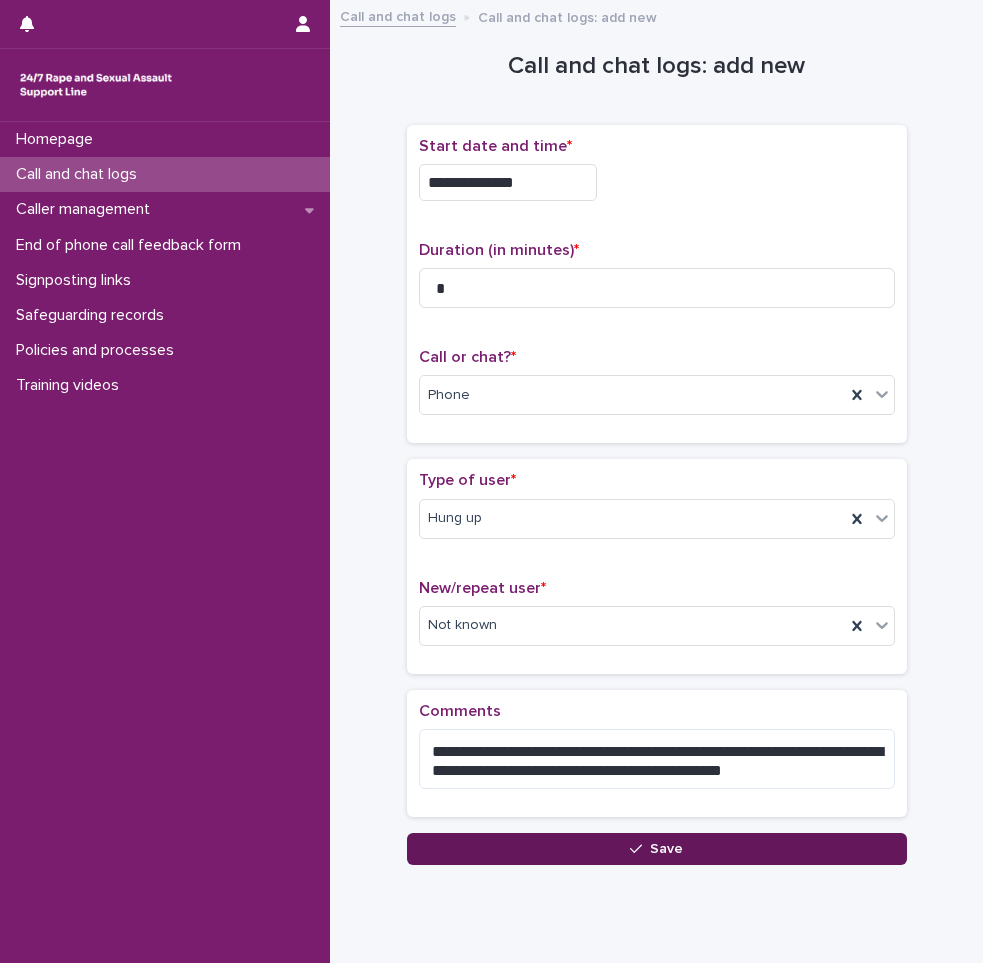 click on "Save" at bounding box center (657, 849) 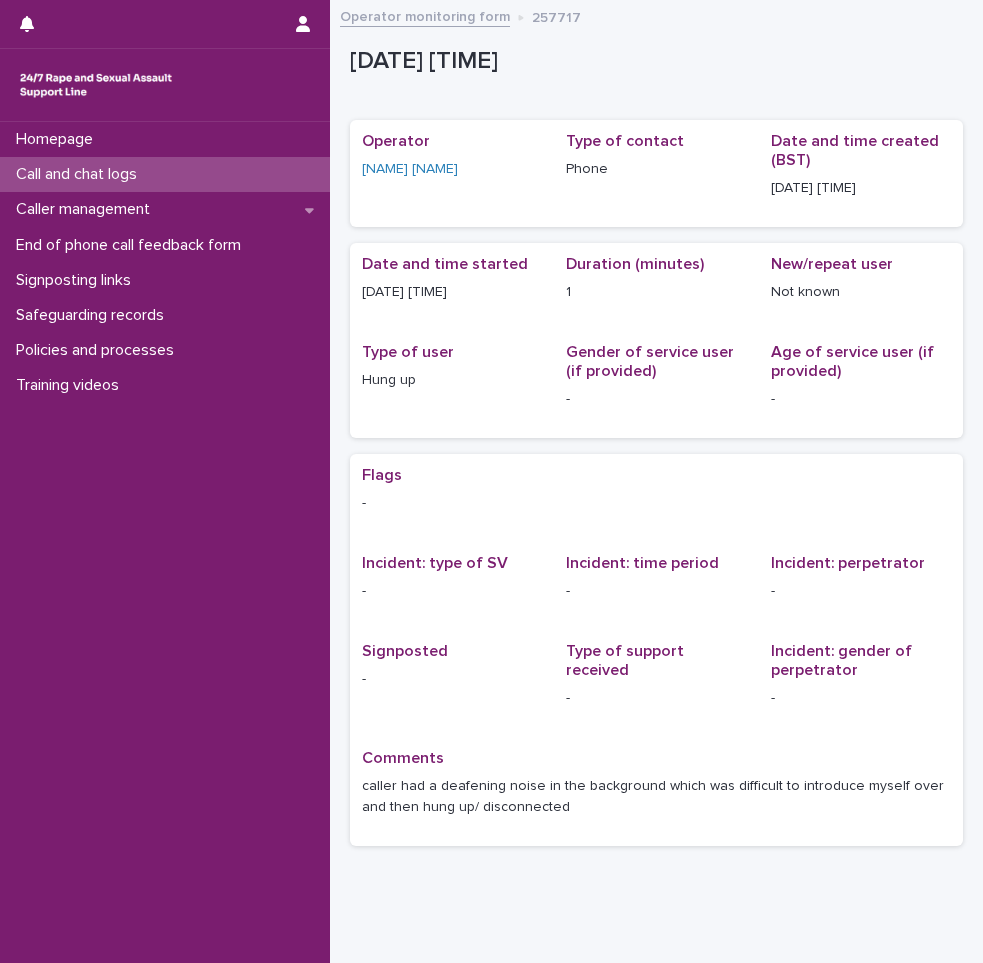 click on "Call and chat logs" at bounding box center [80, 174] 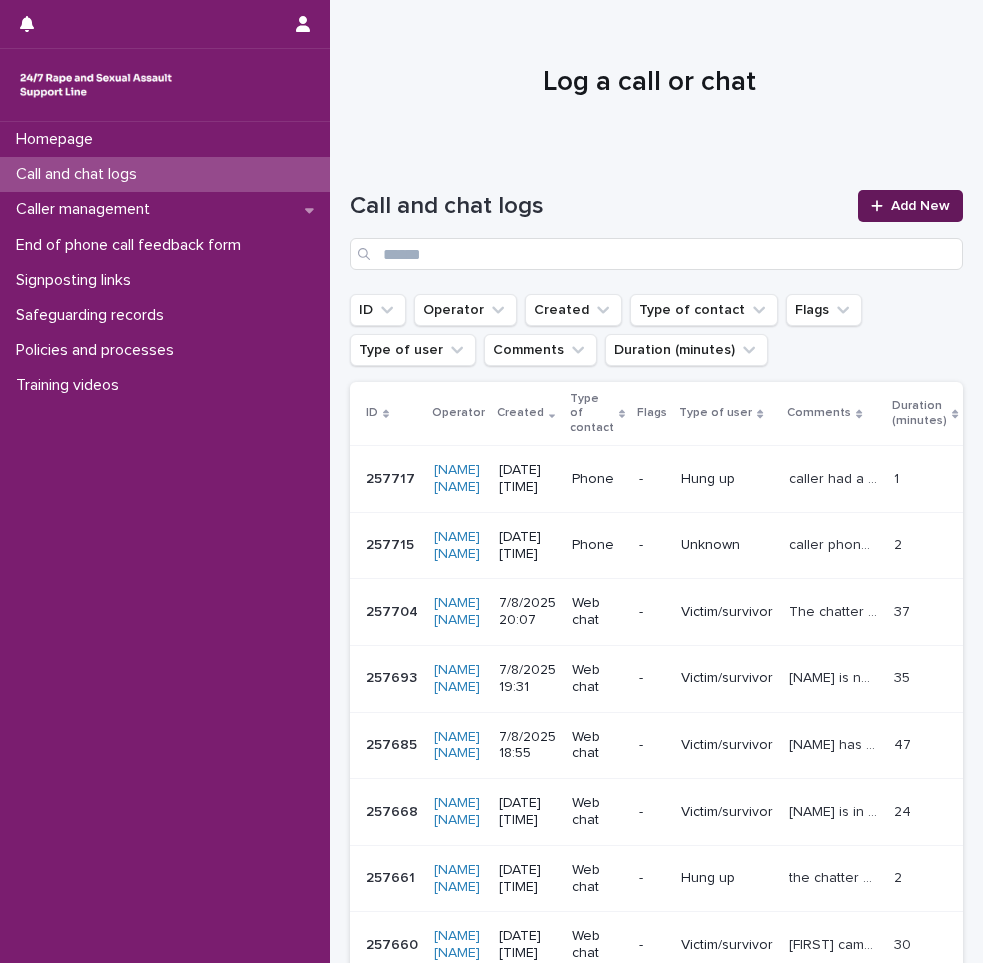 click on "Add New" at bounding box center [920, 206] 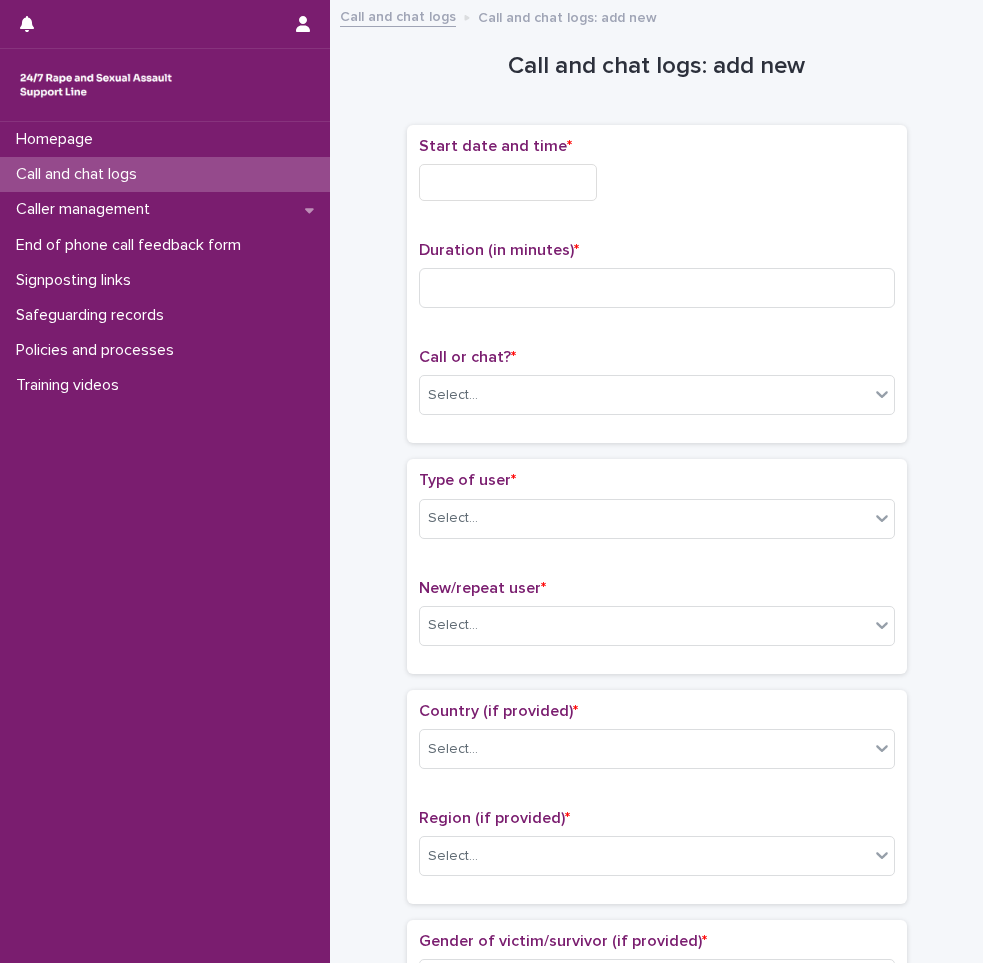 click at bounding box center [508, 182] 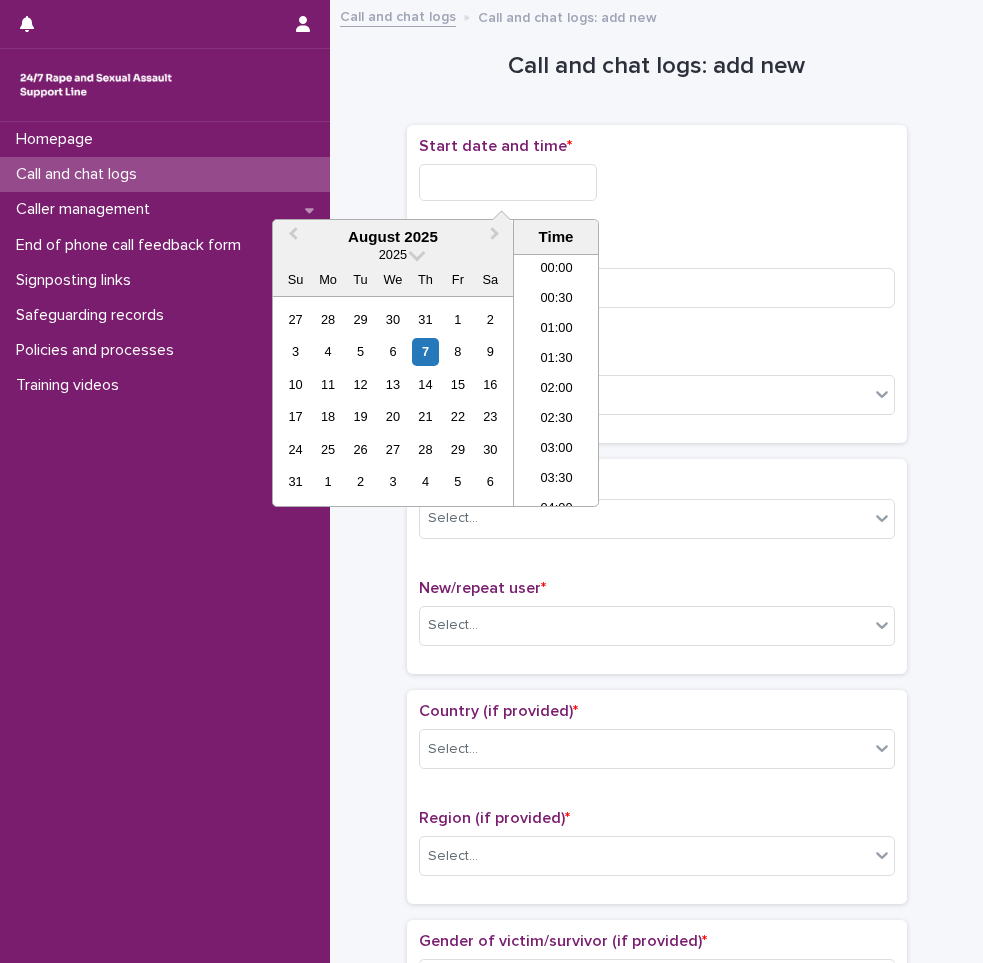 scroll, scrollTop: 1120, scrollLeft: 0, axis: vertical 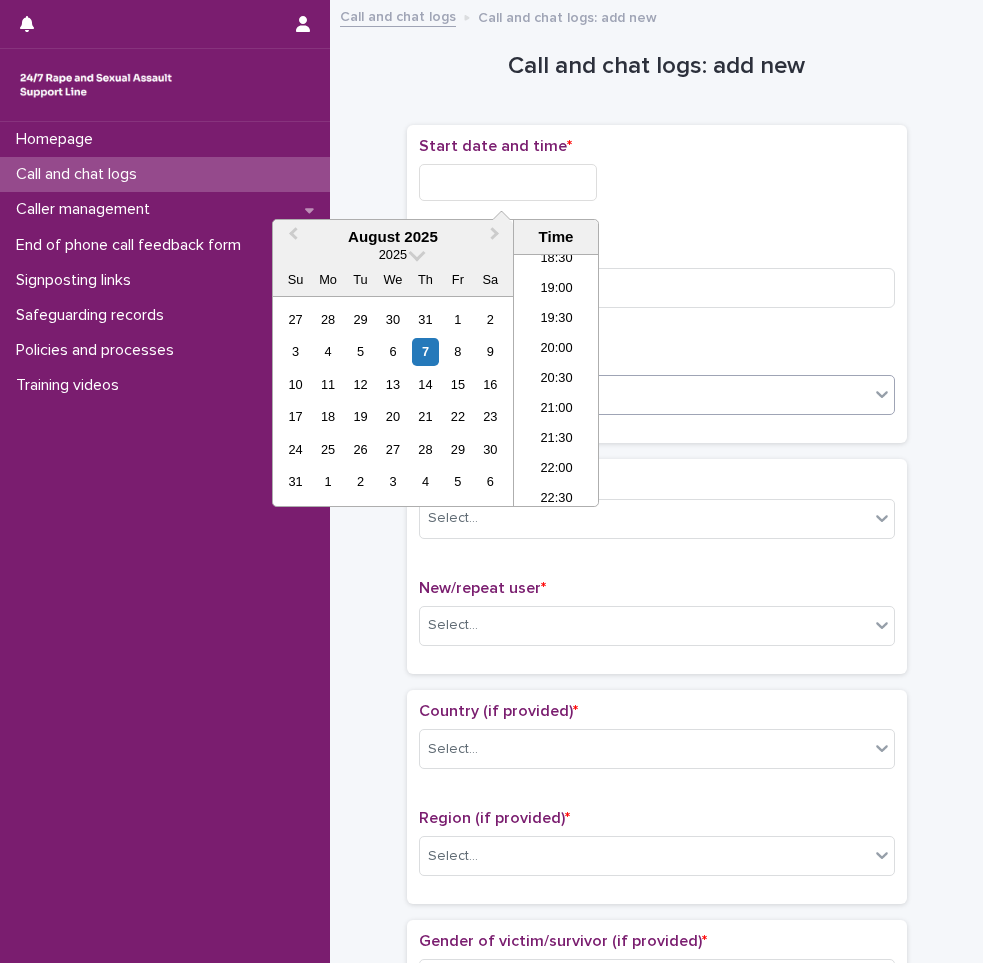 click on "21:00" at bounding box center [556, 410] 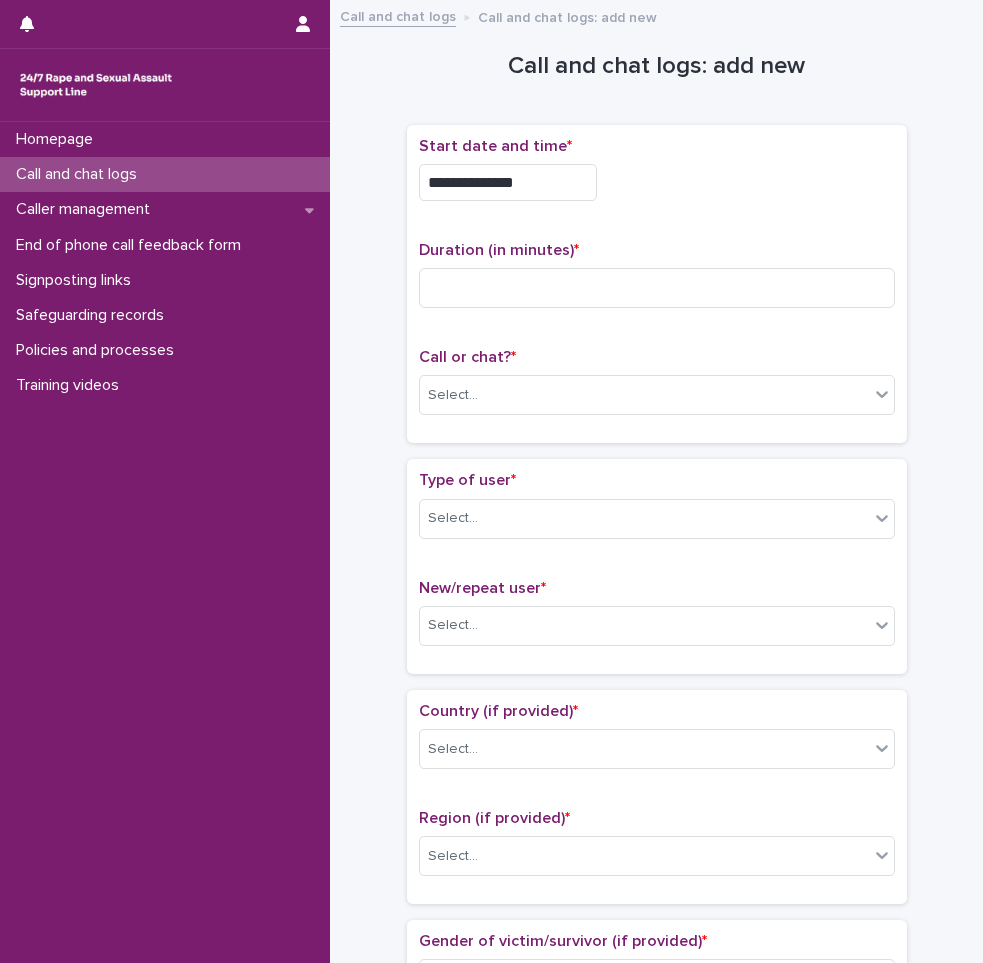 click on "**********" at bounding box center (508, 182) 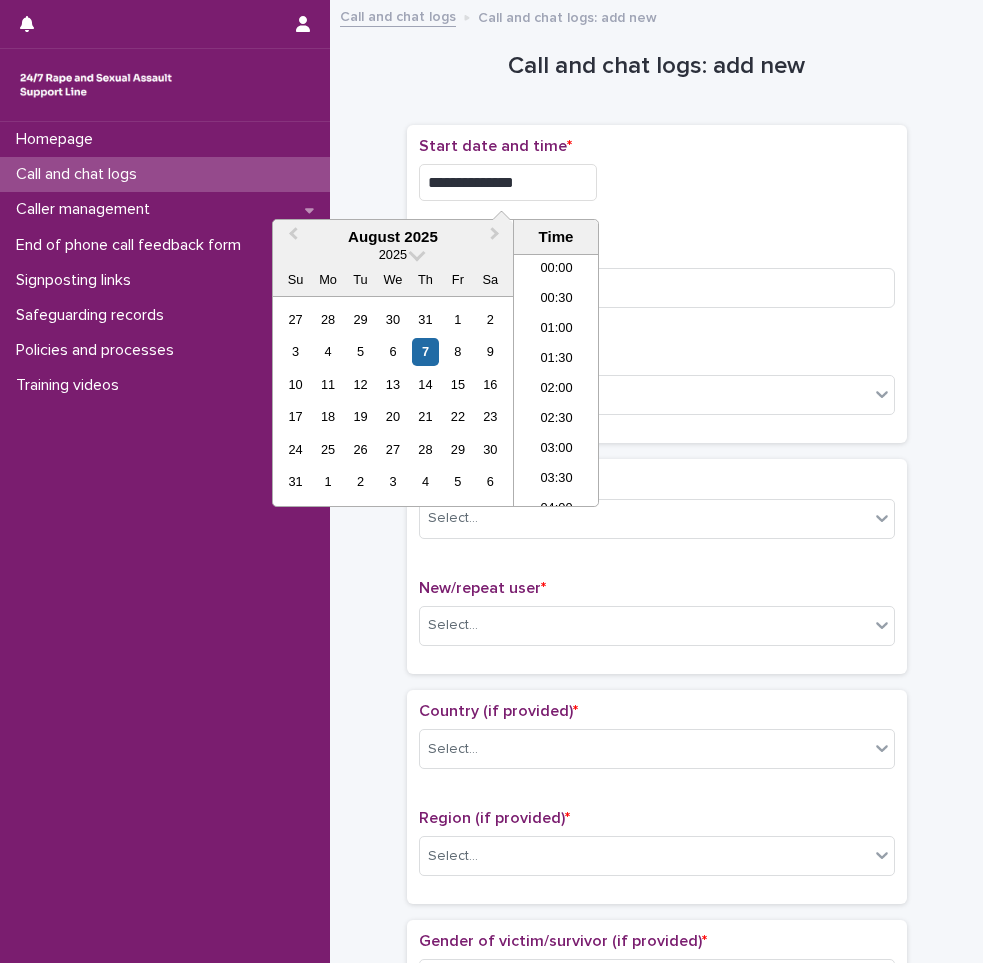 scroll, scrollTop: 1150, scrollLeft: 0, axis: vertical 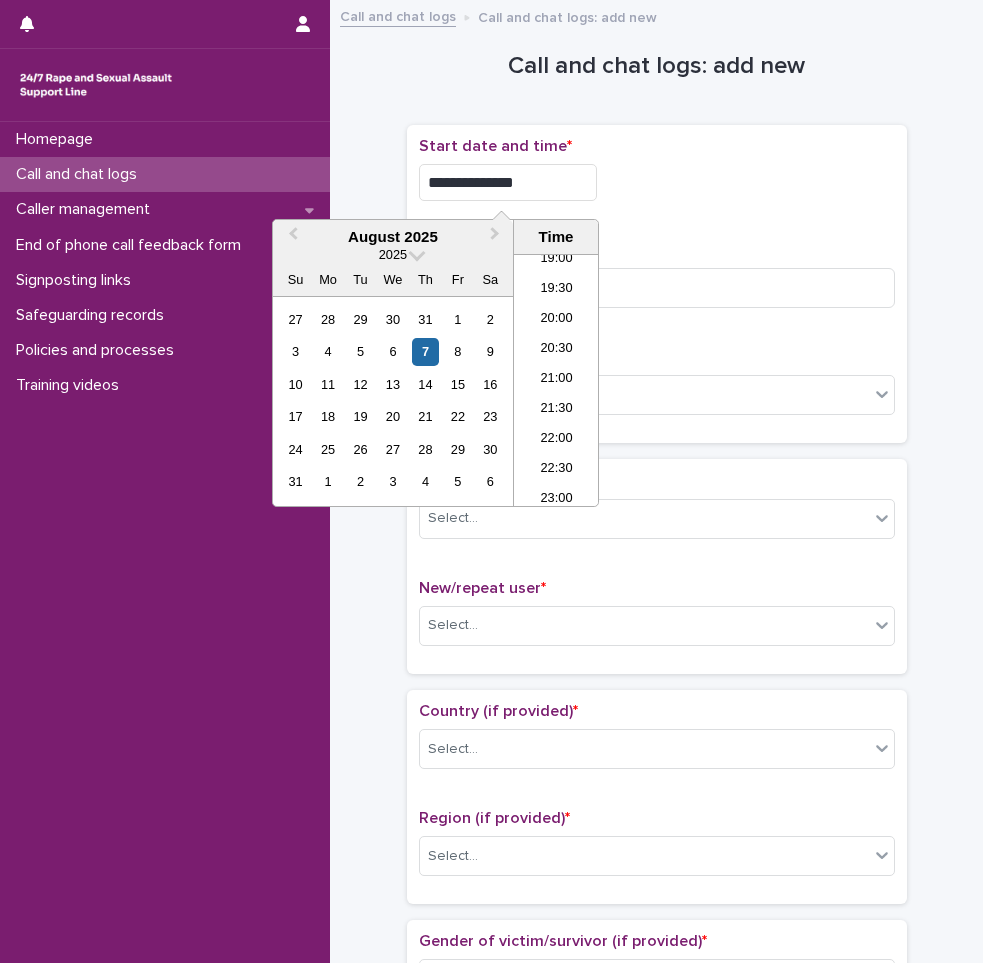 type on "**********" 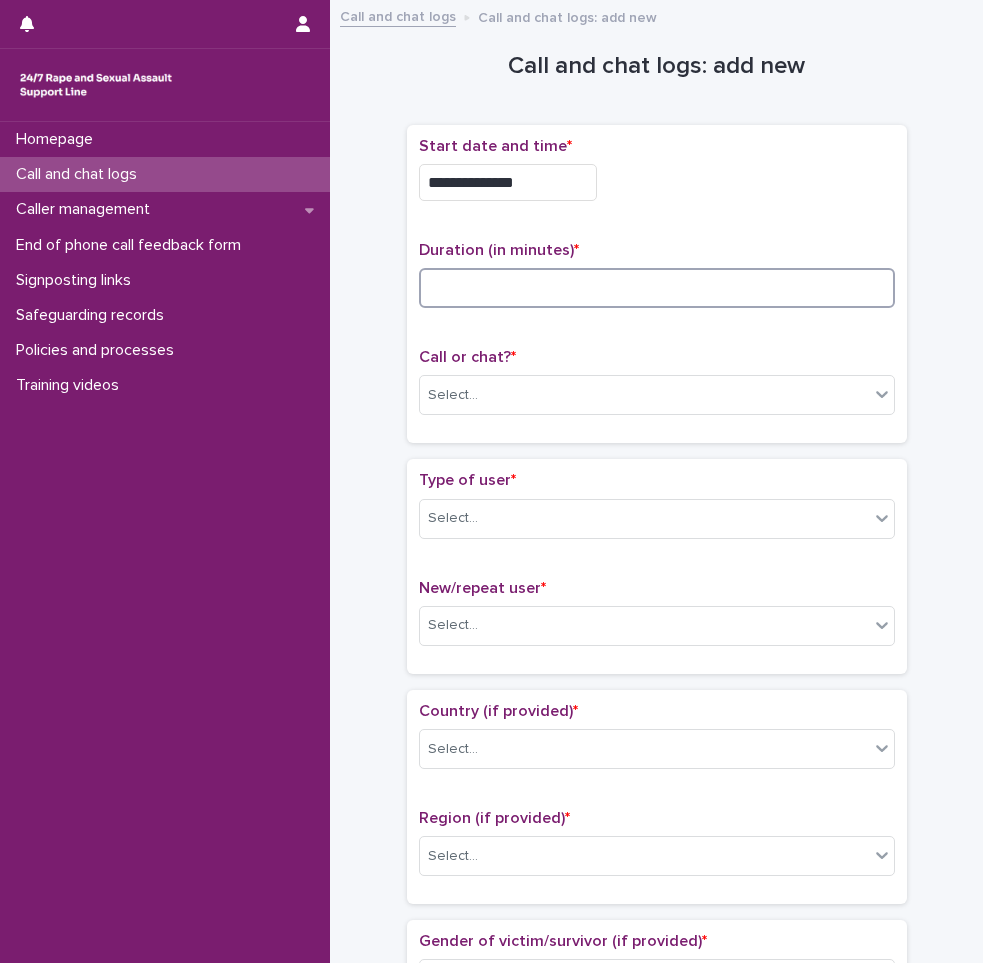 click at bounding box center [657, 288] 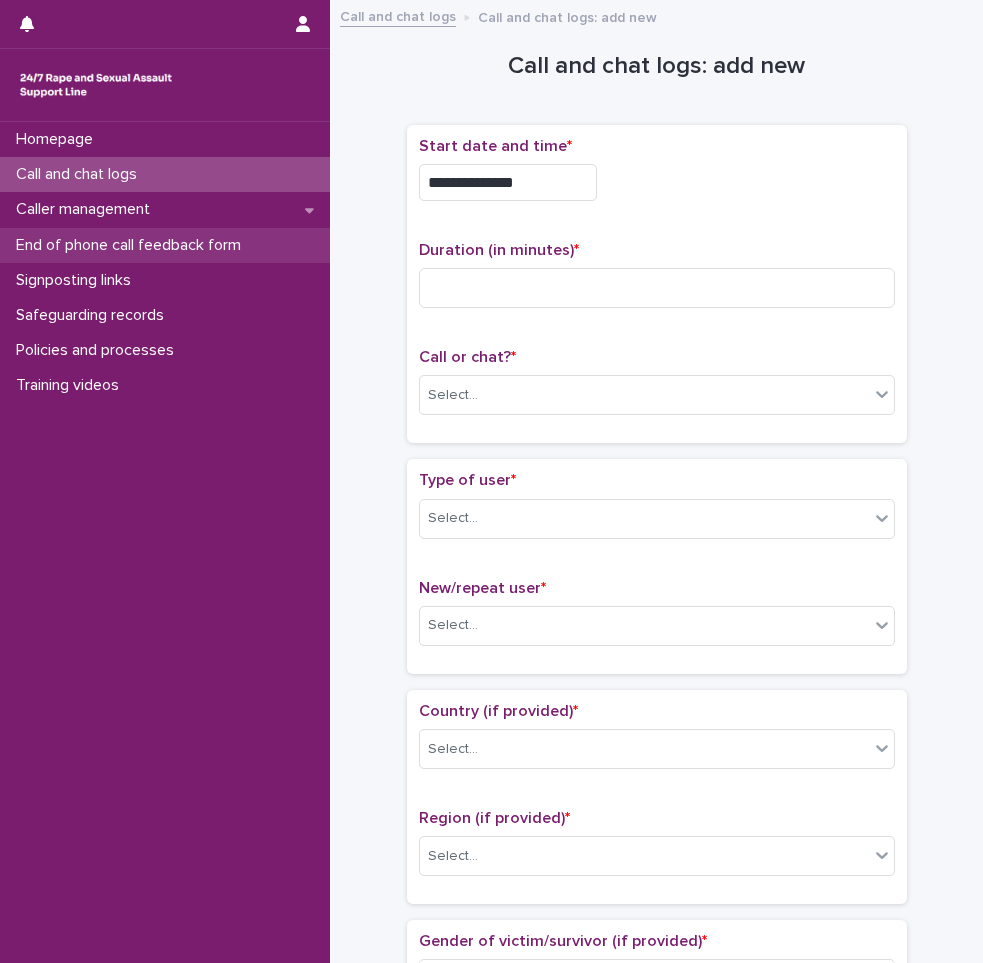 click on "End of phone call feedback form" at bounding box center (132, 245) 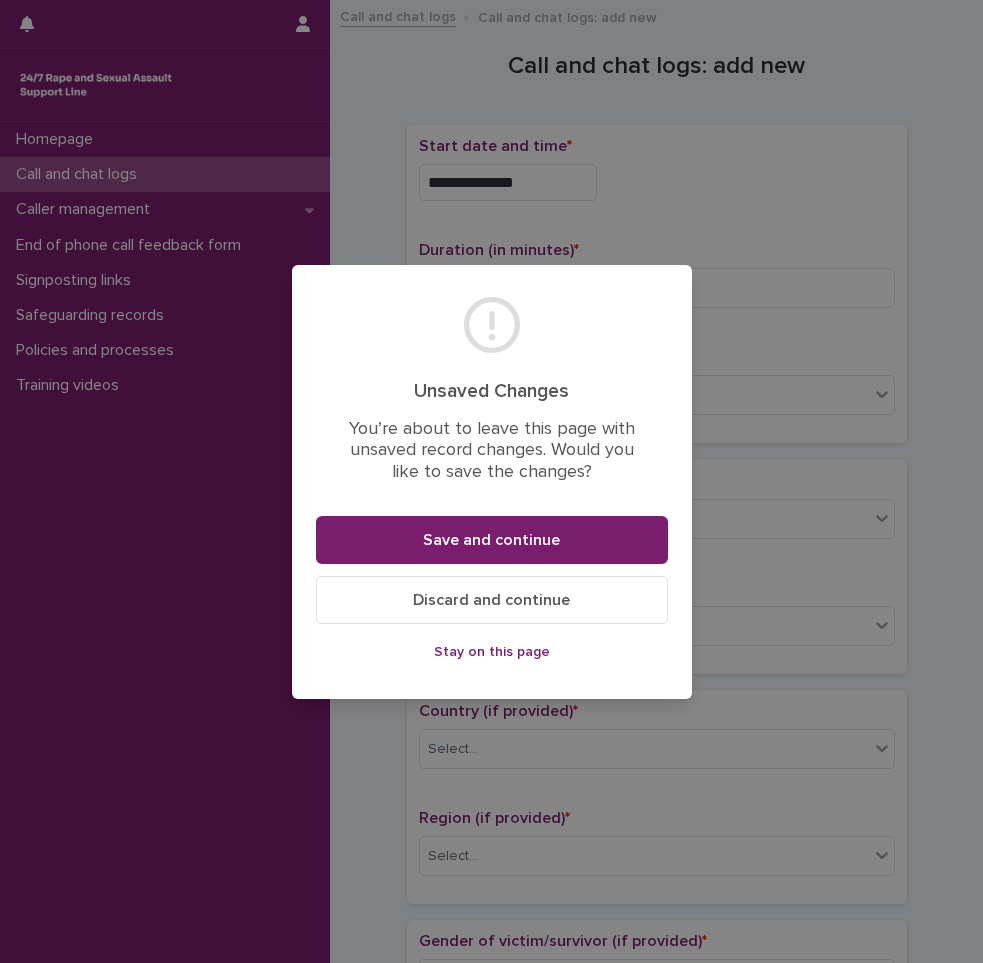 click on "Discard and continue" at bounding box center (491, 600) 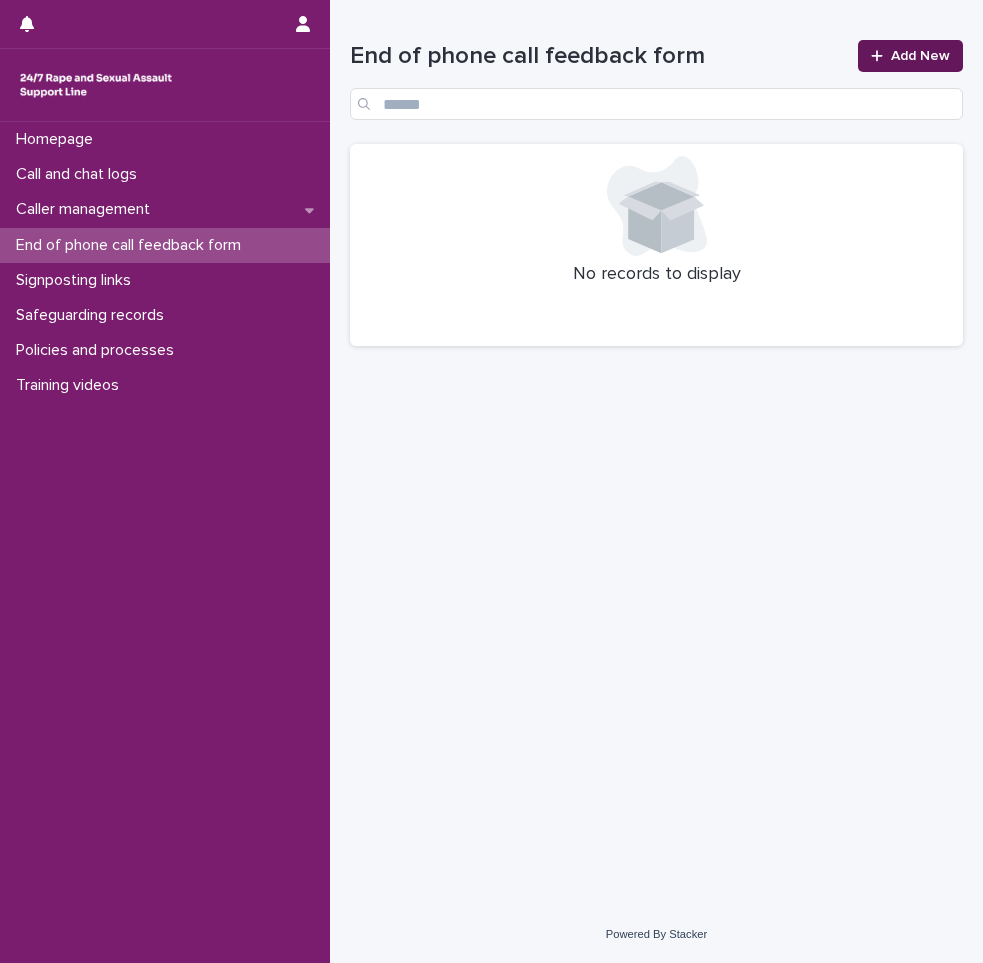 click on "Add New" at bounding box center [920, 56] 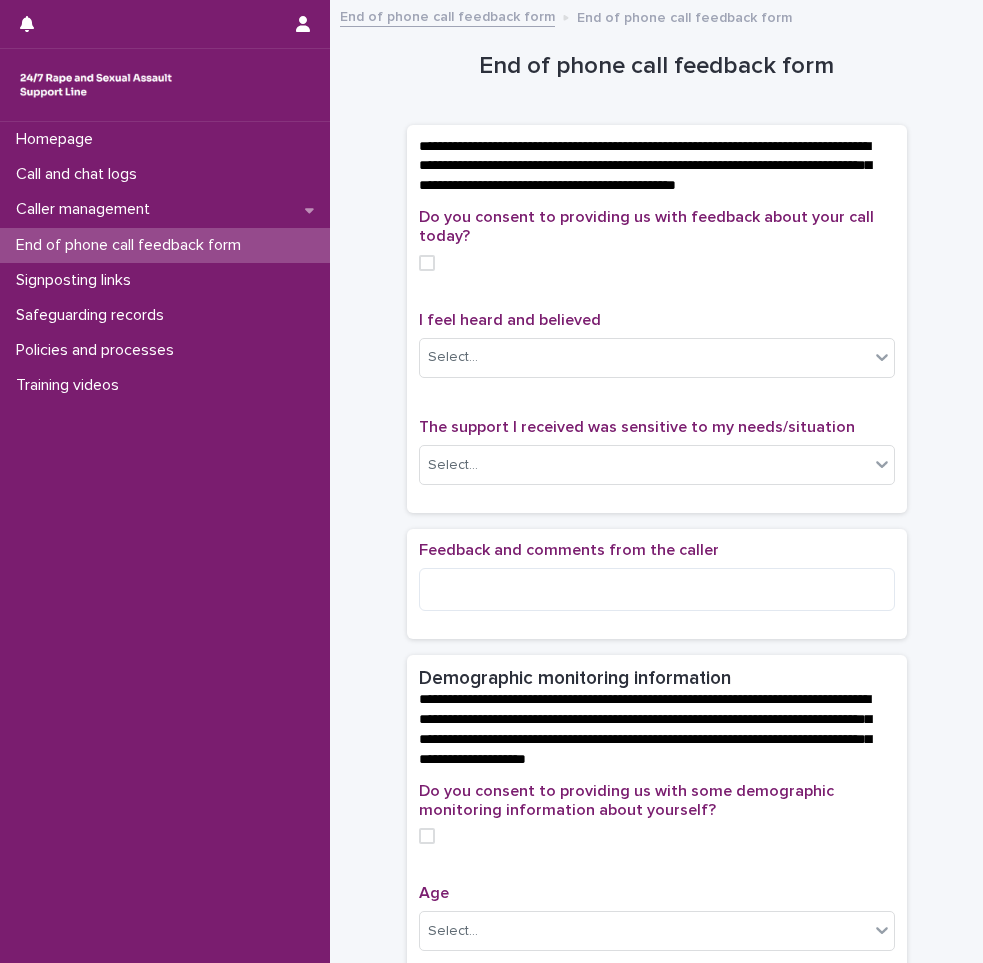 click at bounding box center (427, 263) 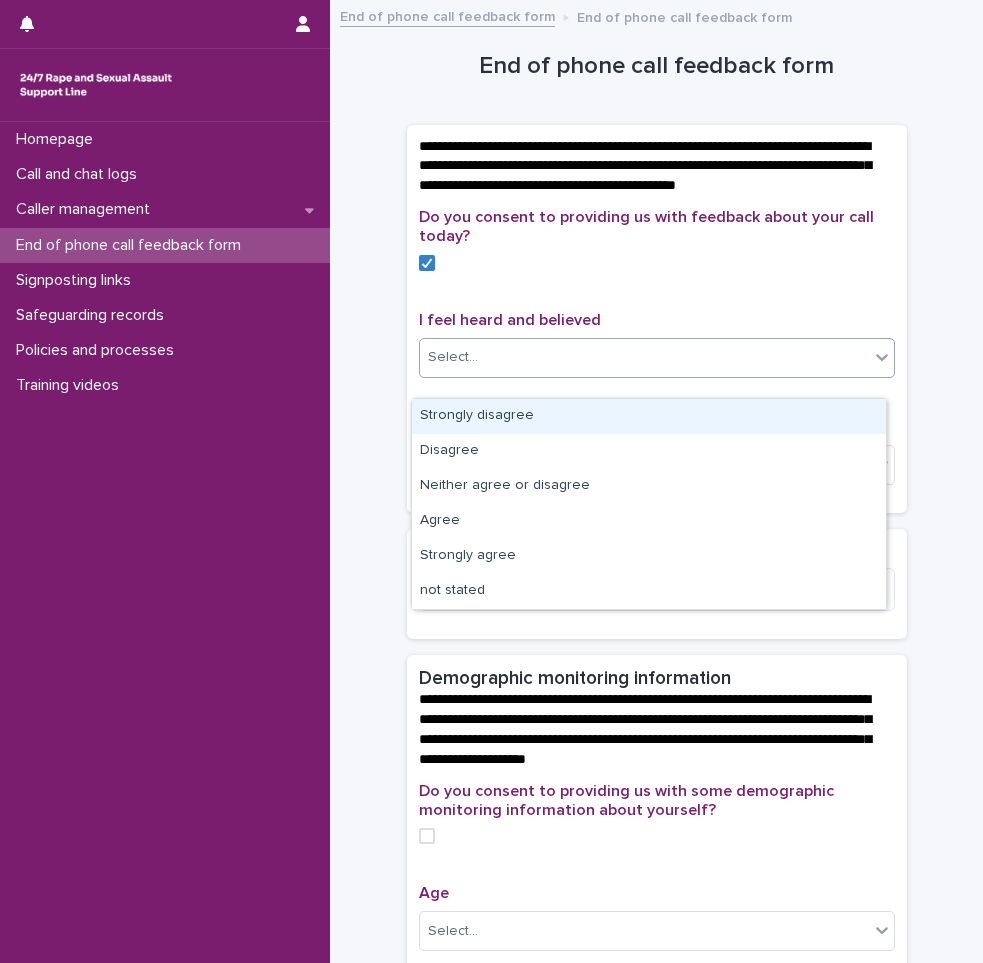 click on "Select..." at bounding box center (644, 357) 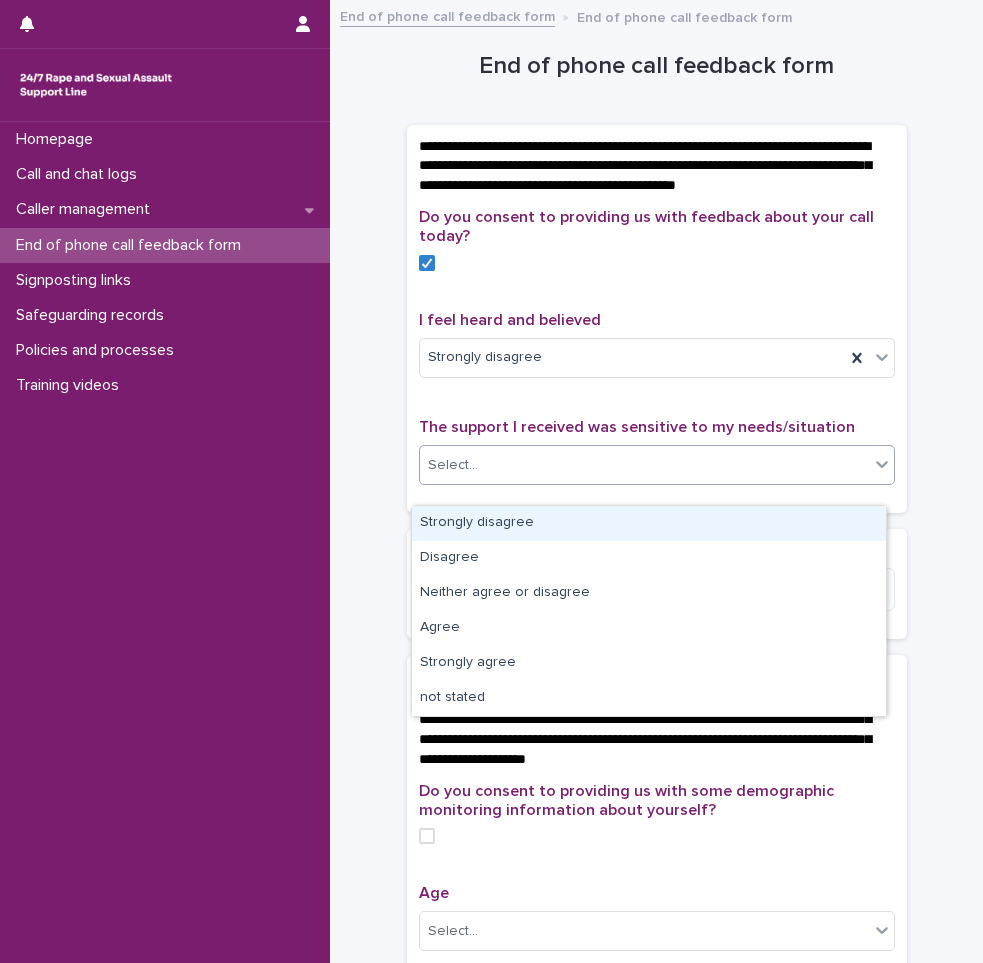 click on "Select..." at bounding box center [644, 465] 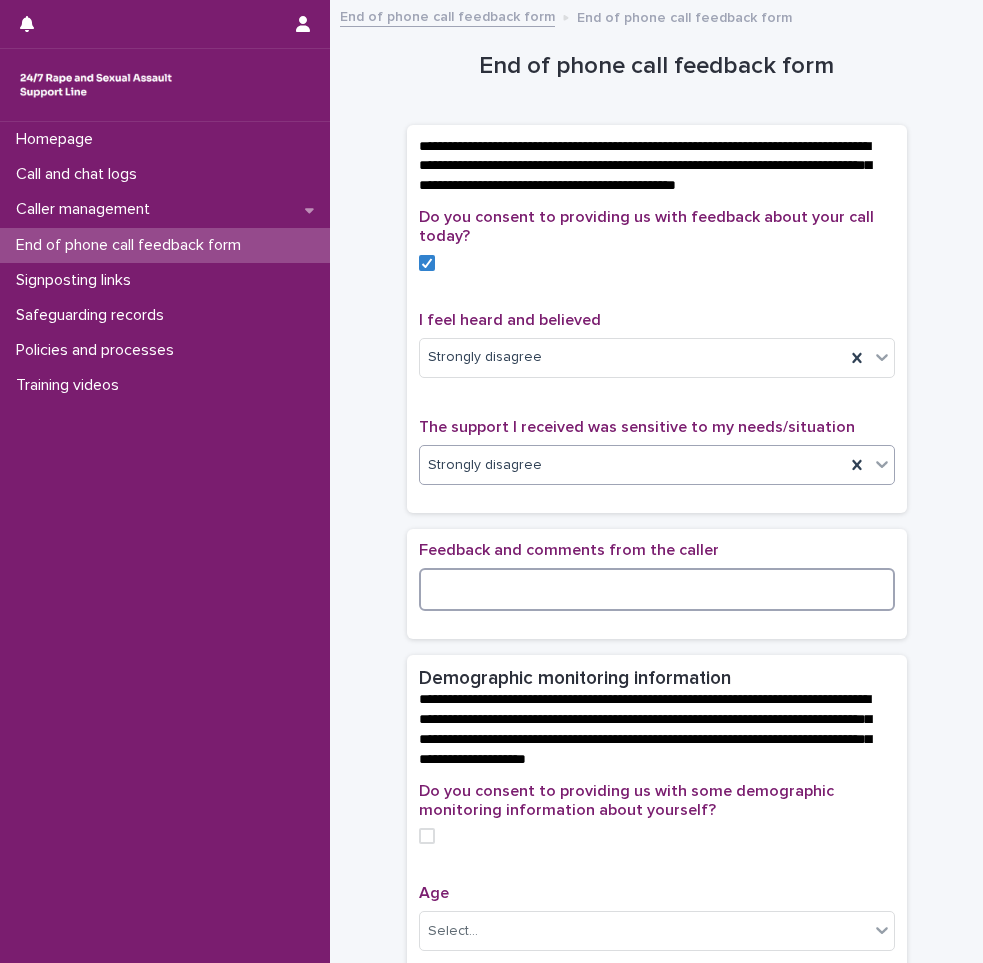 click at bounding box center (657, 589) 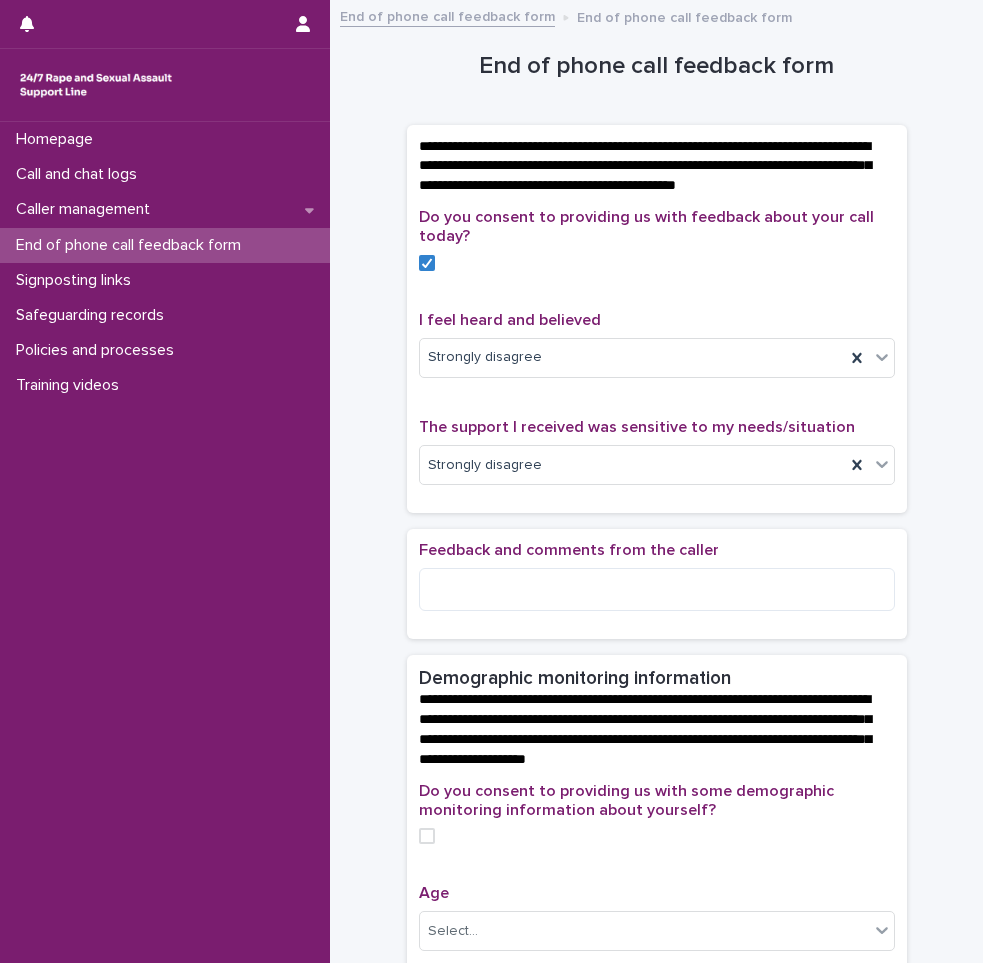 click on "**********" at bounding box center [656, 841] 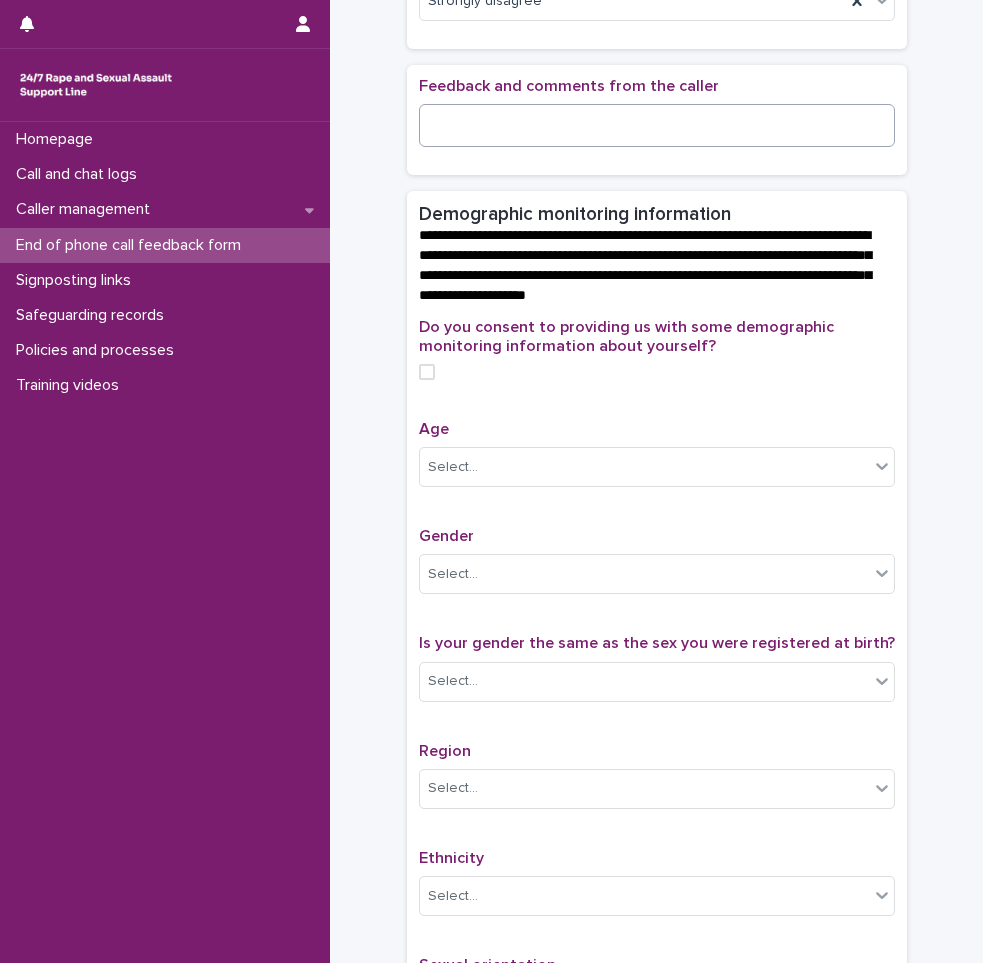 scroll, scrollTop: 500, scrollLeft: 0, axis: vertical 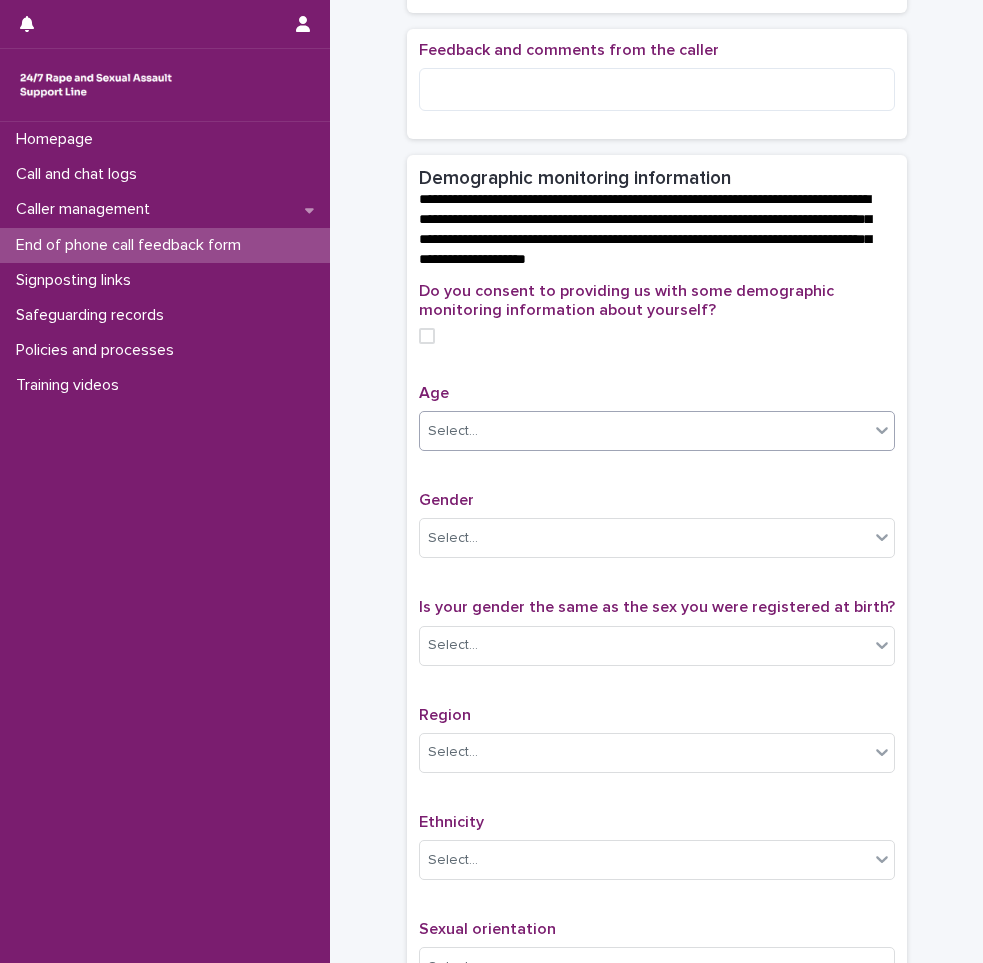 click on "Select..." at bounding box center (644, 431) 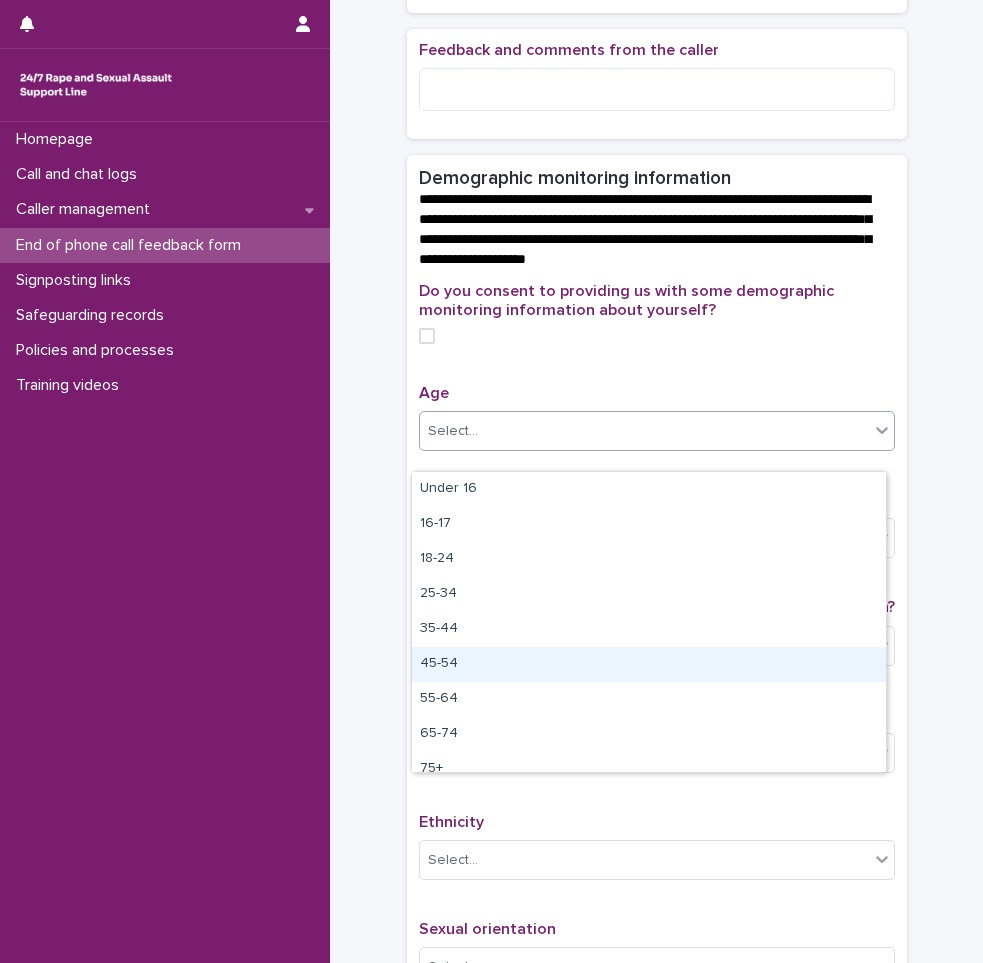 click on "45-54" at bounding box center (649, 664) 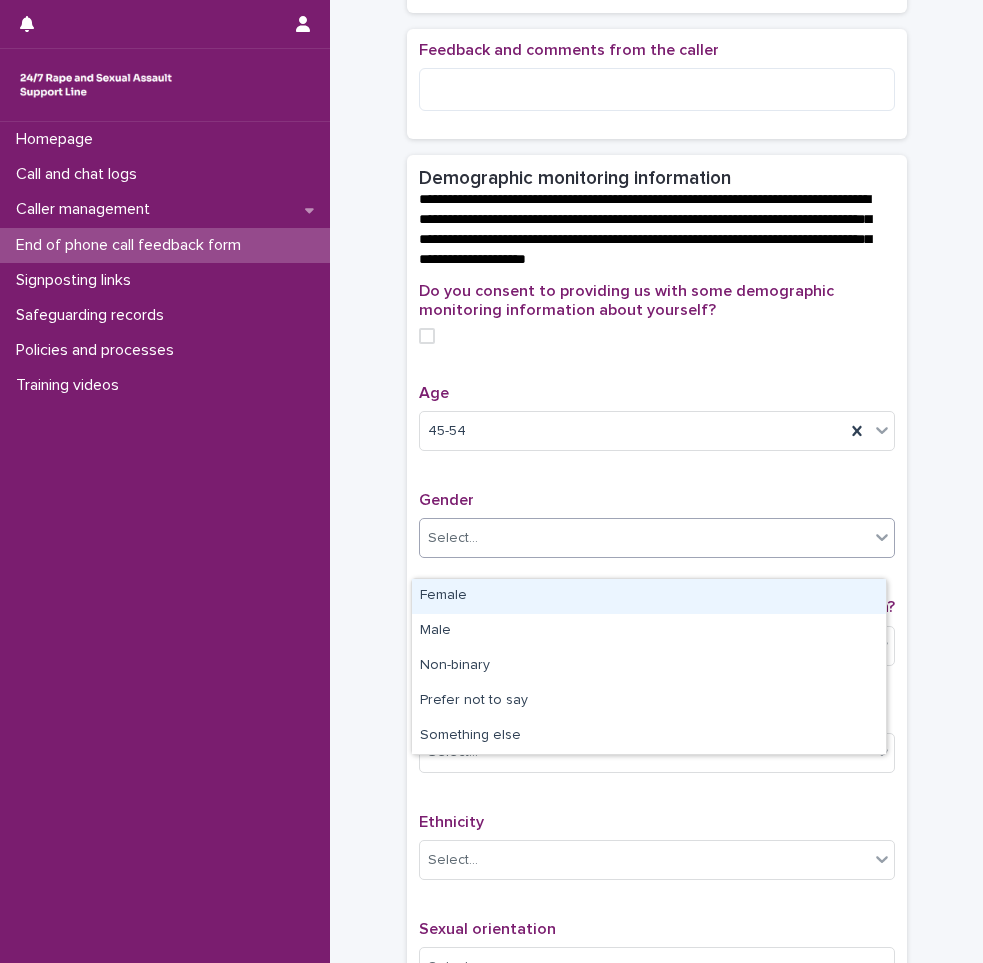 click on "Select..." at bounding box center [644, 538] 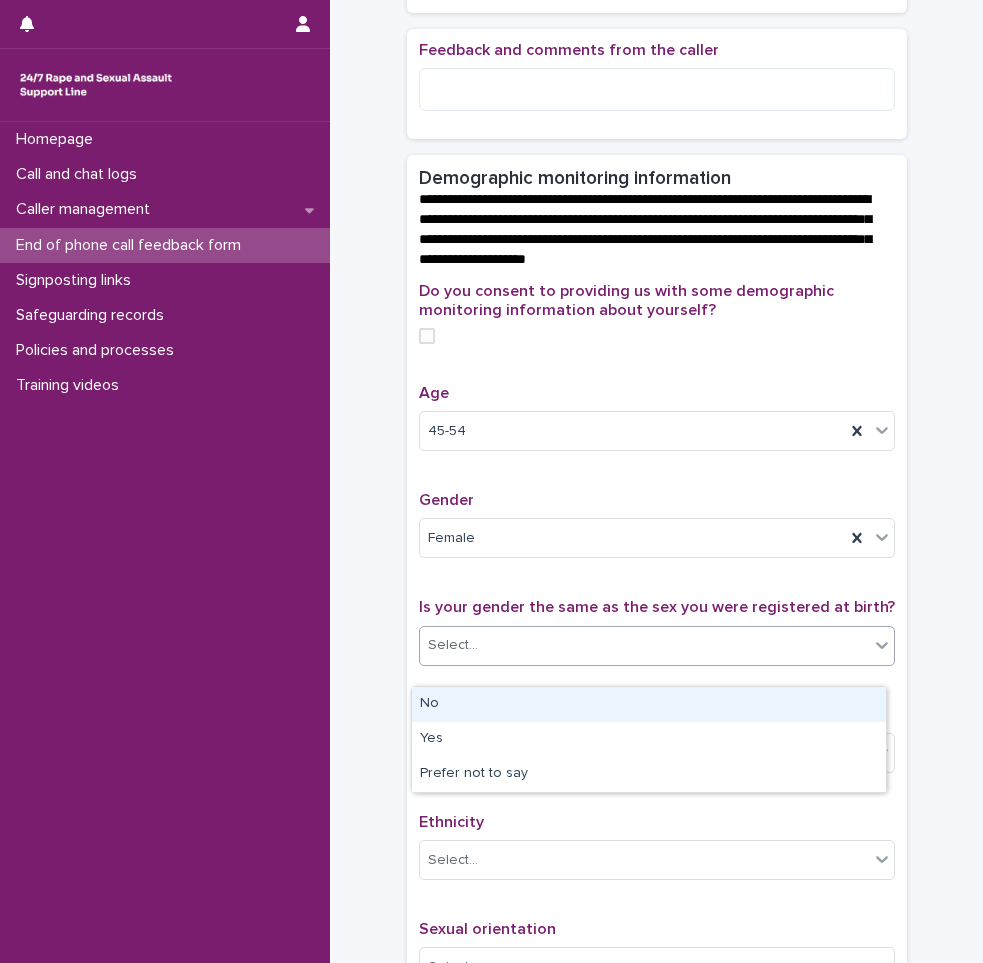 click on "Select..." at bounding box center [644, 645] 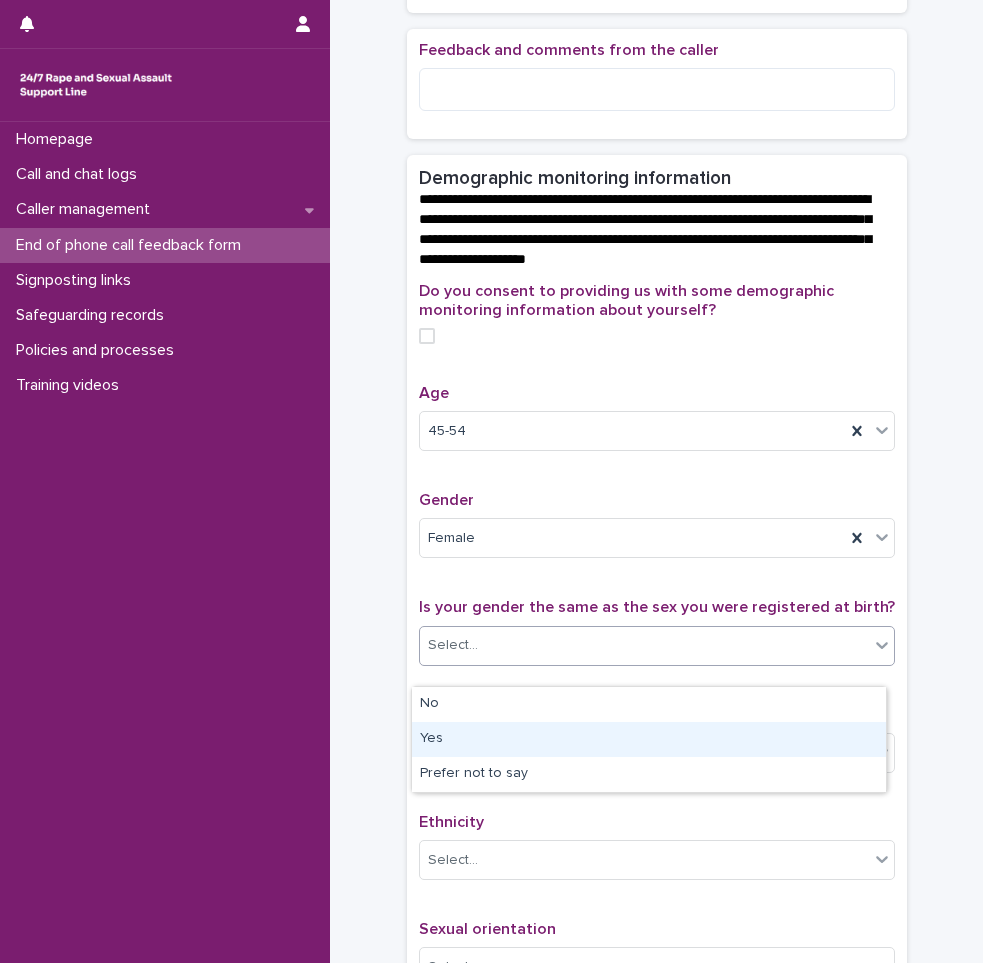 click on "Yes" at bounding box center (649, 739) 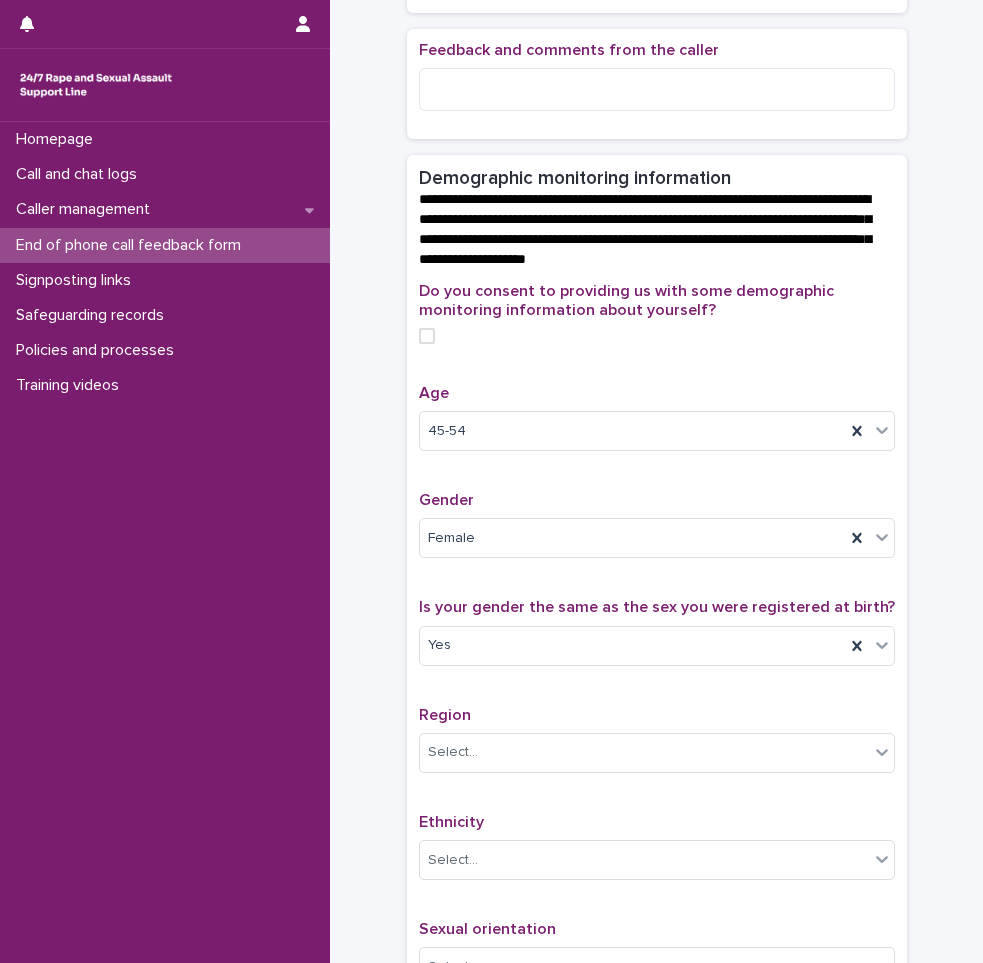 click on "**********" at bounding box center (656, 341) 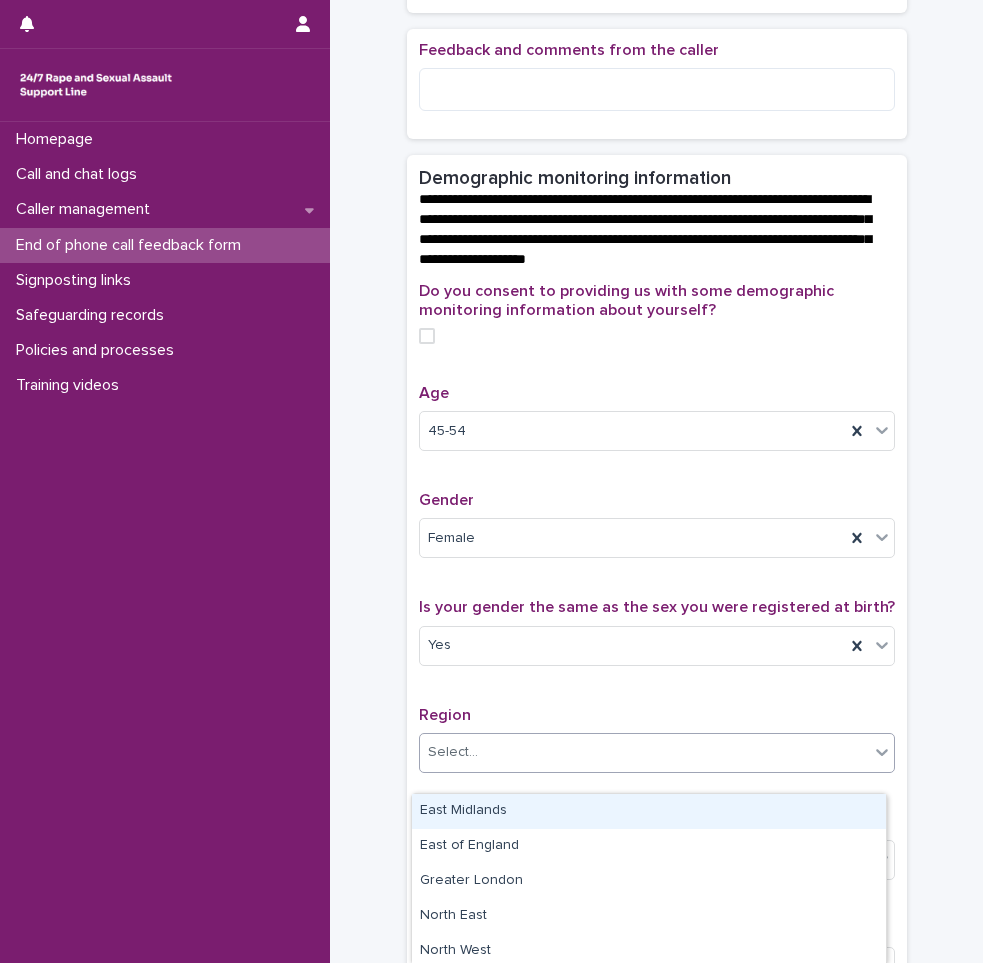 click on "Select..." at bounding box center [644, 752] 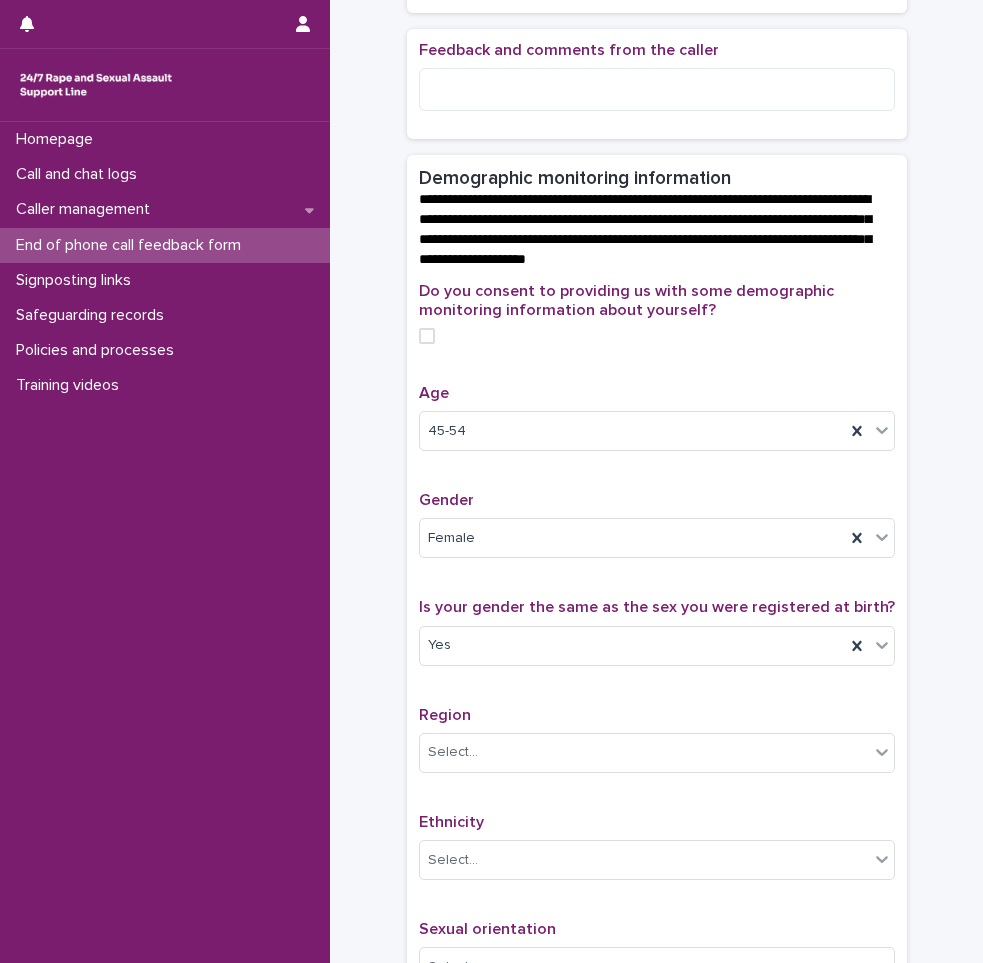 click on "**********" at bounding box center (656, 366) 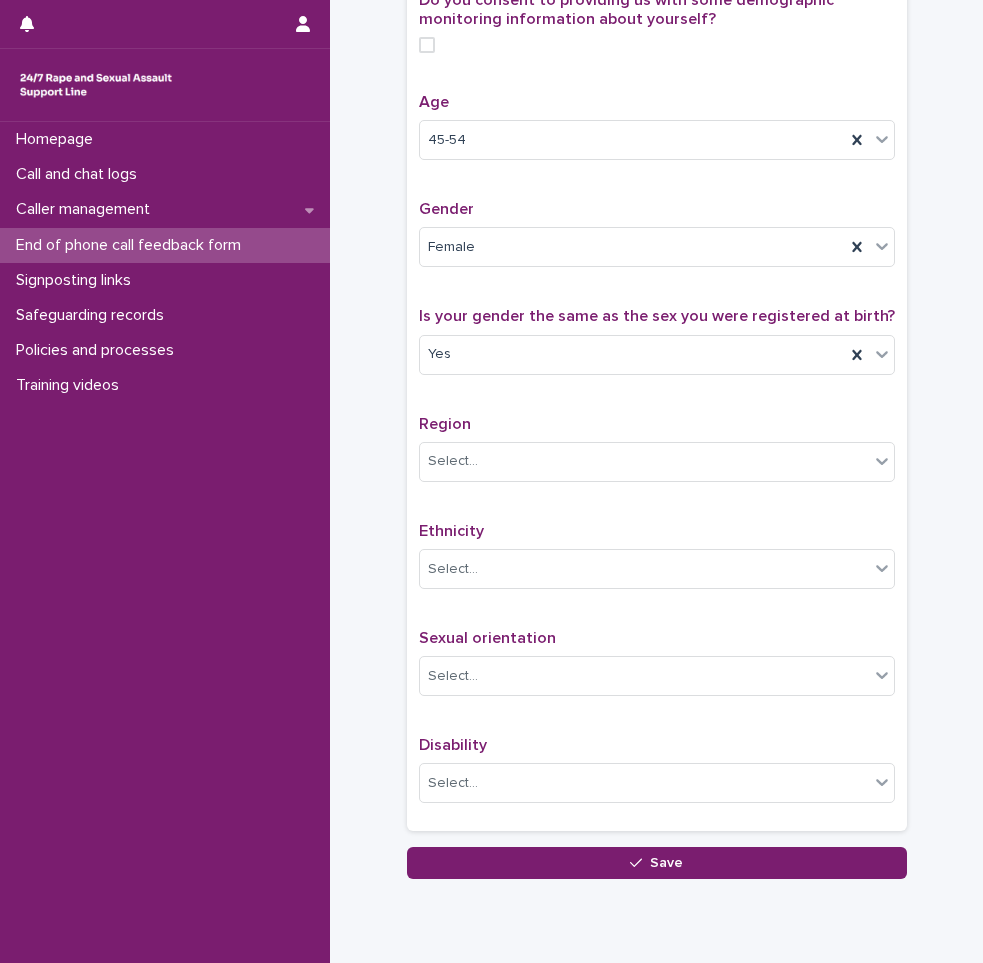 scroll, scrollTop: 800, scrollLeft: 0, axis: vertical 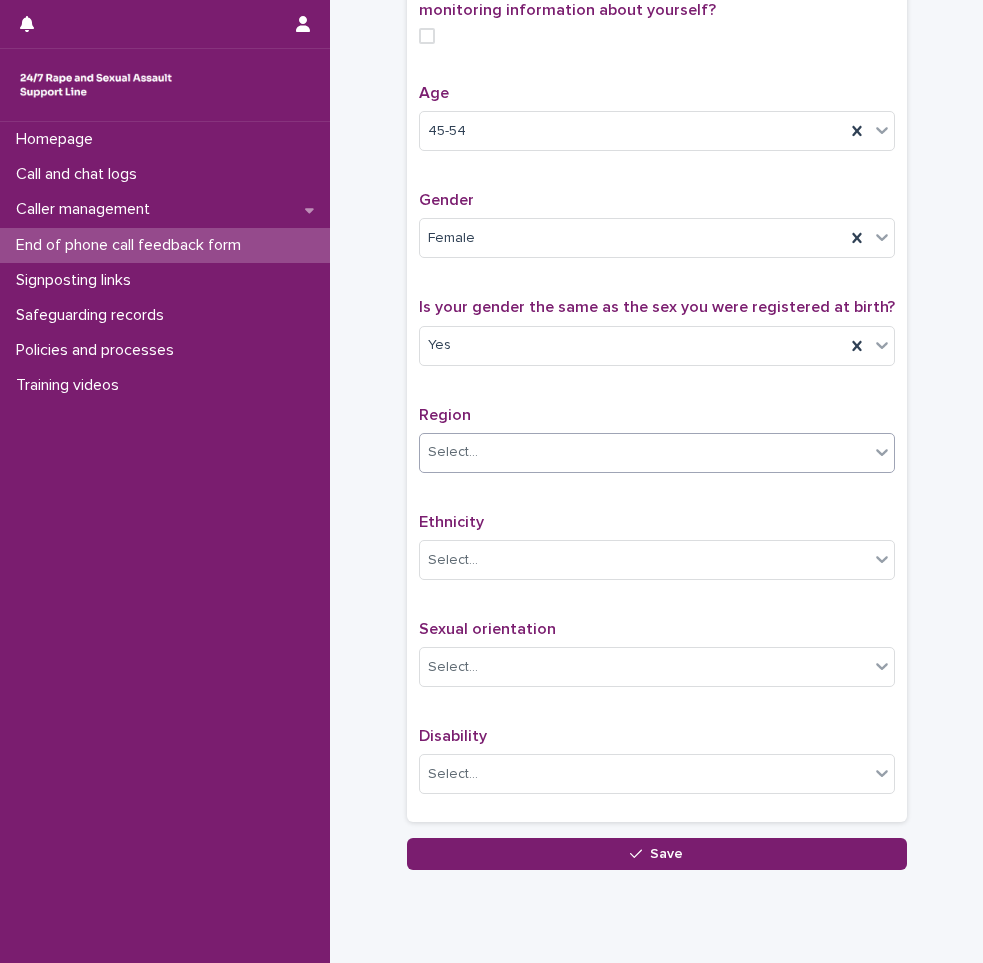 click on "Select..." at bounding box center [644, 452] 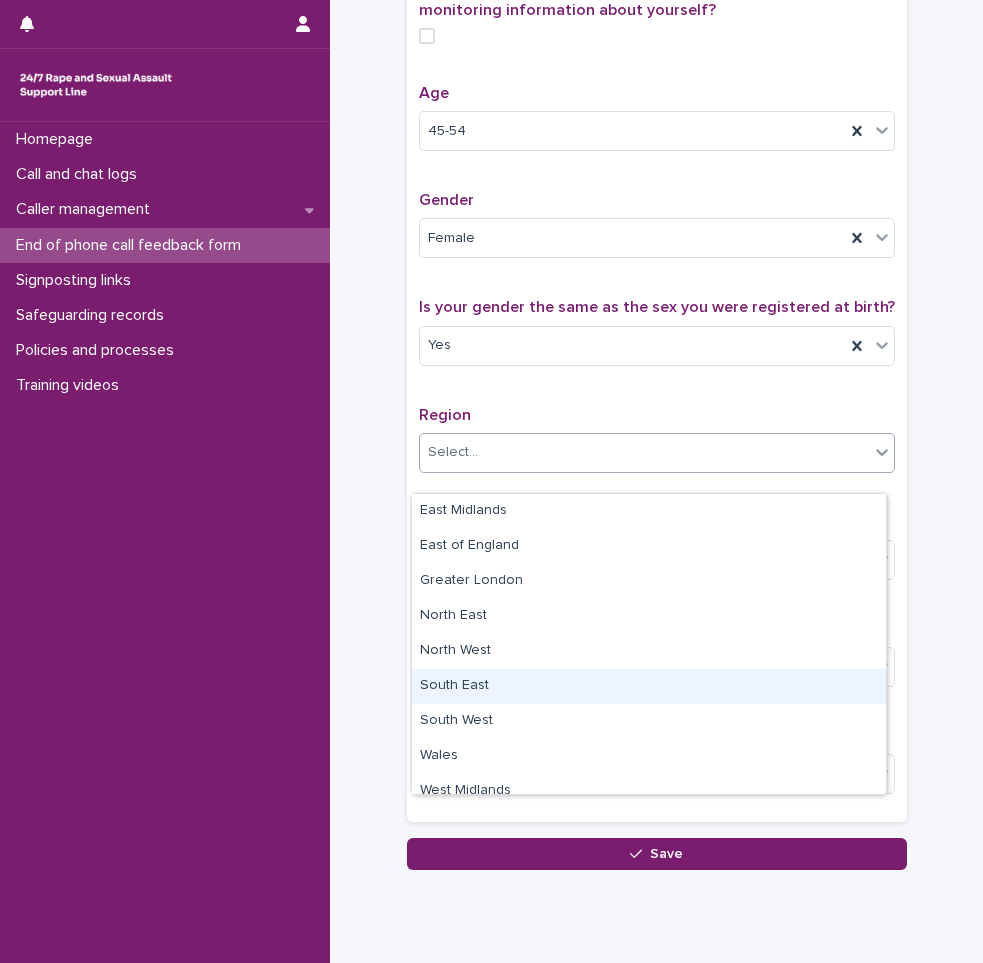 scroll, scrollTop: 120, scrollLeft: 0, axis: vertical 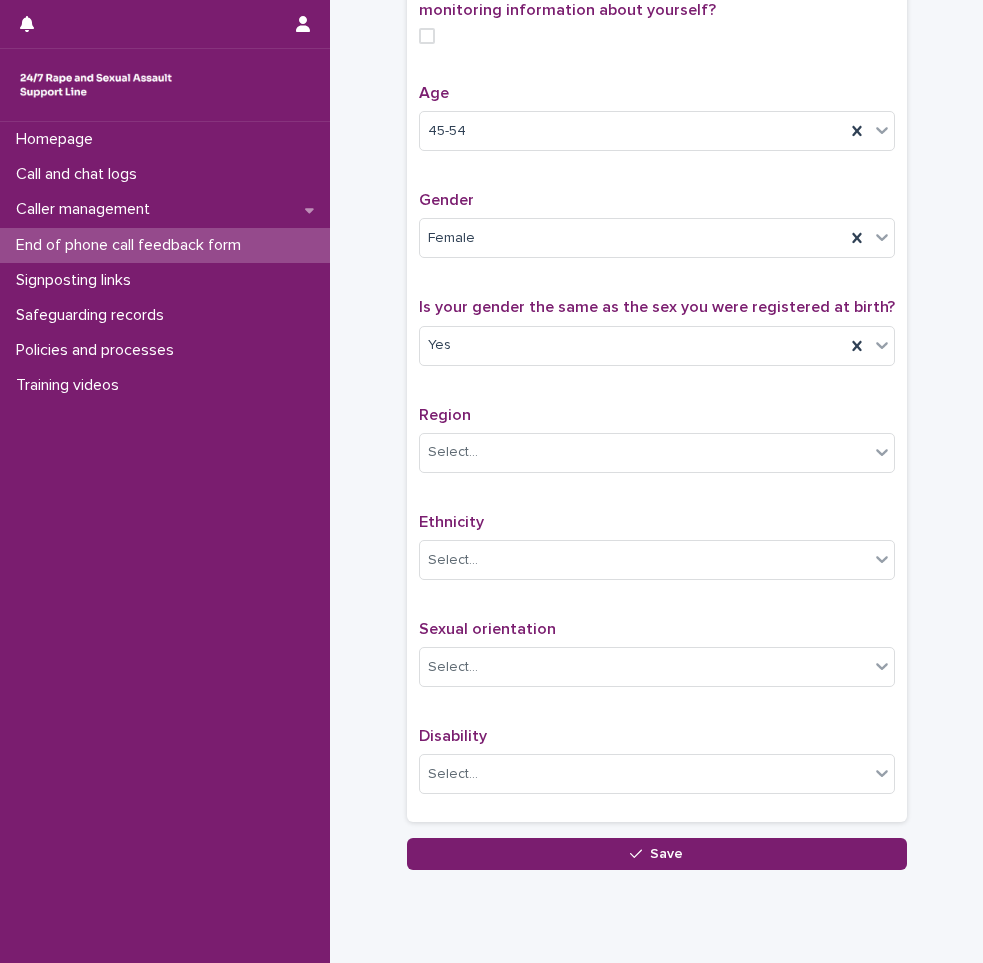 click on "**********" at bounding box center [656, 41] 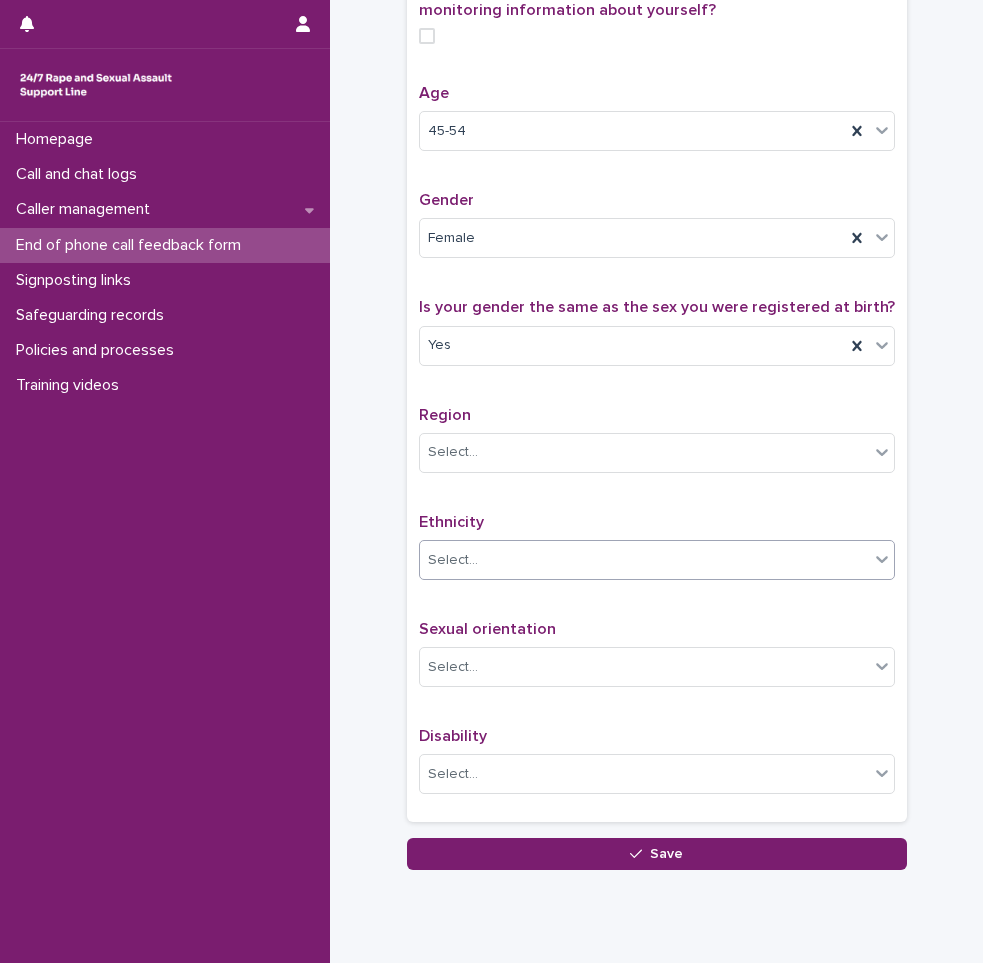 click on "Select..." at bounding box center (644, 560) 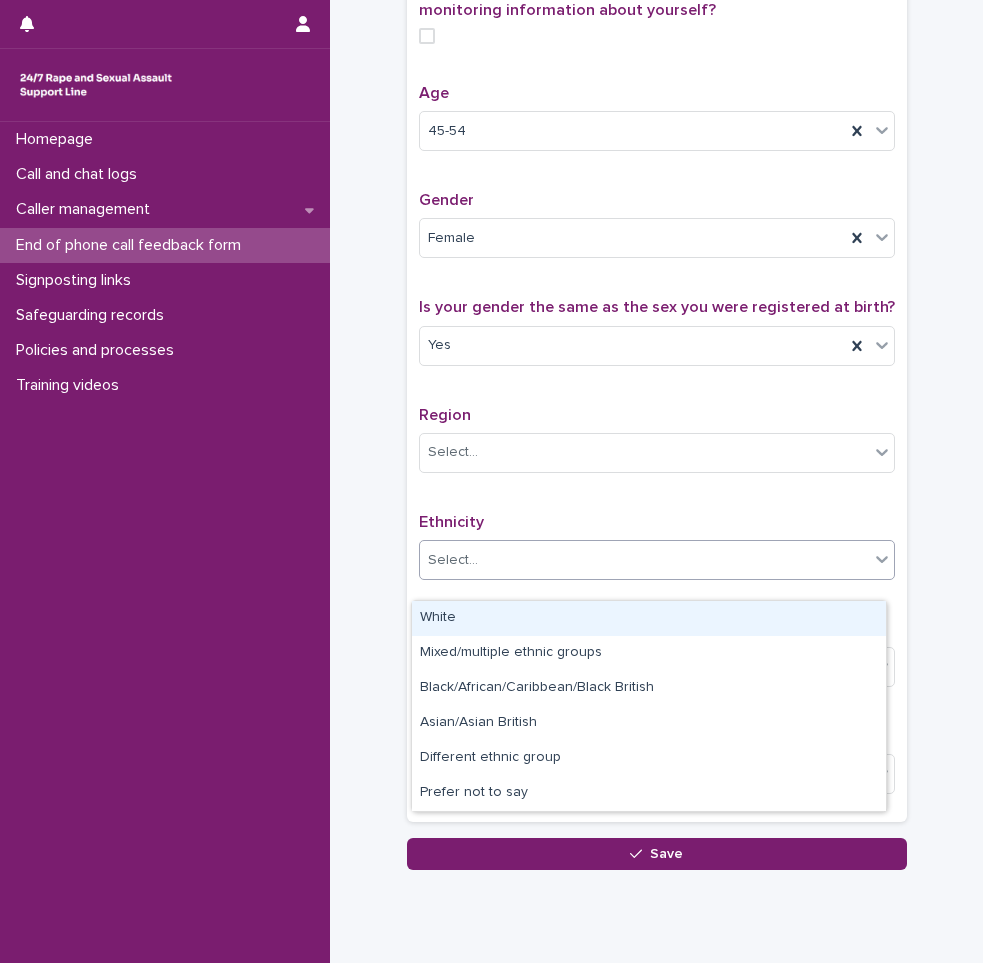 click on "White" at bounding box center (649, 618) 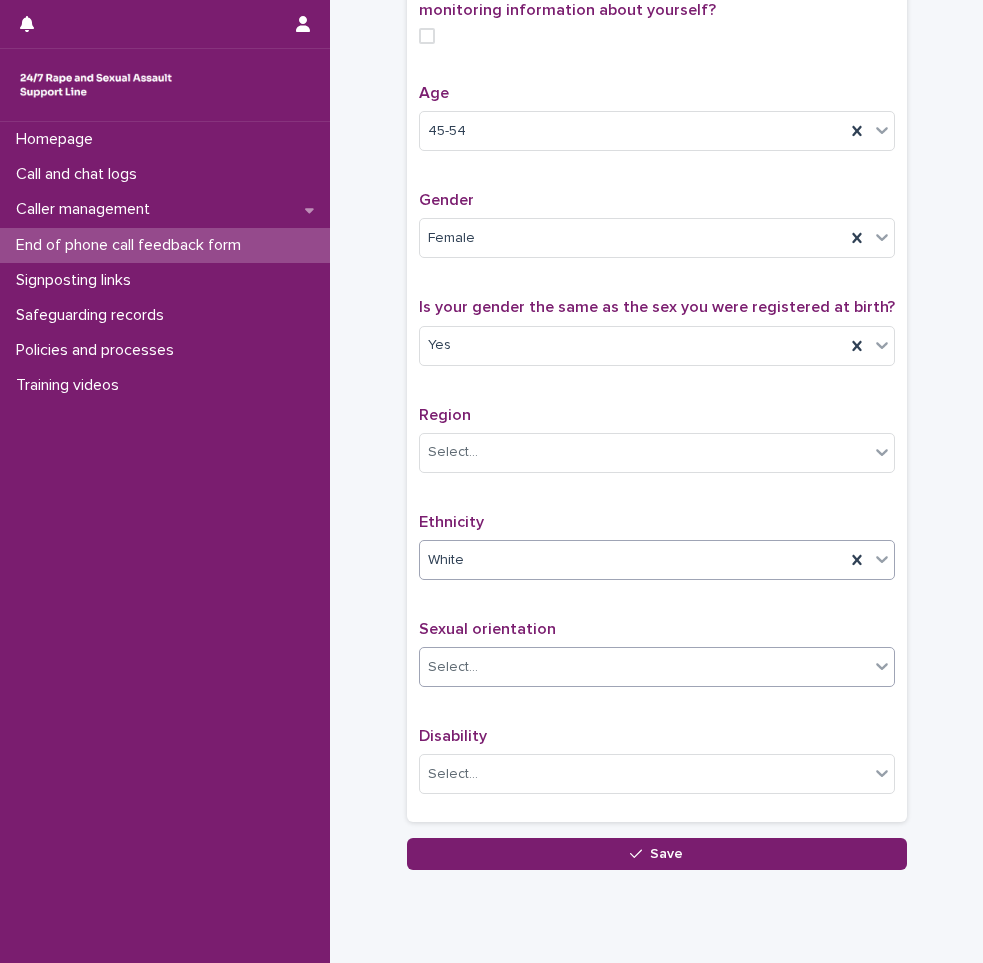 click on "Select..." at bounding box center [644, 667] 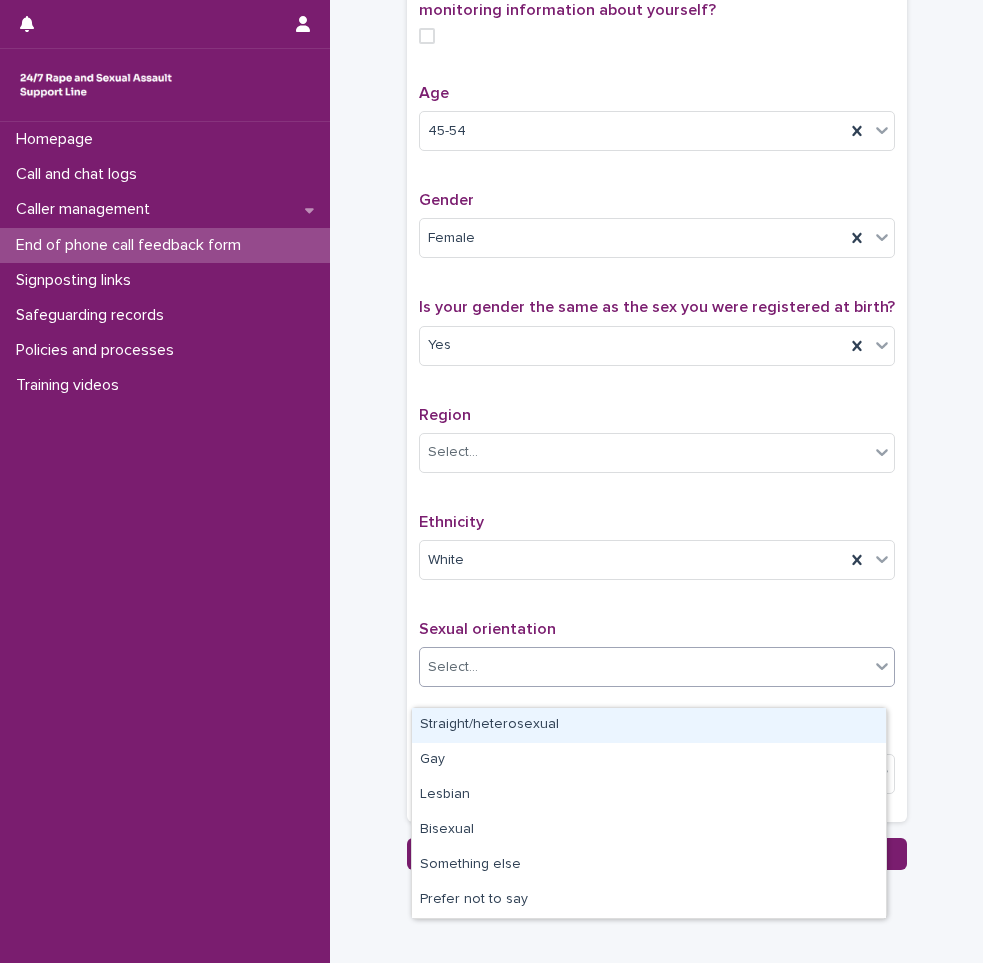 click on "Straight/heterosexual" at bounding box center (649, 725) 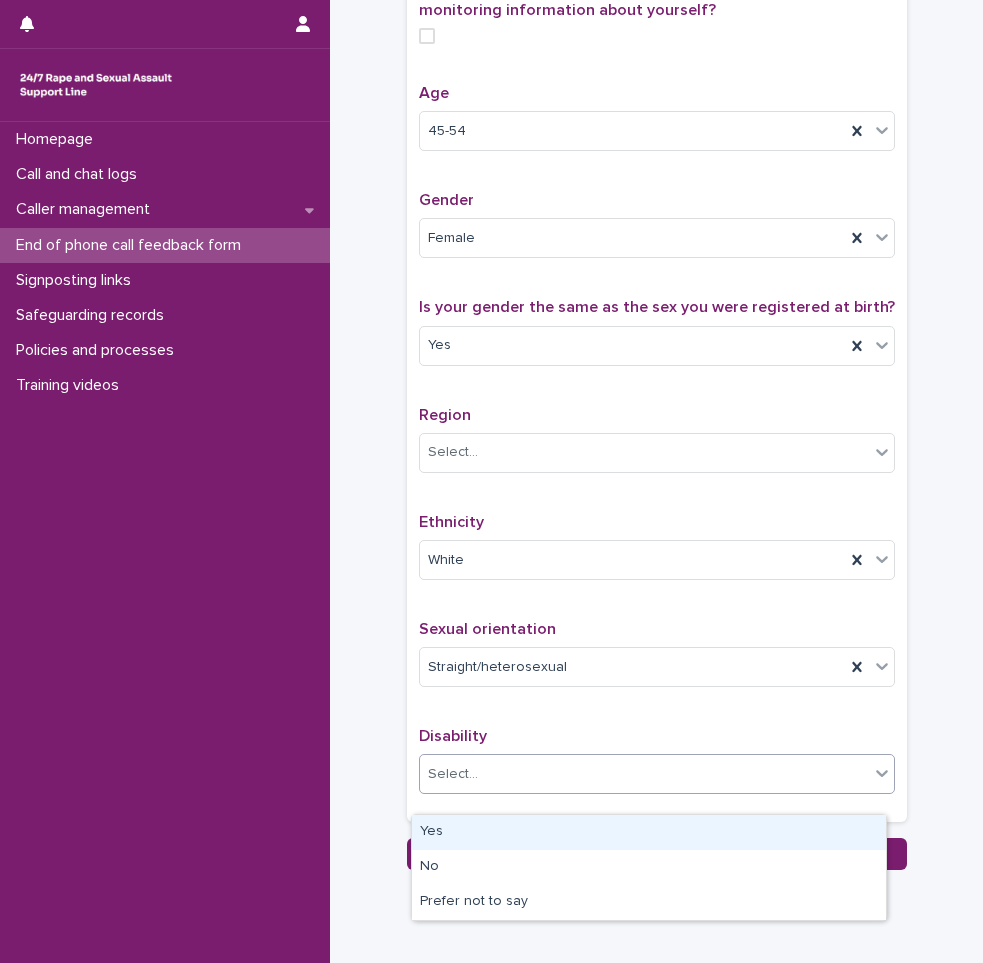 click on "Select..." at bounding box center (644, 774) 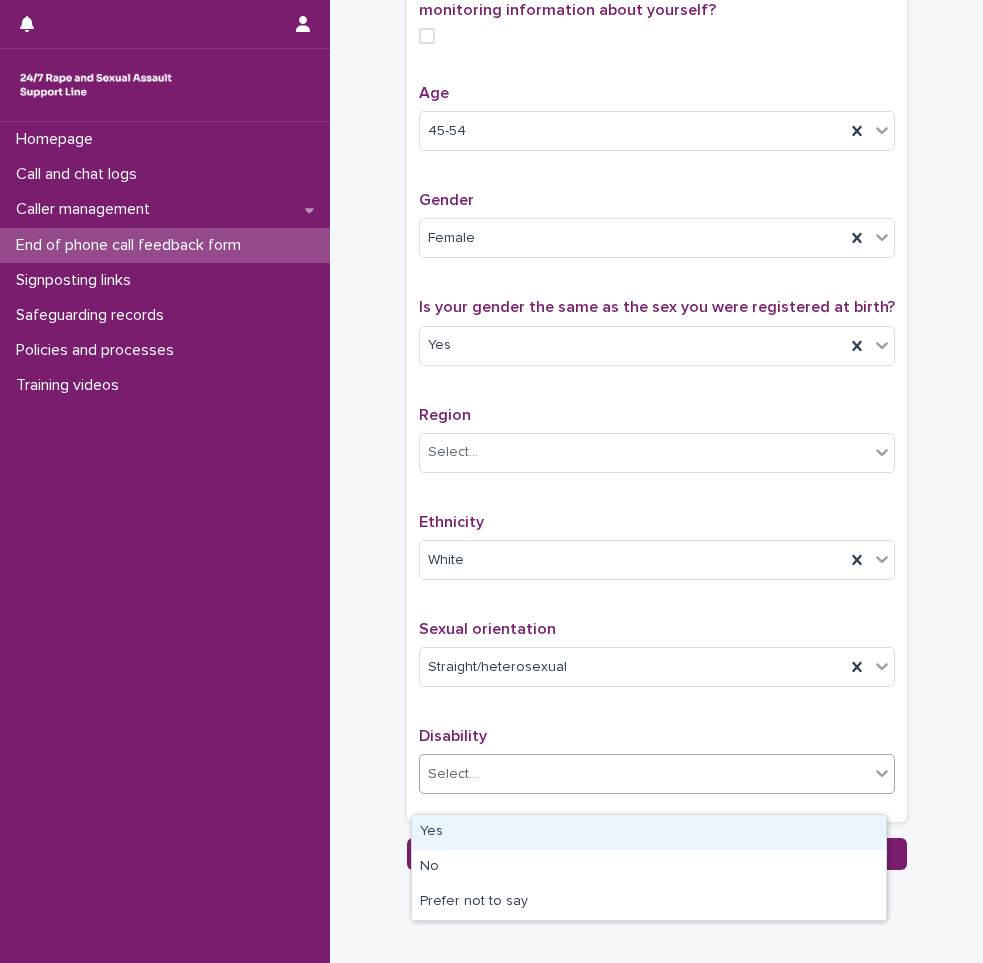 click on "Yes" at bounding box center [649, 832] 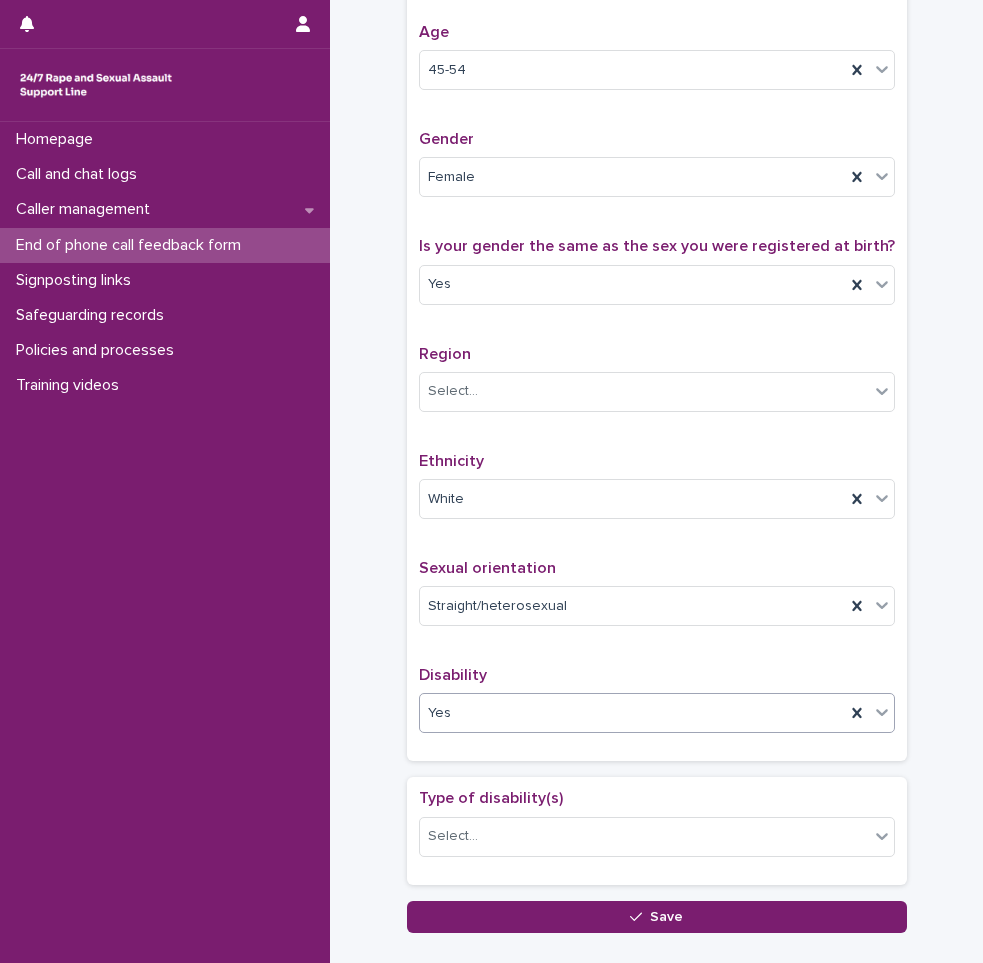 click on "**********" at bounding box center [656, 42] 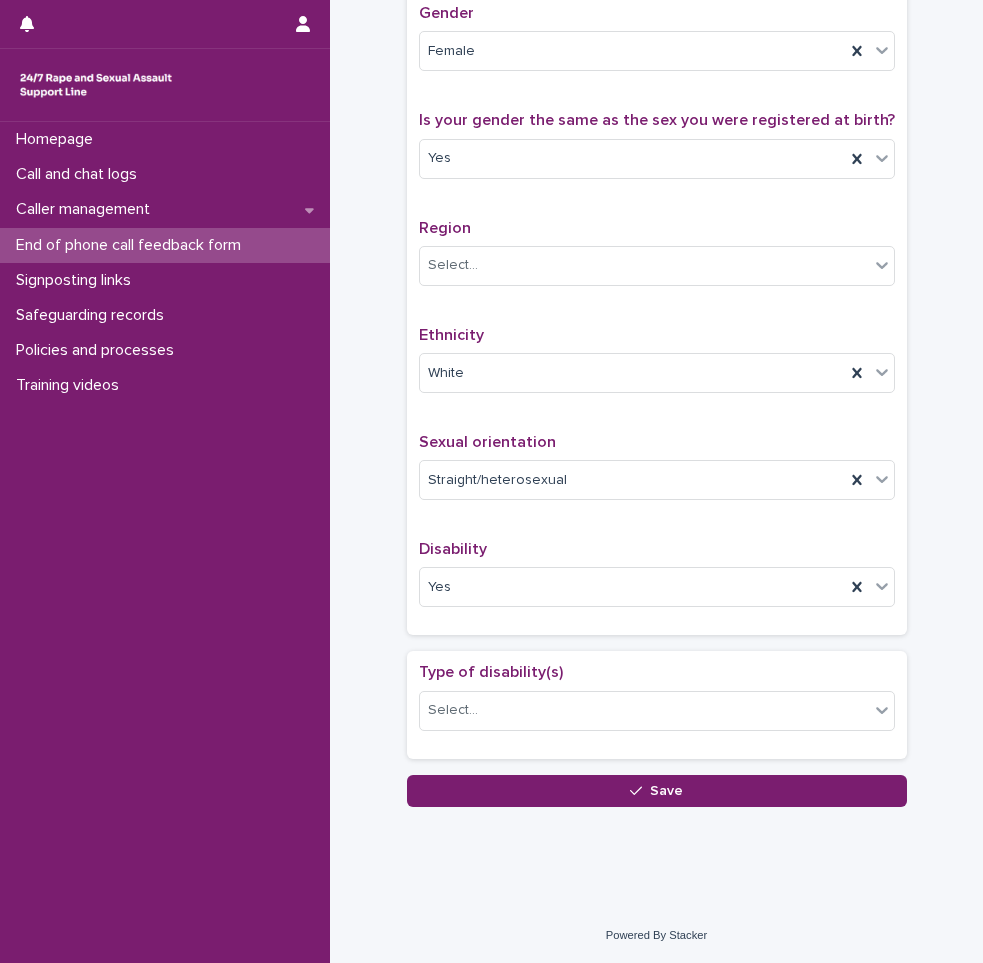 scroll, scrollTop: 1007, scrollLeft: 0, axis: vertical 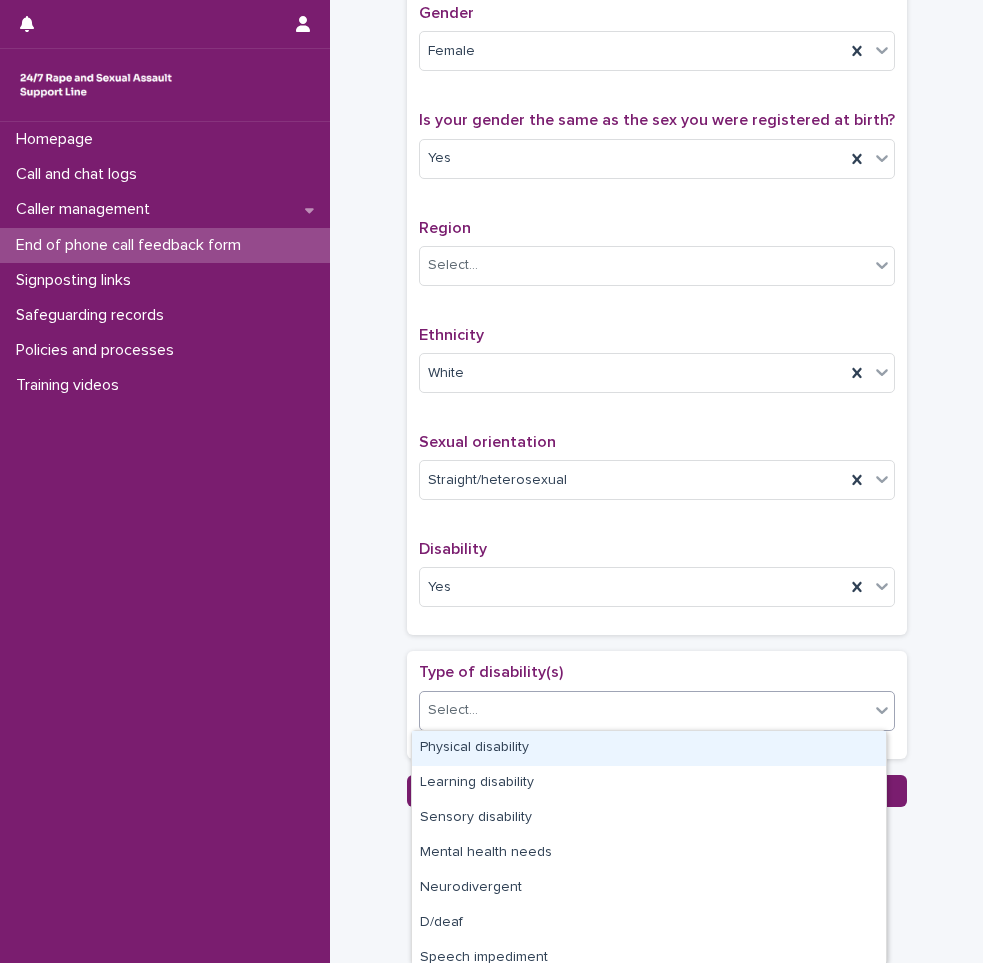 click on "Select..." at bounding box center [644, 710] 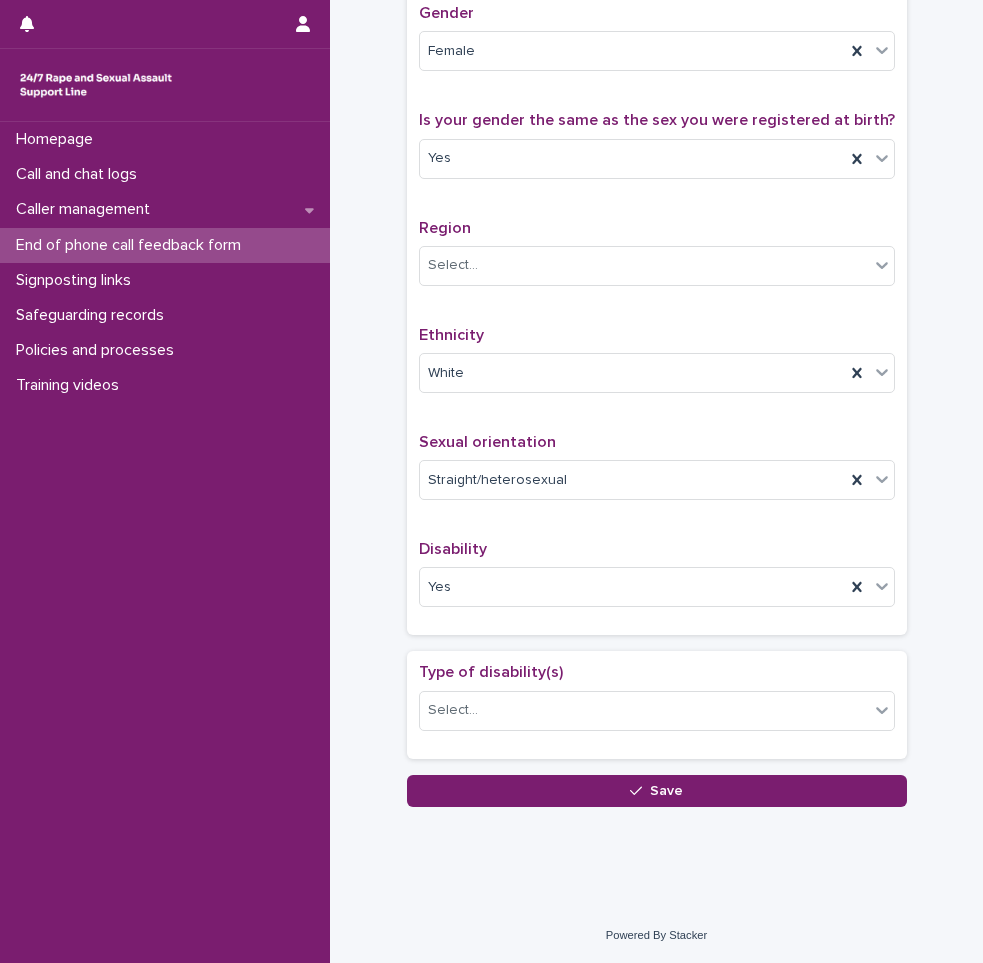 click on "**********" at bounding box center [656, -59] 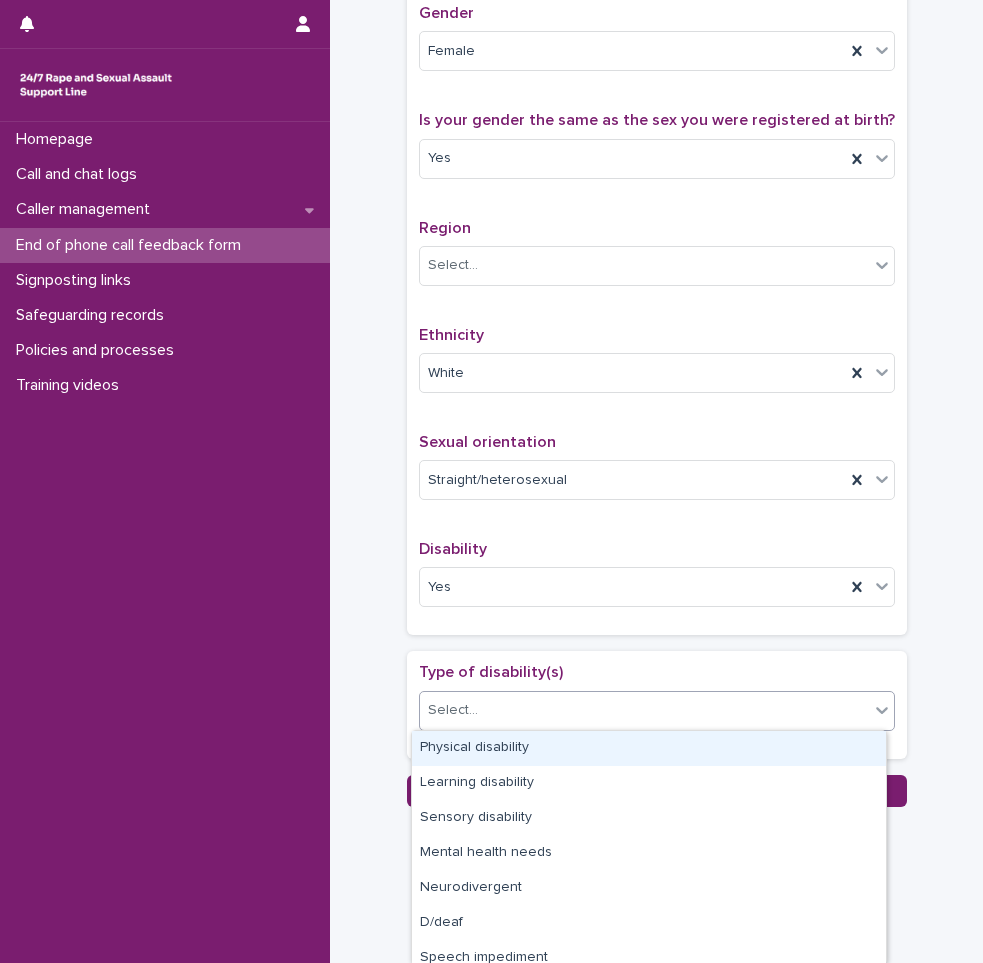 click on "Select..." at bounding box center (644, 710) 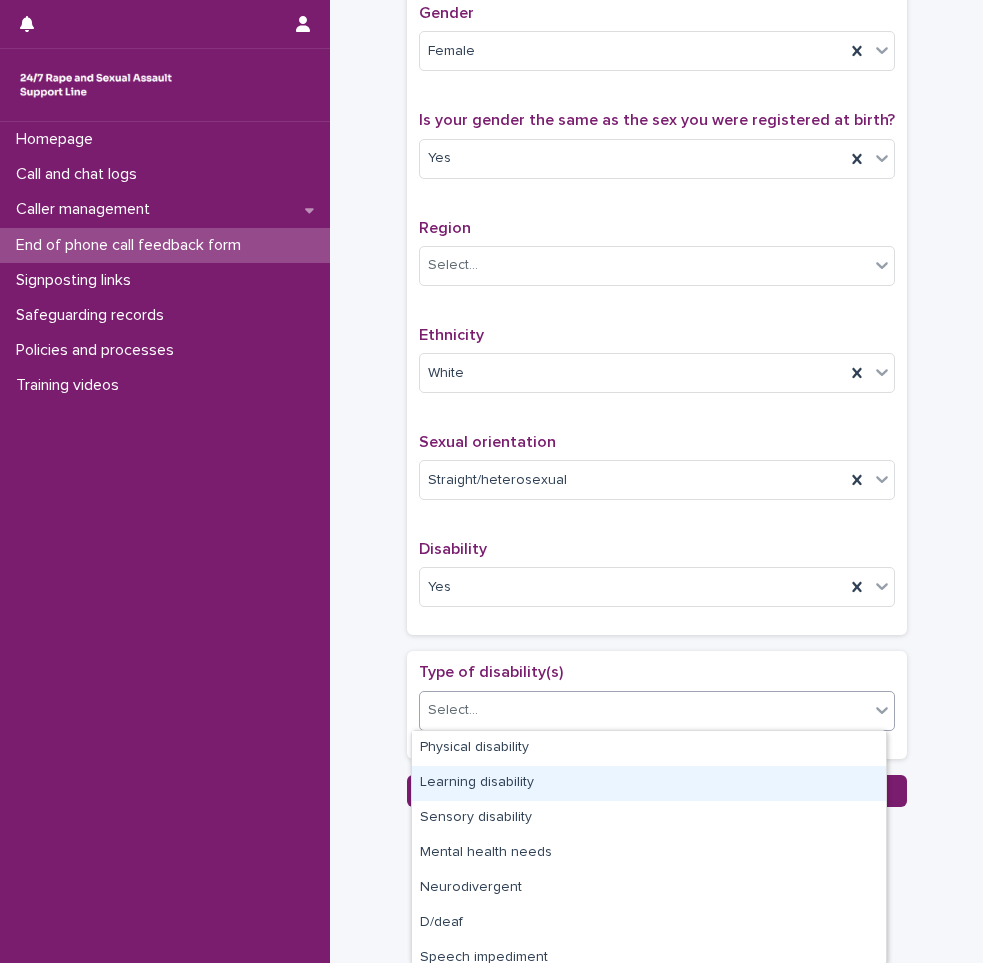 click on "Learning disability" at bounding box center (649, 783) 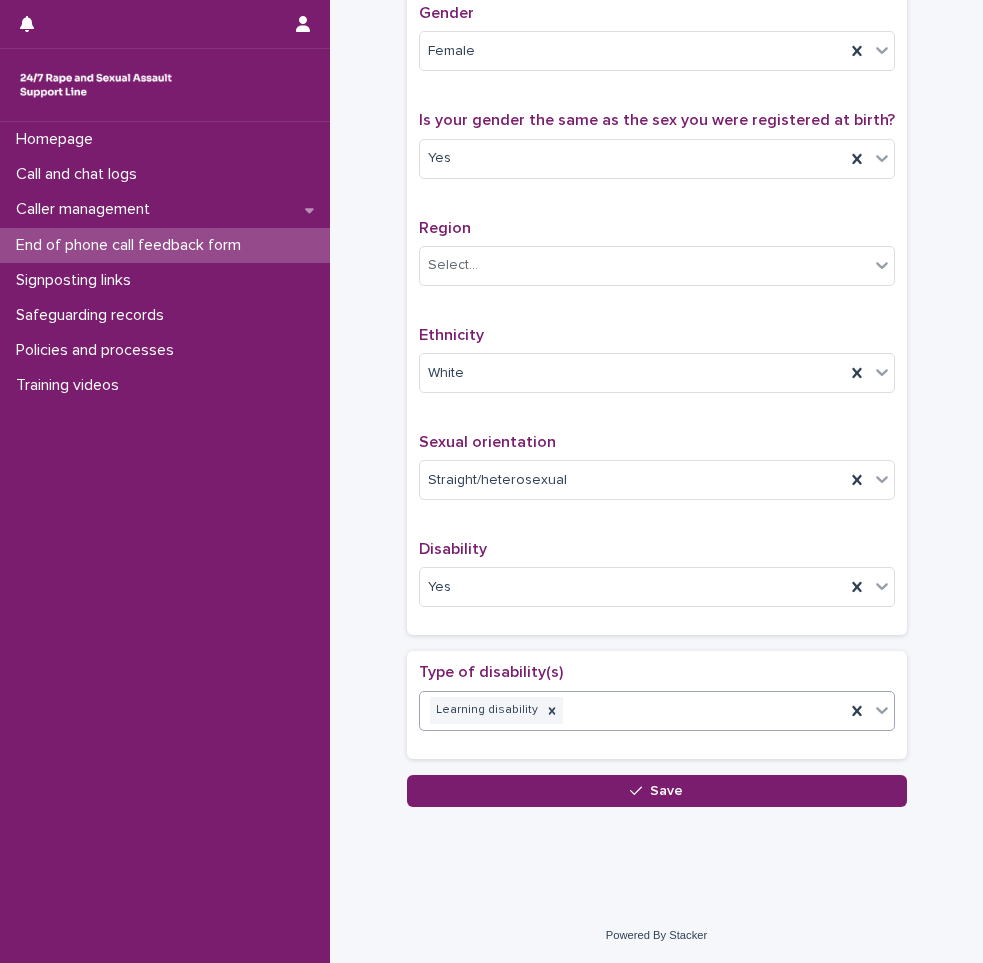 click on "**********" at bounding box center (656, -59) 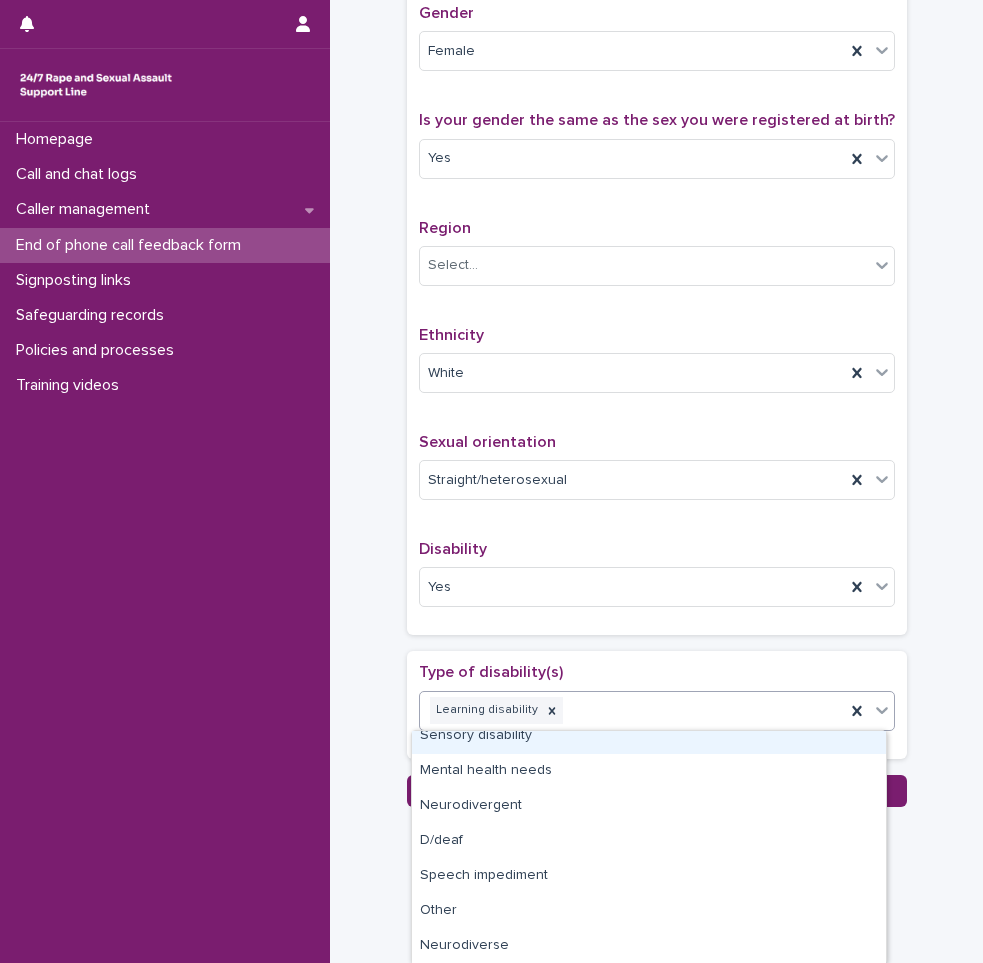 scroll, scrollTop: 0, scrollLeft: 0, axis: both 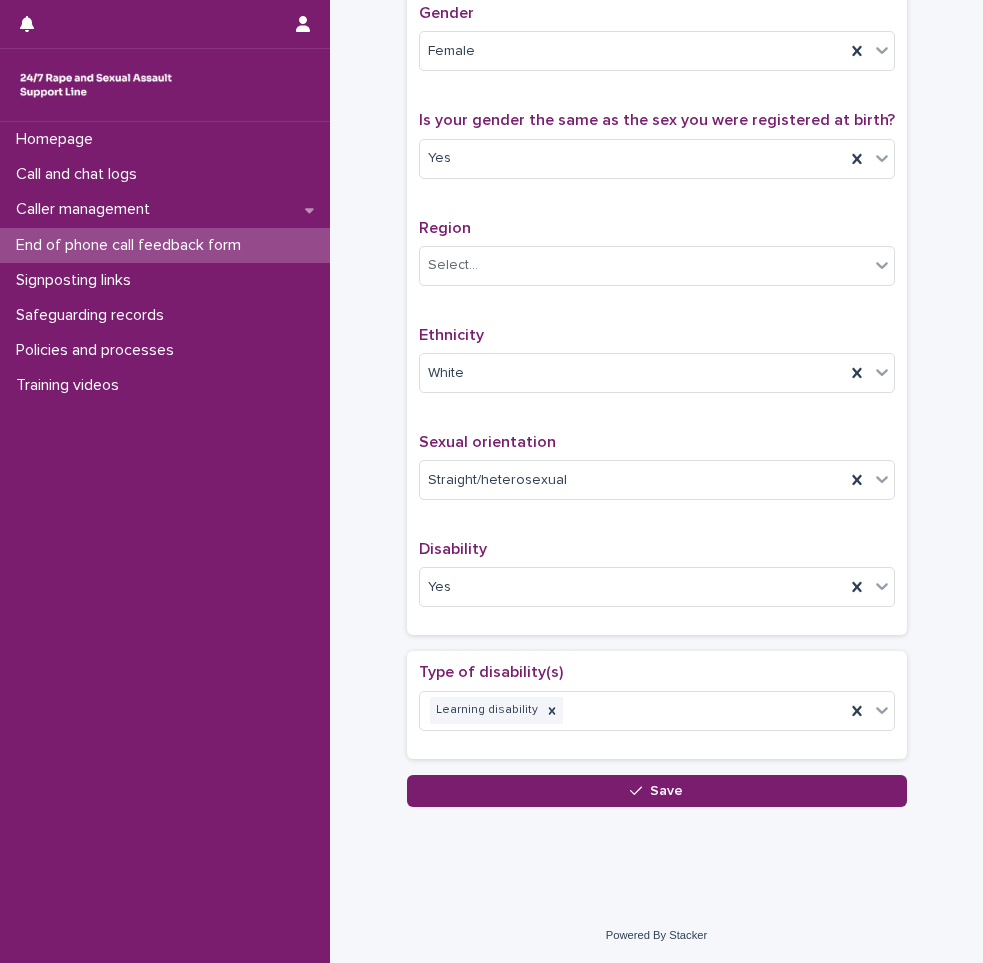 click on "**********" at bounding box center [656, -34] 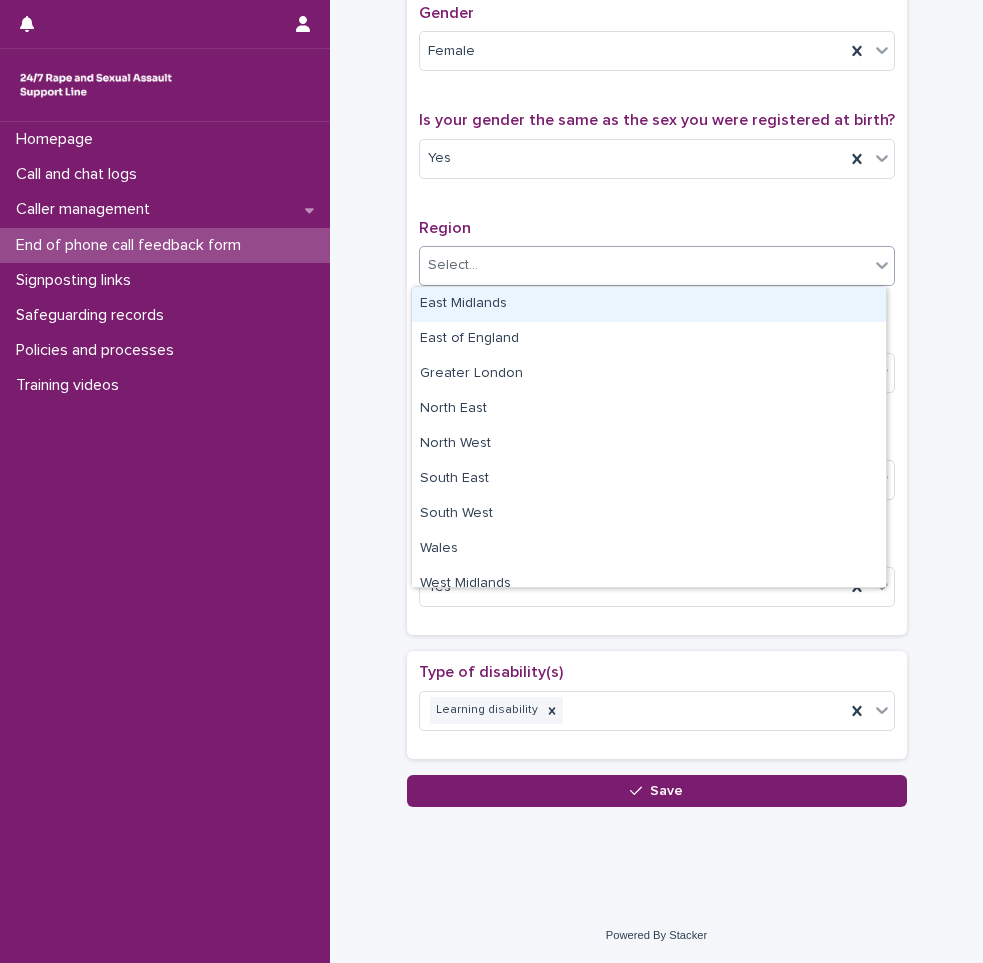 click on "Select..." at bounding box center (644, 265) 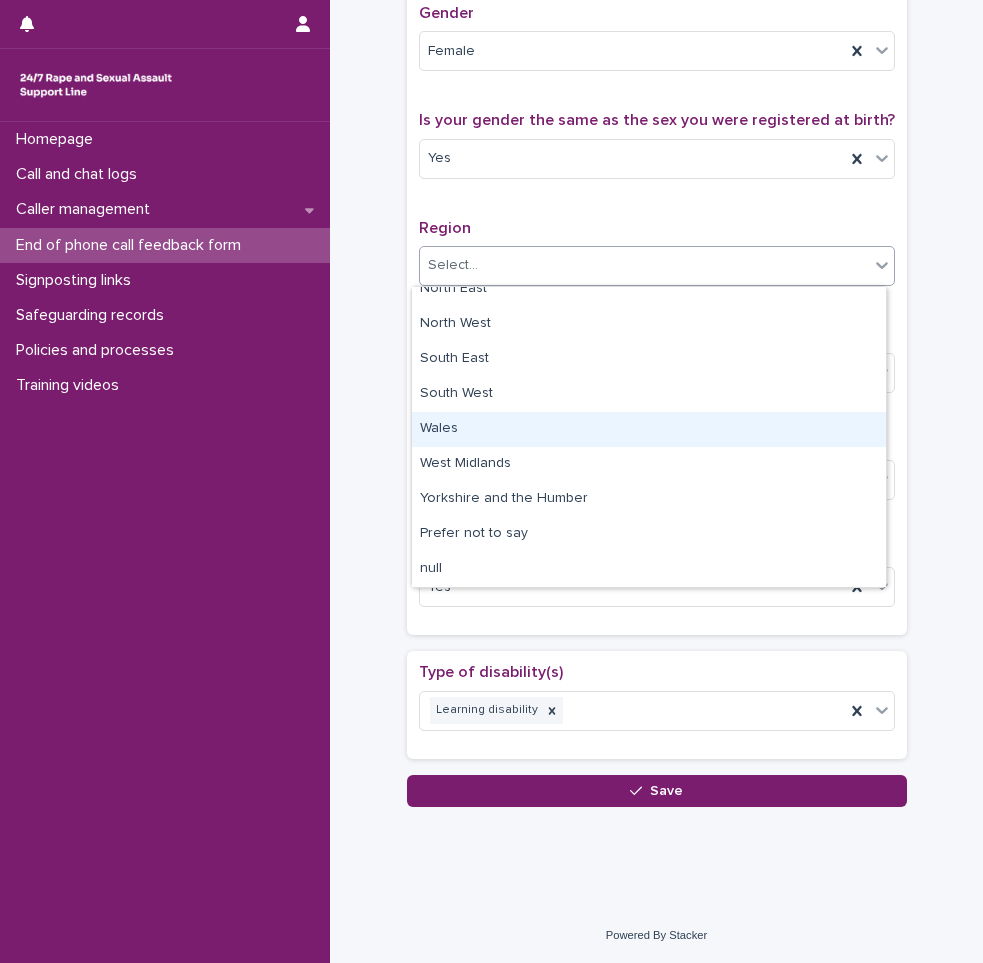 scroll, scrollTop: 0, scrollLeft: 0, axis: both 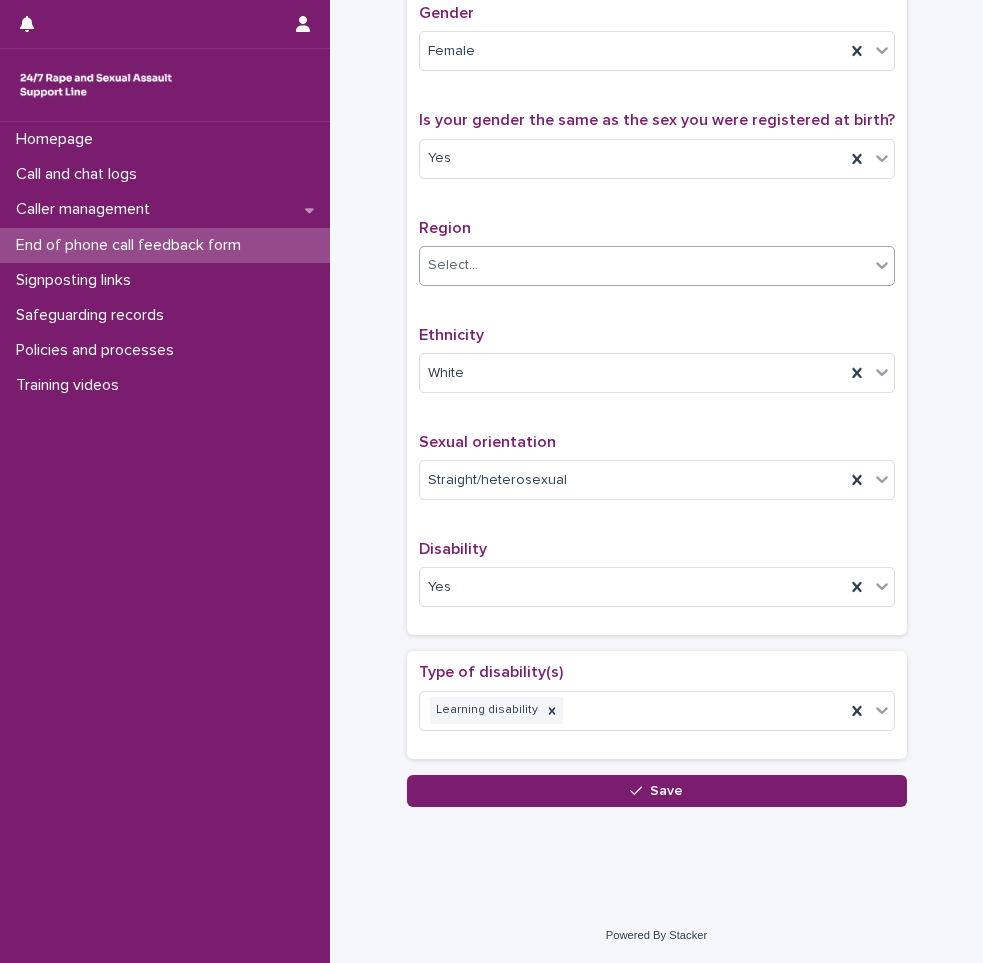 click on "Select..." at bounding box center (644, 265) 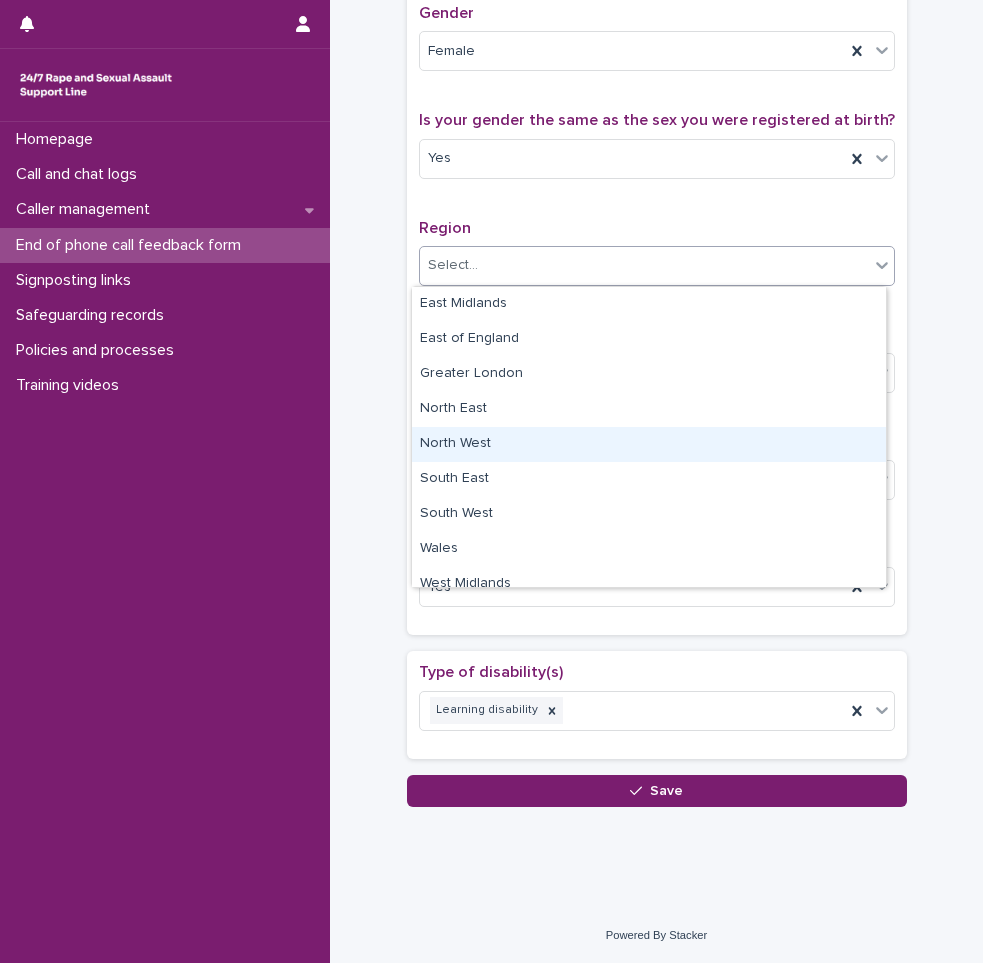 click on "North West" at bounding box center [649, 444] 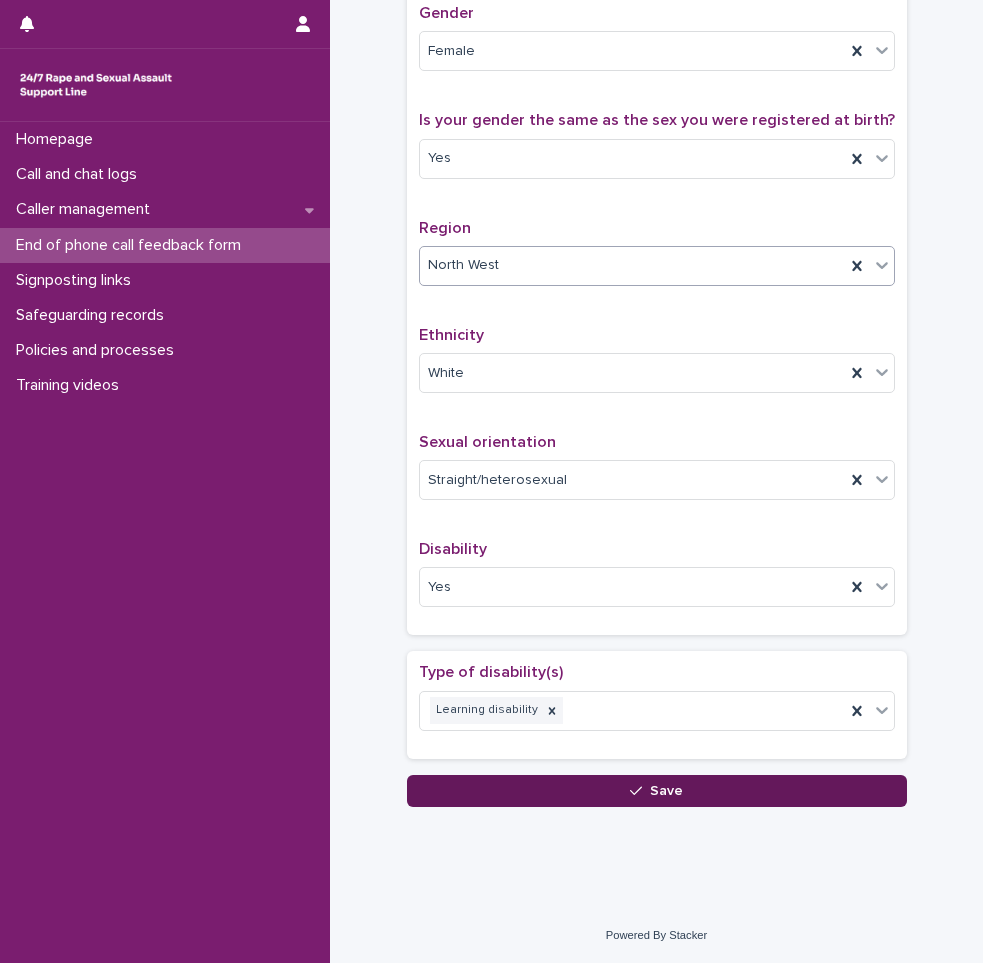 click 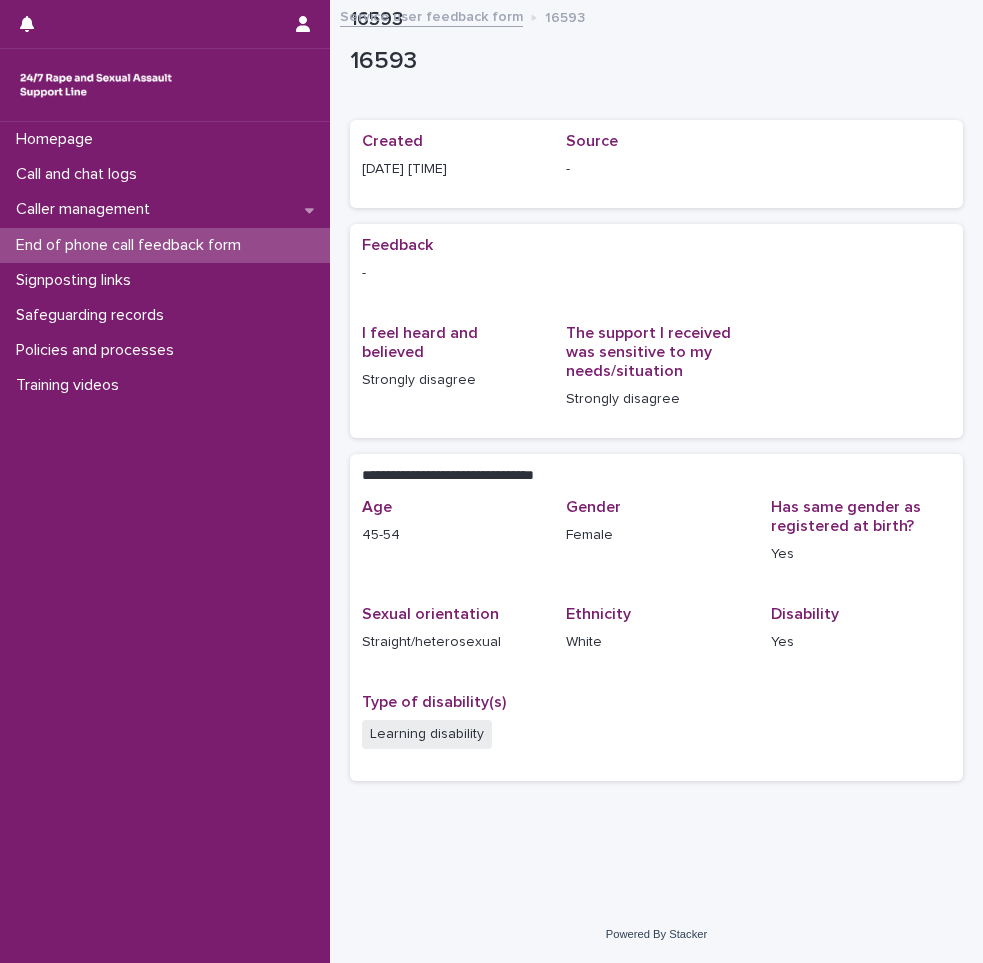 scroll, scrollTop: 0, scrollLeft: 0, axis: both 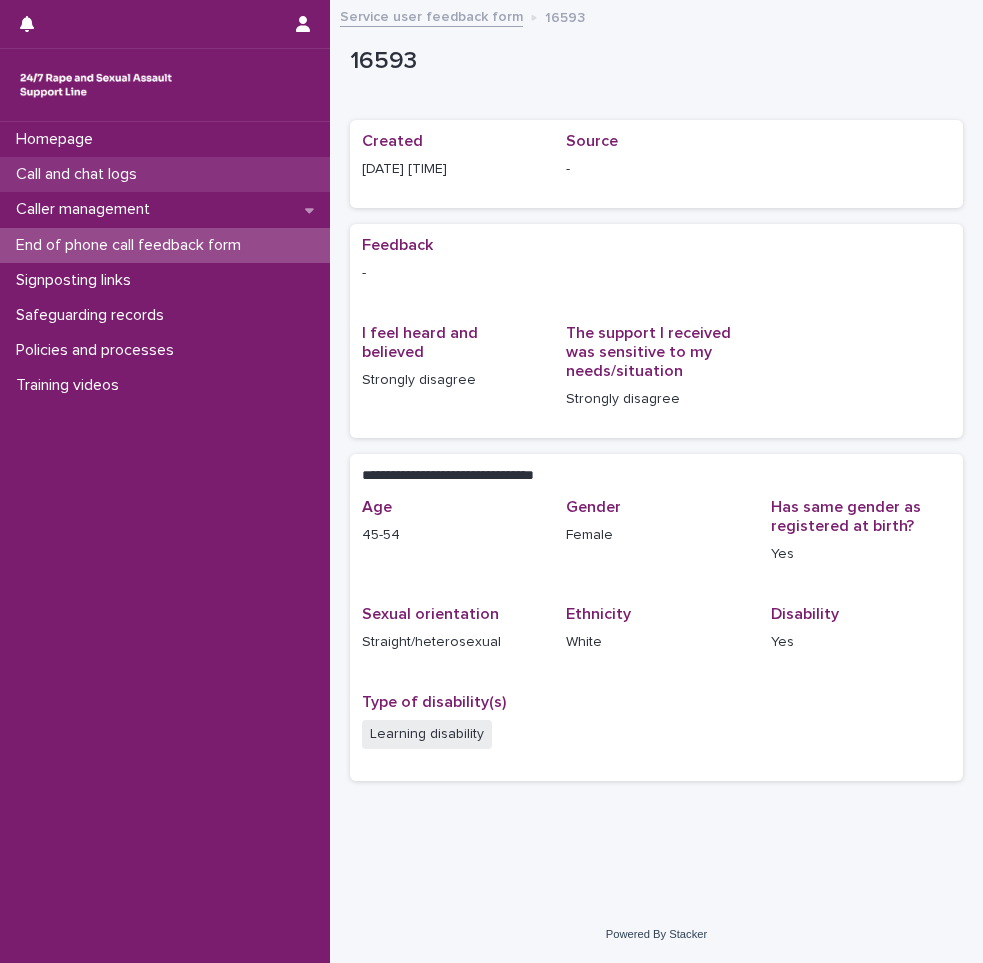 click on "Call and chat logs" at bounding box center [80, 174] 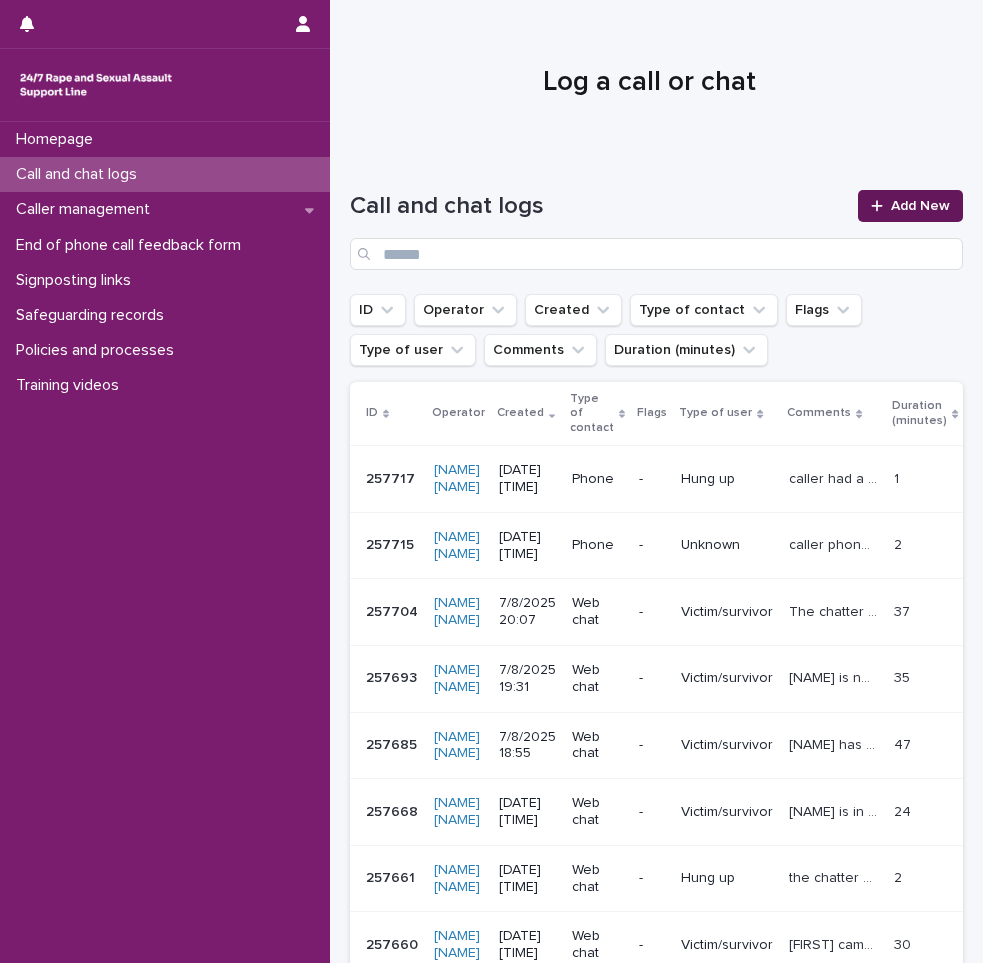 click on "Add New" at bounding box center (920, 206) 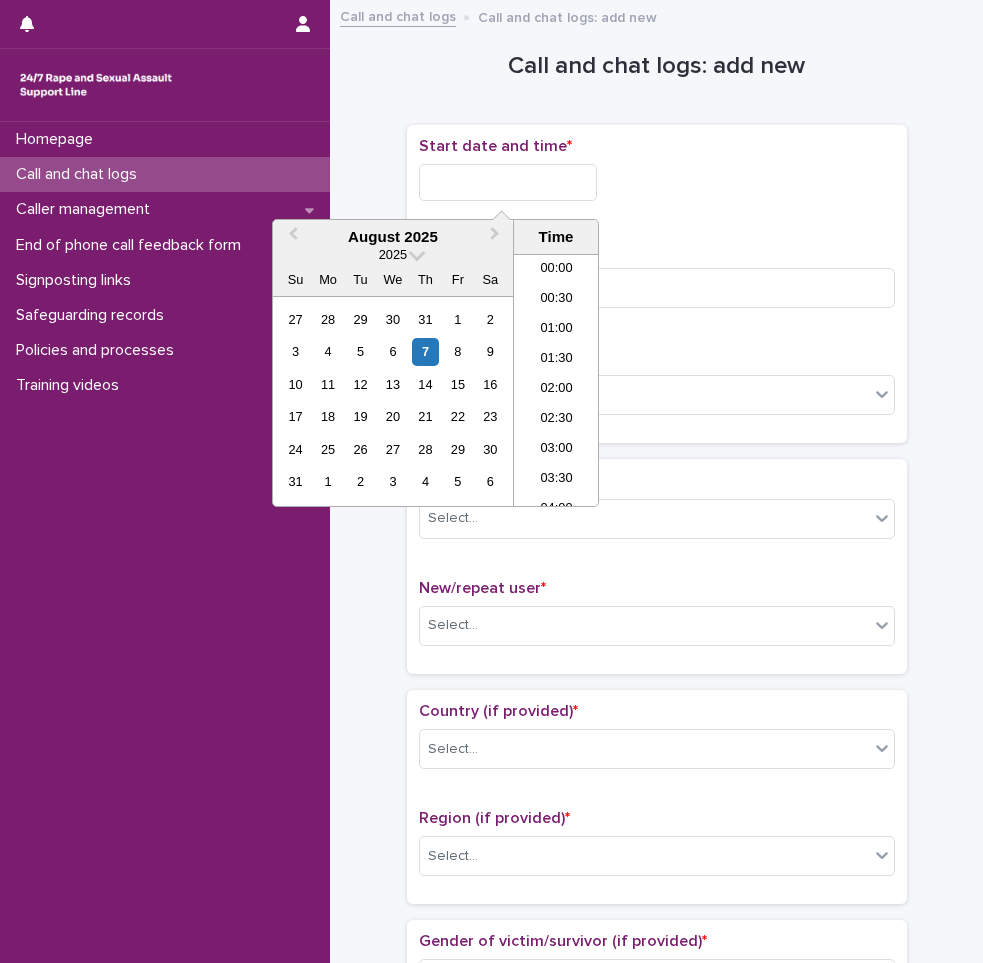 click at bounding box center (508, 182) 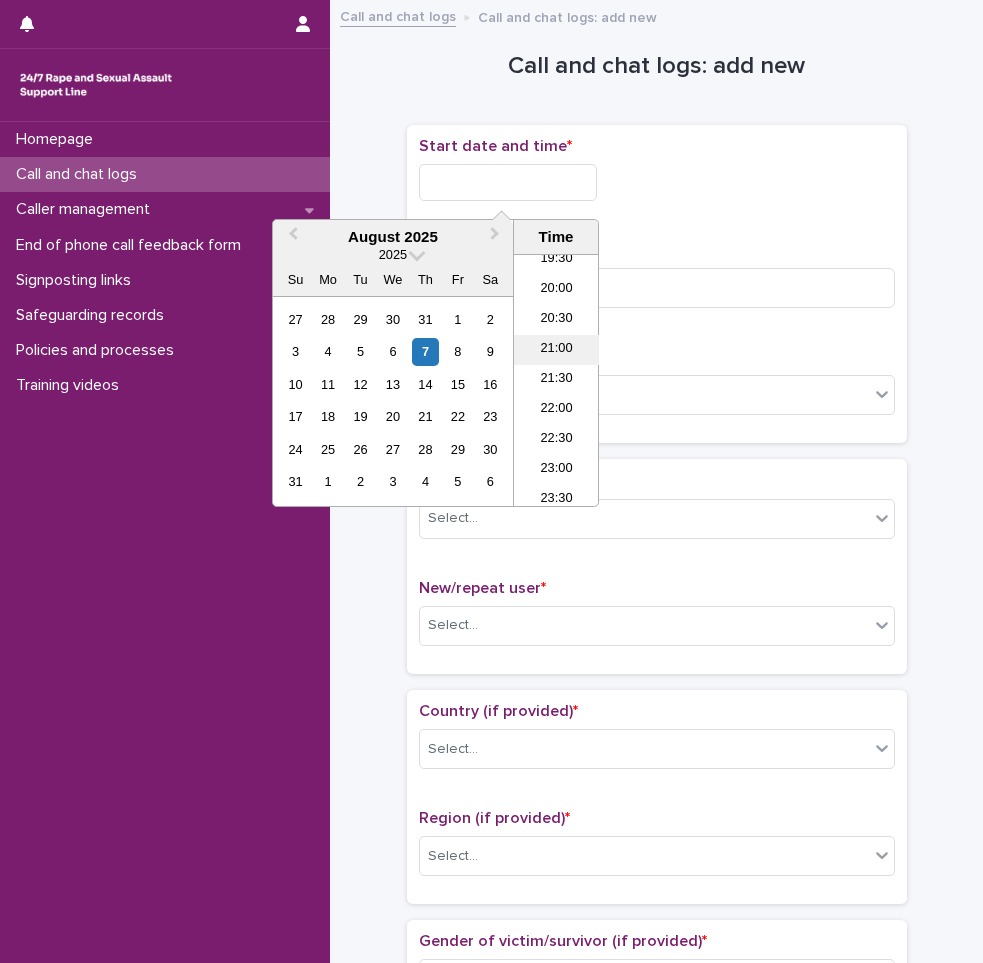 click on "21:00" at bounding box center (556, 350) 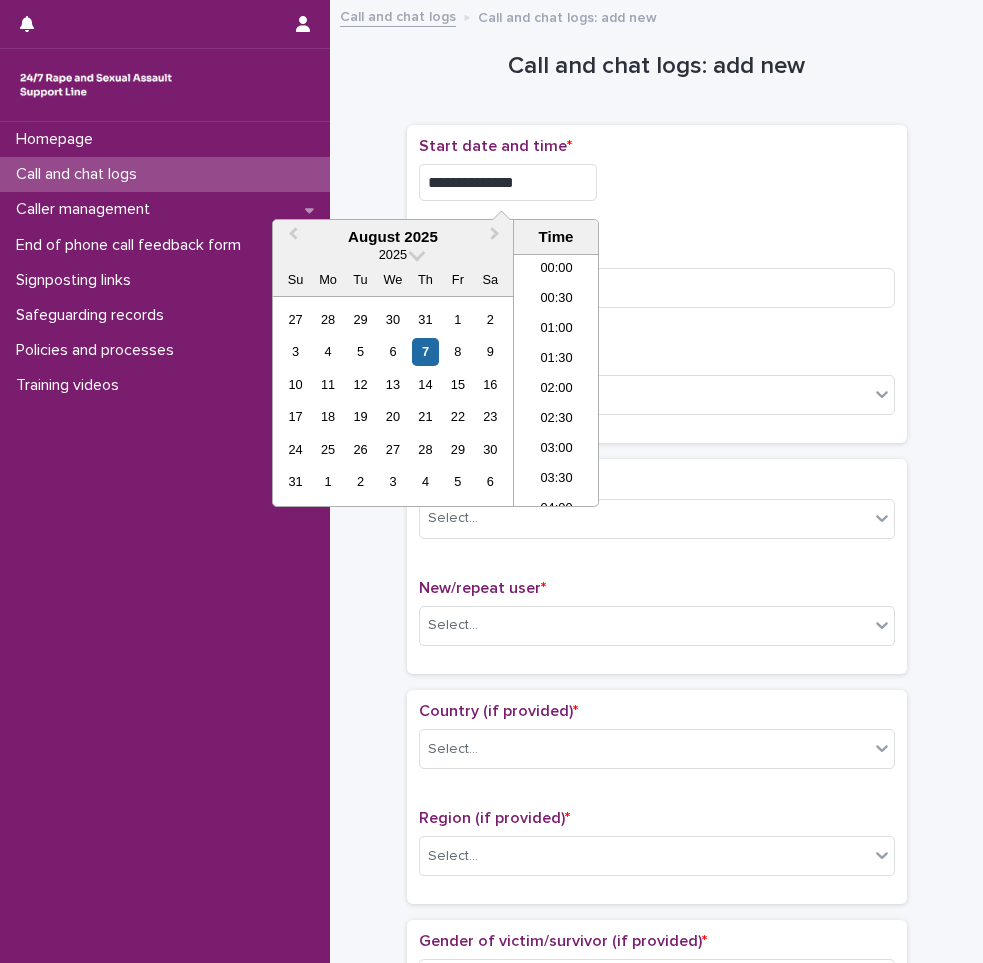 click on "**********" at bounding box center (508, 182) 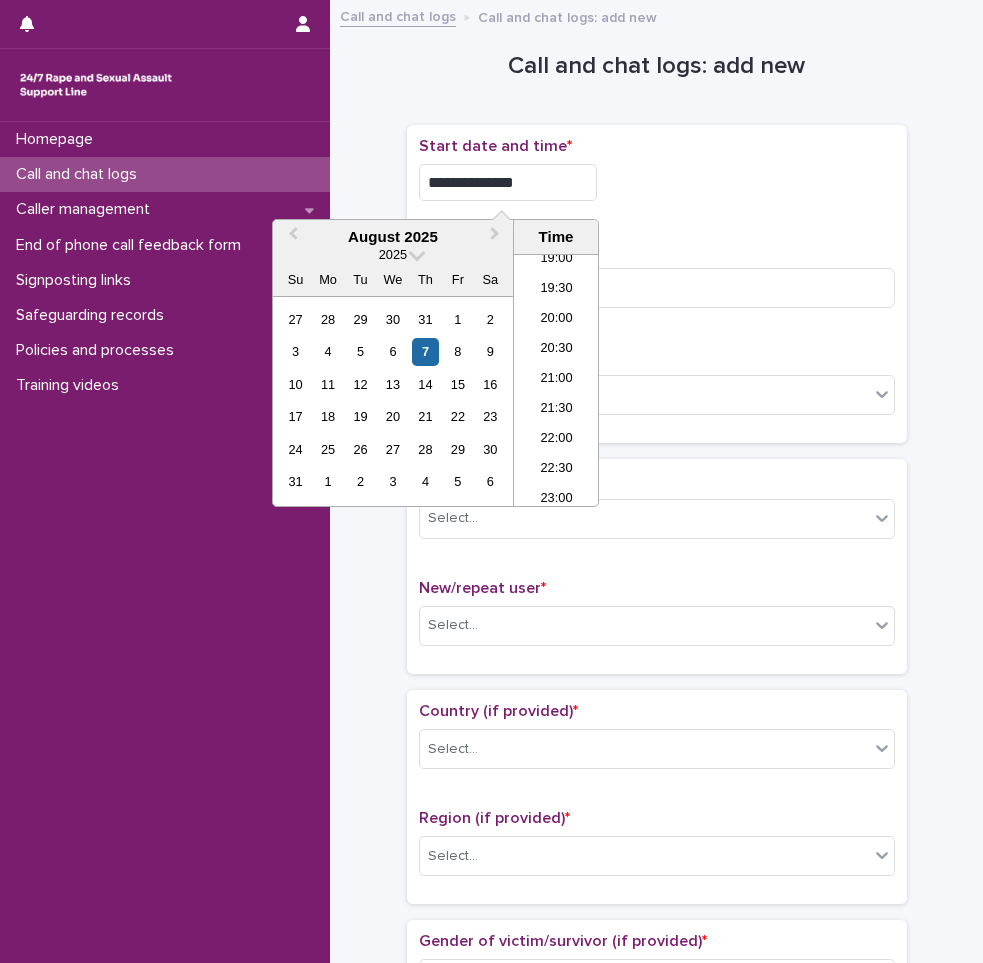 type on "**********" 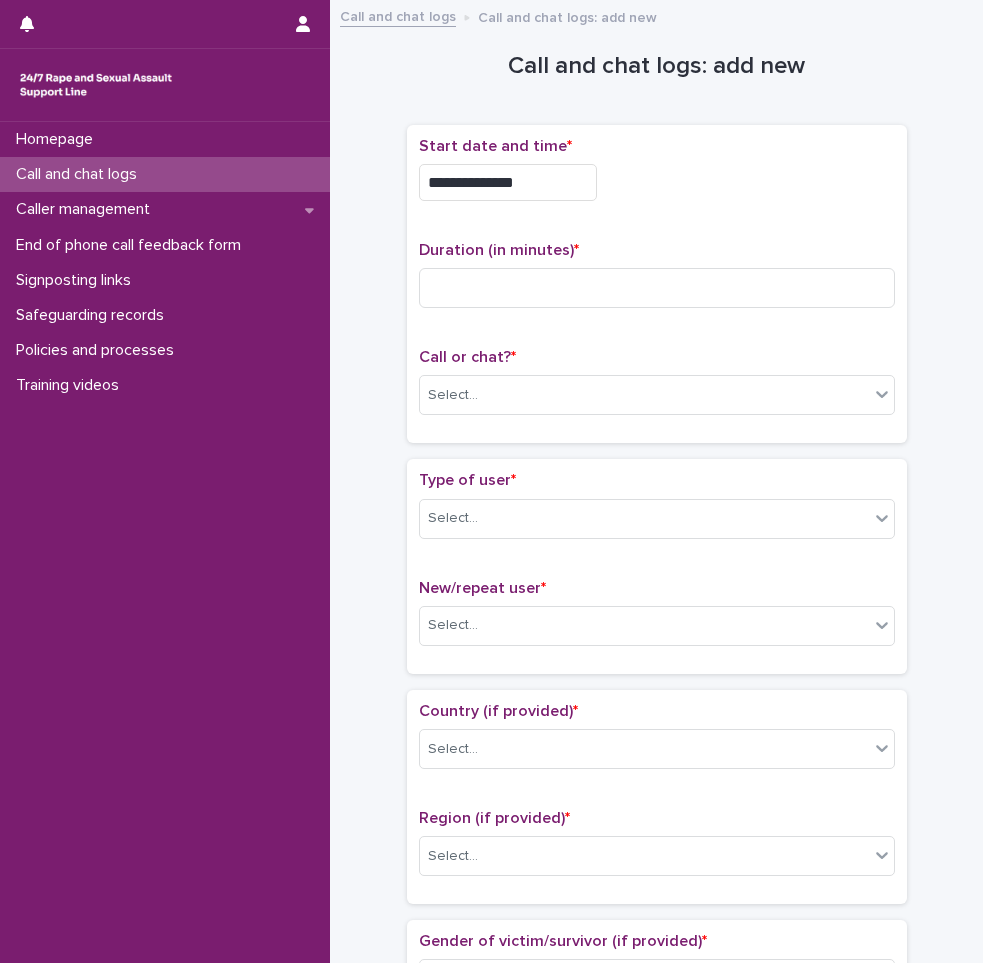 click on "**********" at bounding box center [657, 182] 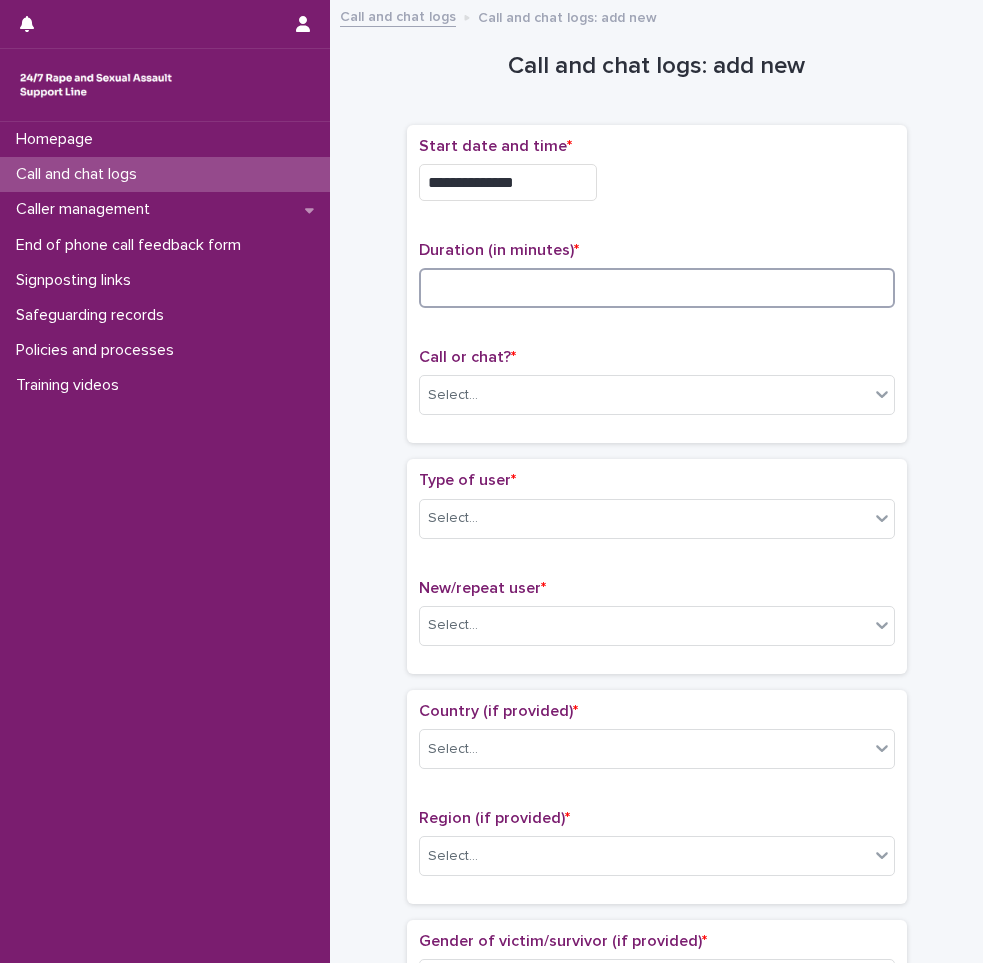 click at bounding box center (657, 288) 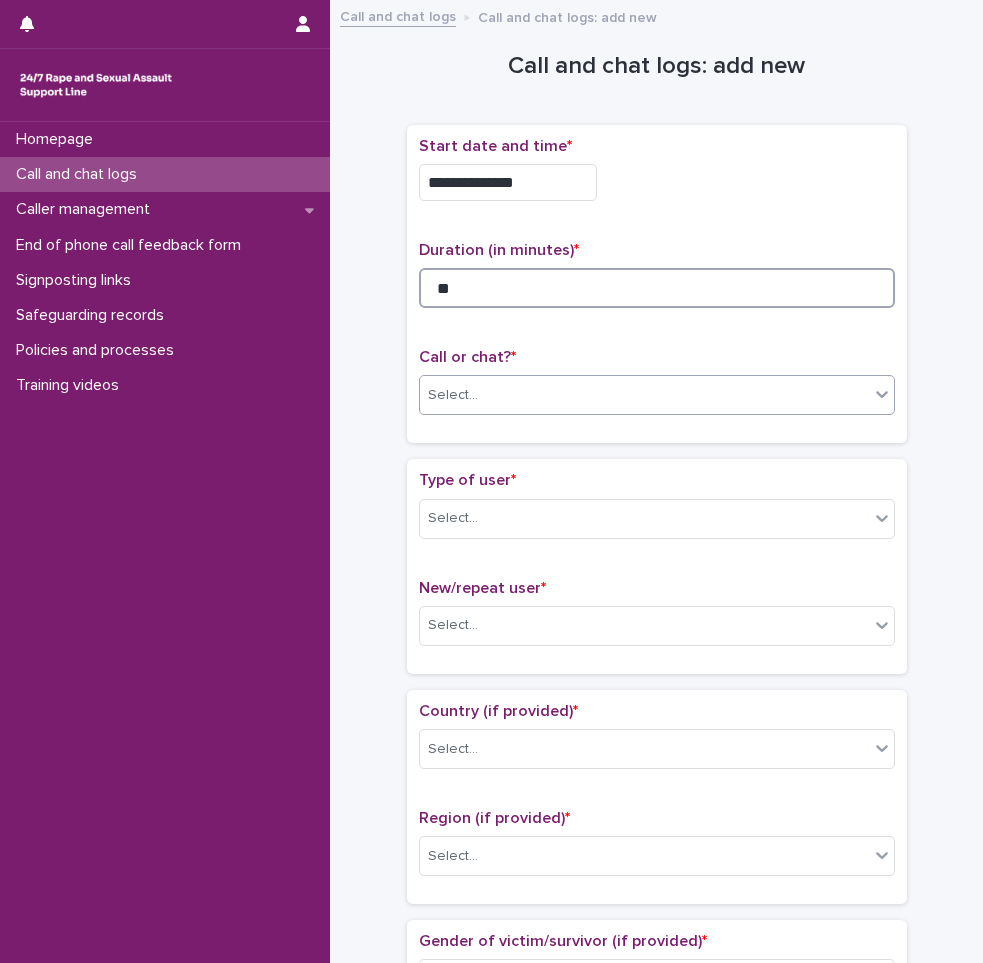 type on "**" 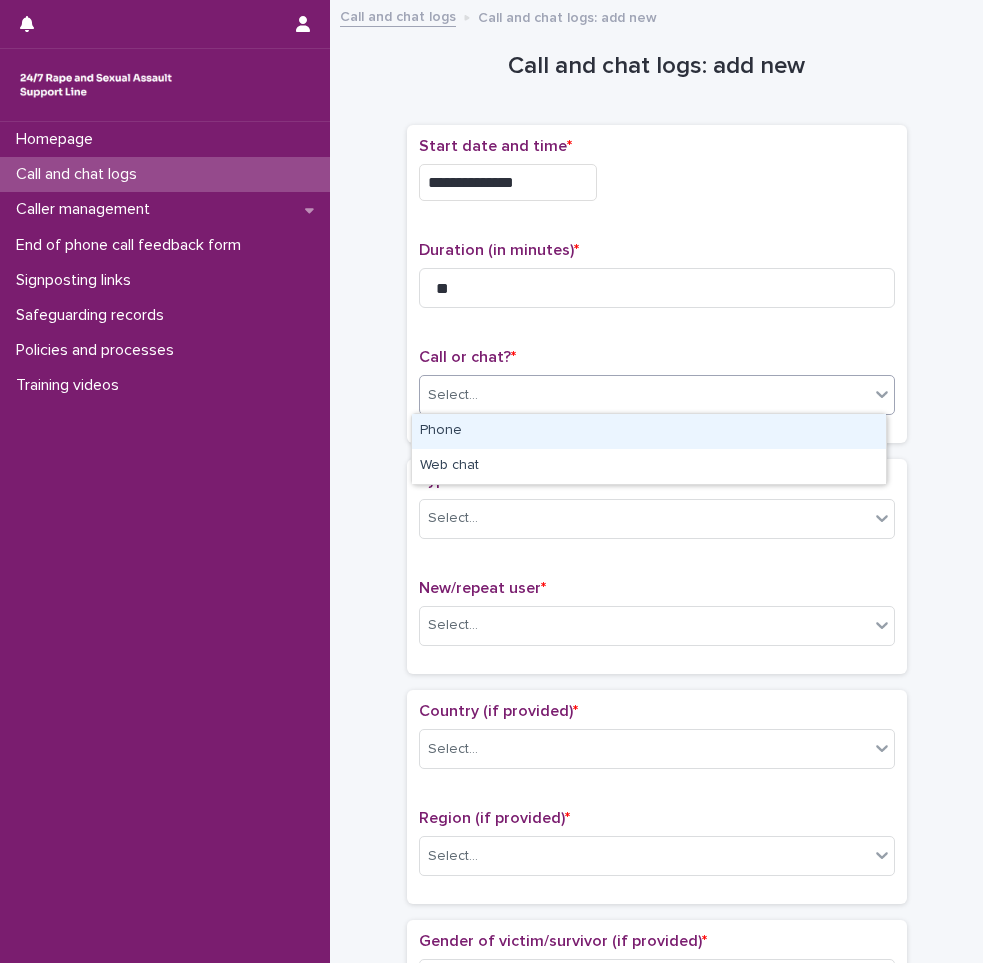 click on "Select..." at bounding box center (644, 395) 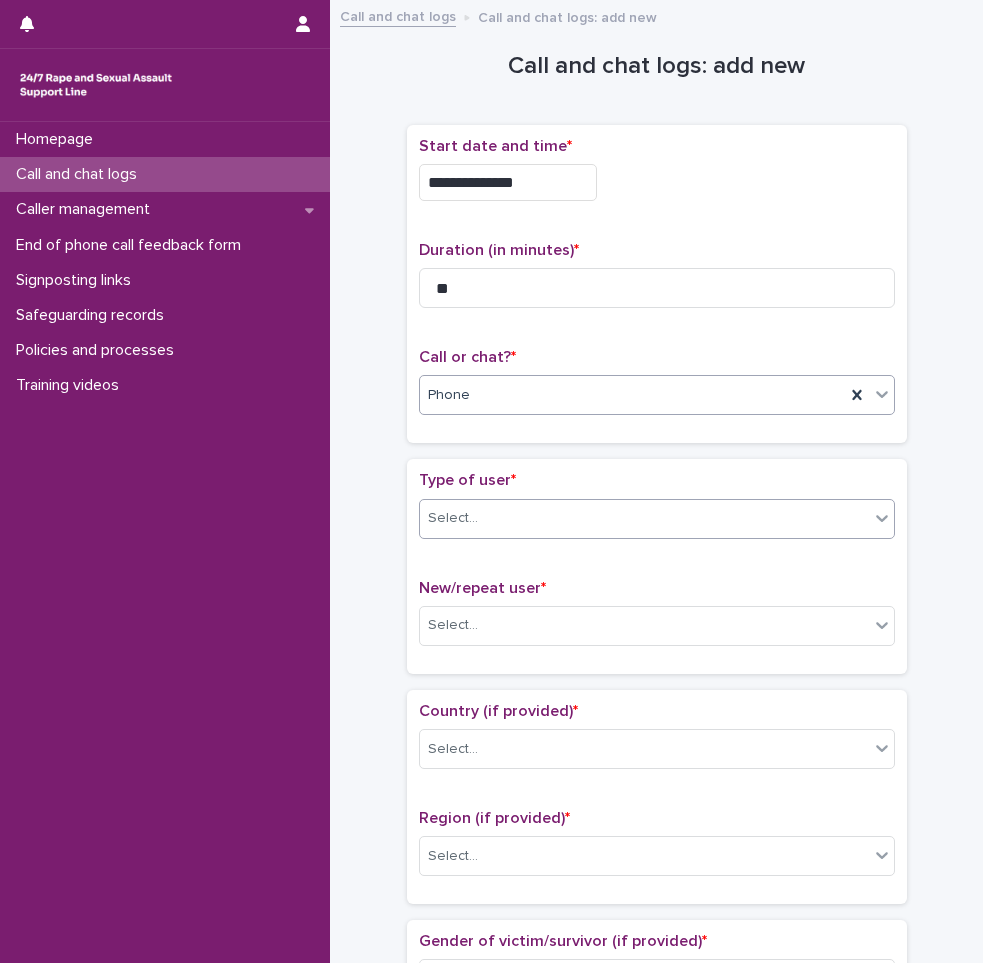 click on "Select..." at bounding box center [644, 518] 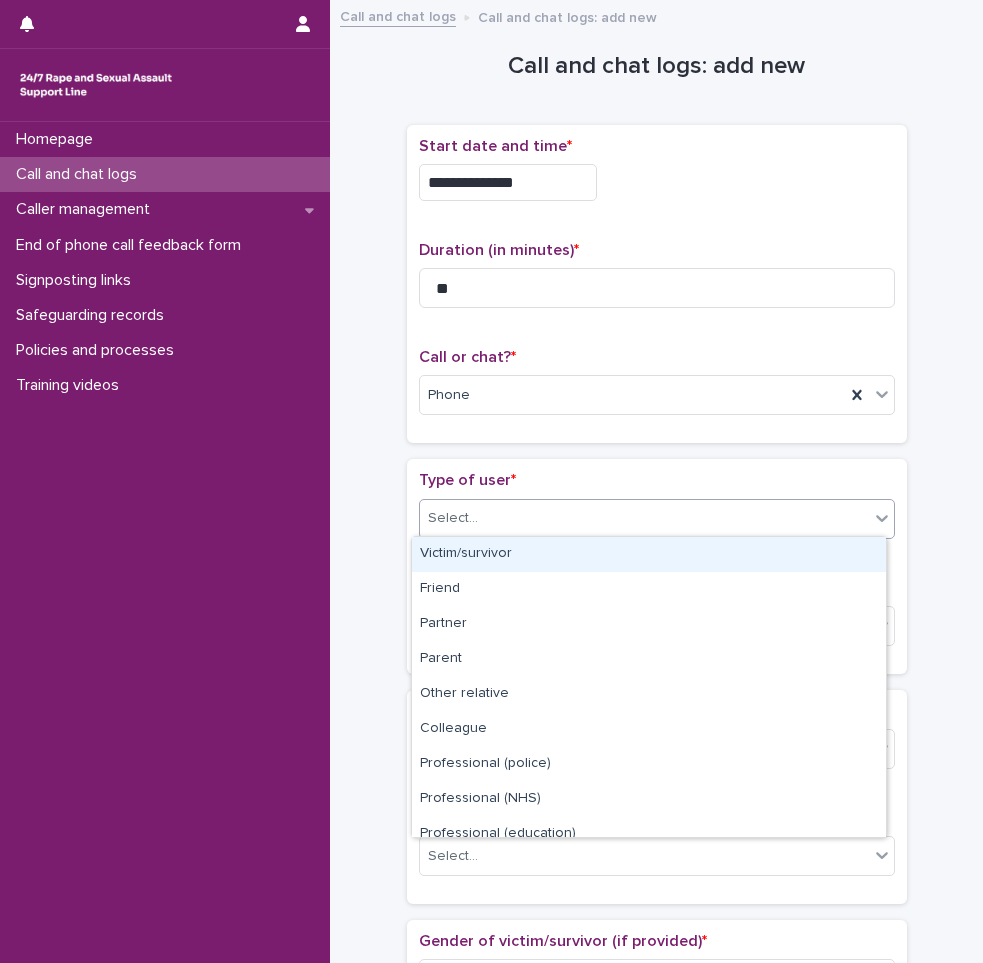 click on "Victim/survivor" at bounding box center [649, 554] 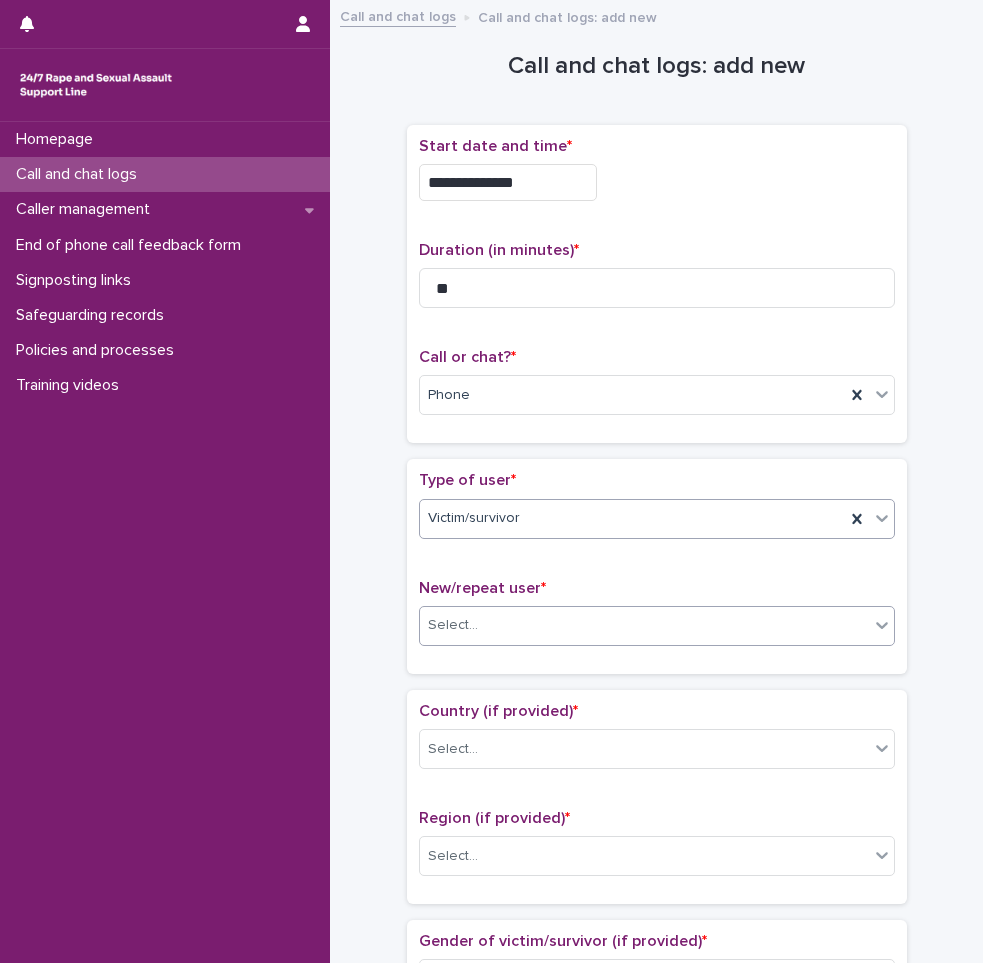 click at bounding box center (481, 624) 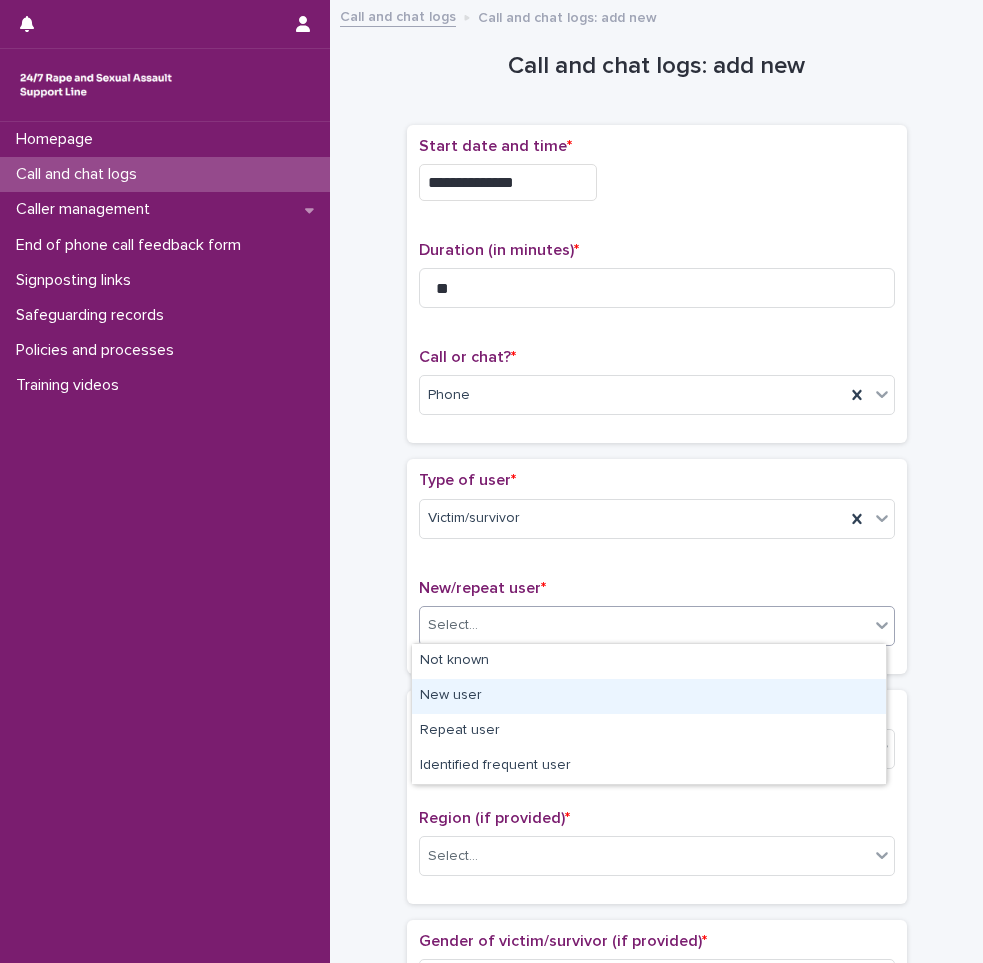 click on "New user" at bounding box center [649, 696] 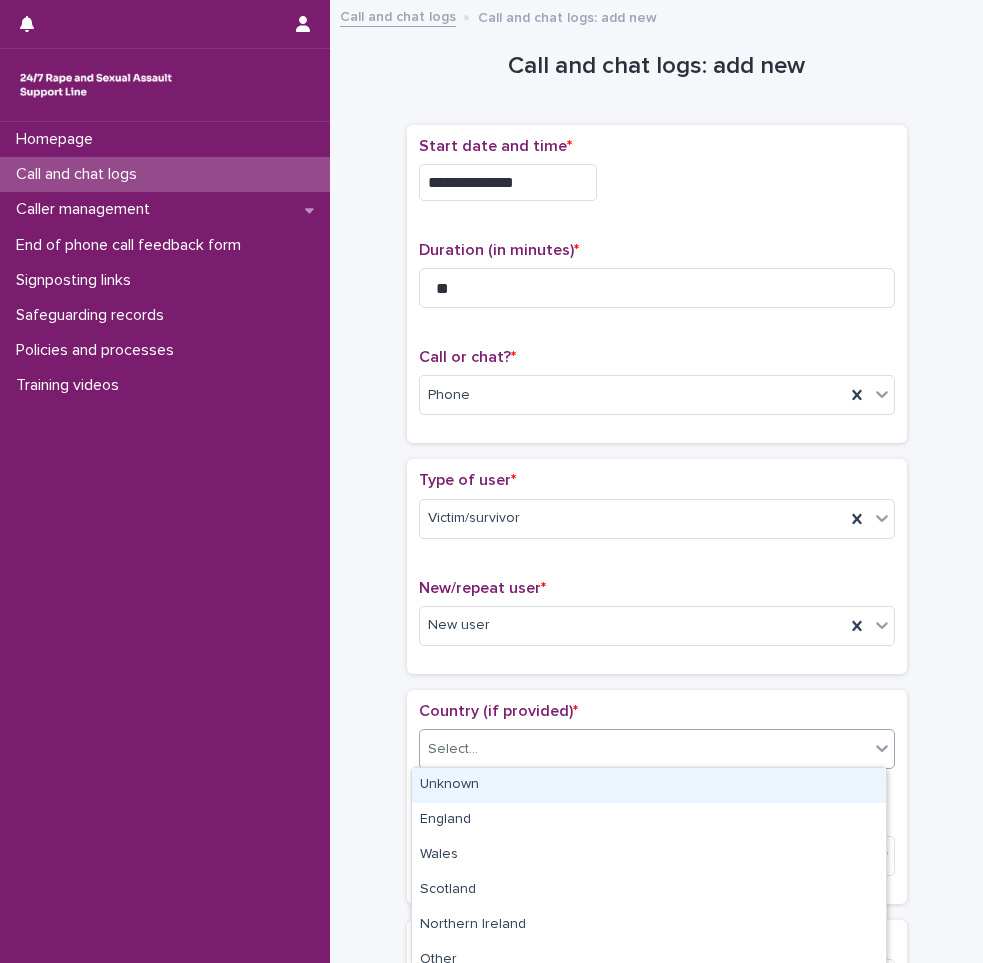click on "Select..." at bounding box center [644, 749] 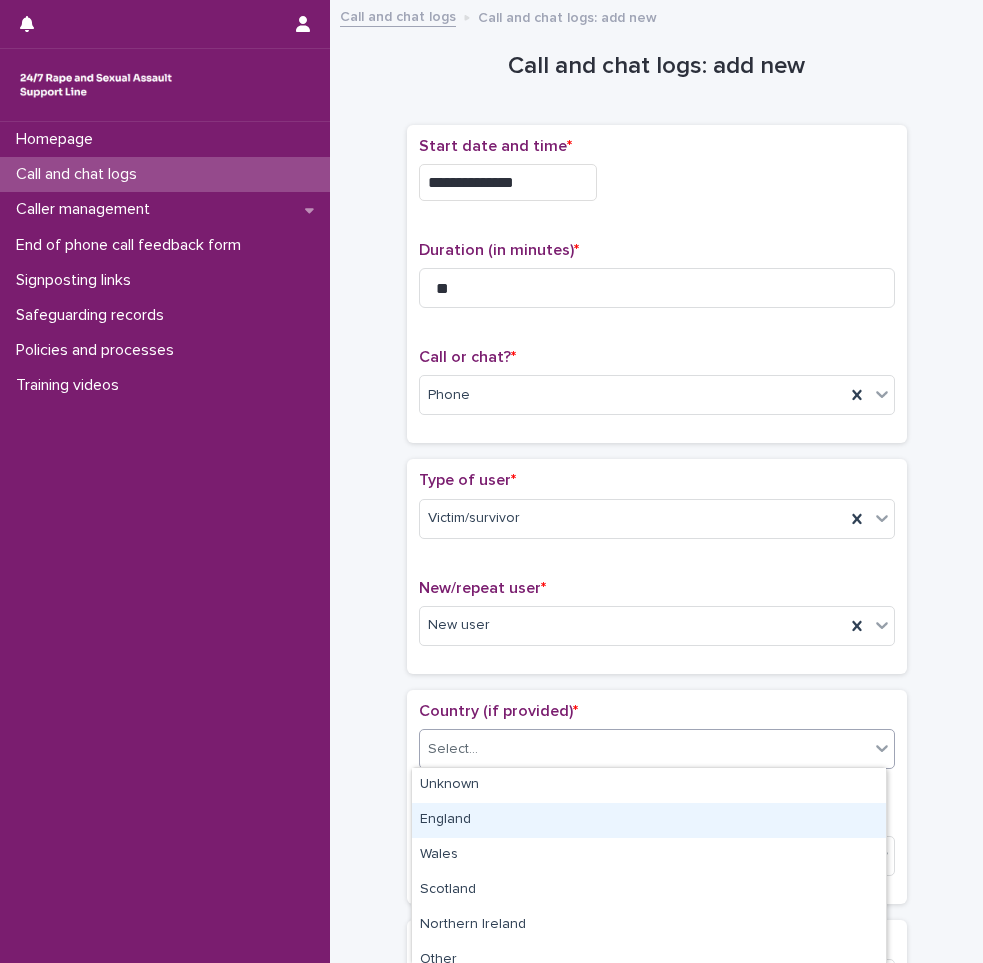click on "England" at bounding box center (649, 820) 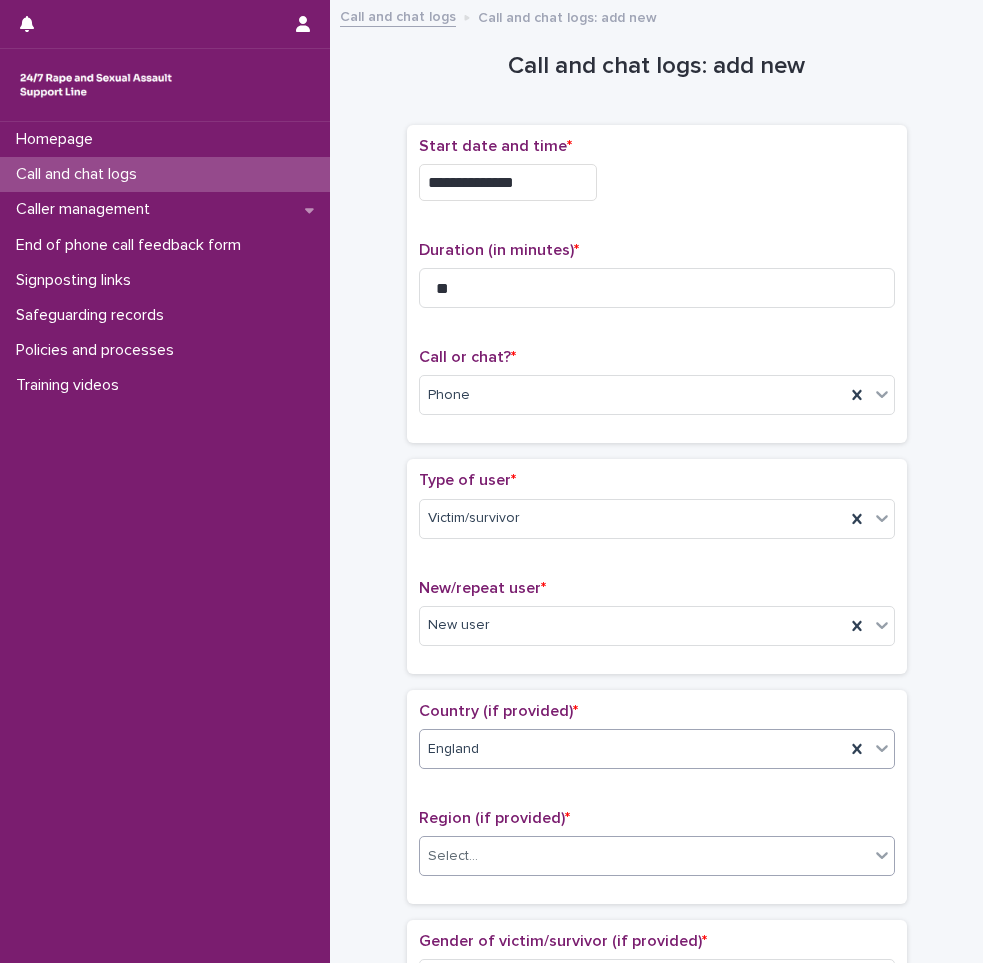 click on "Select..." at bounding box center [644, 856] 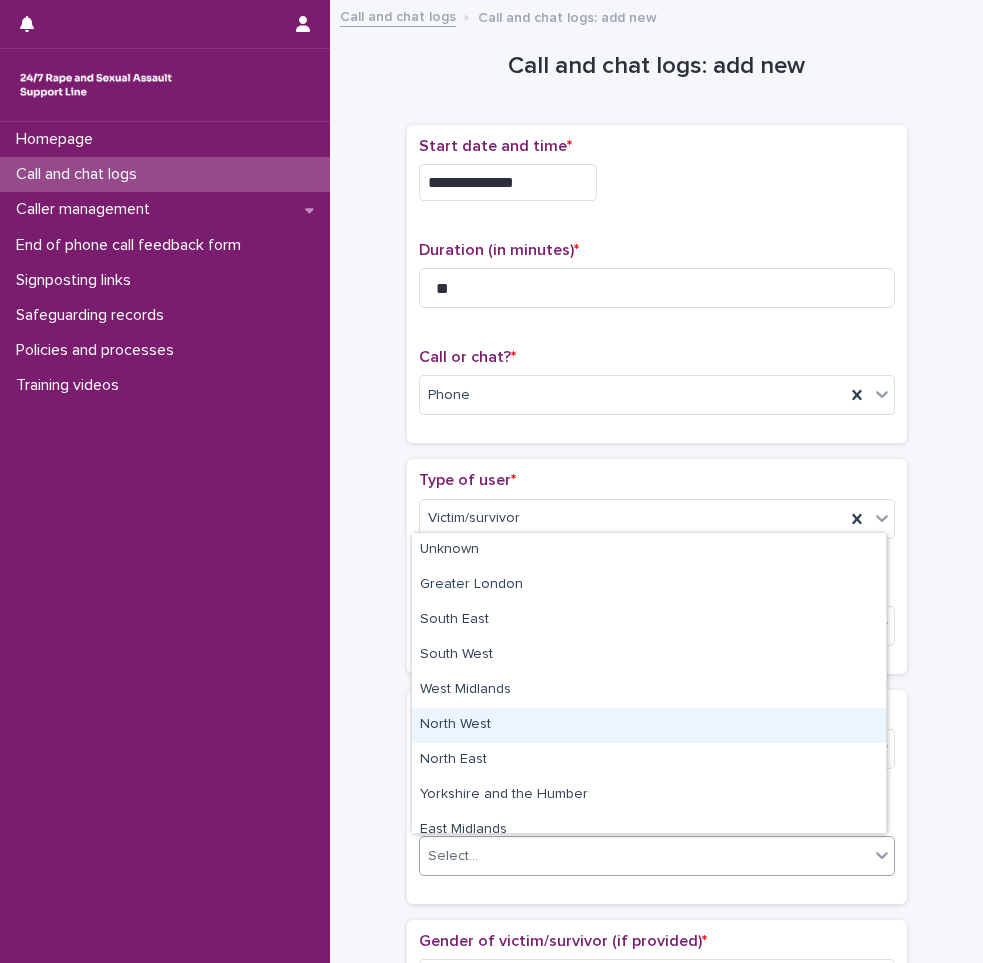 click on "North West" at bounding box center [649, 725] 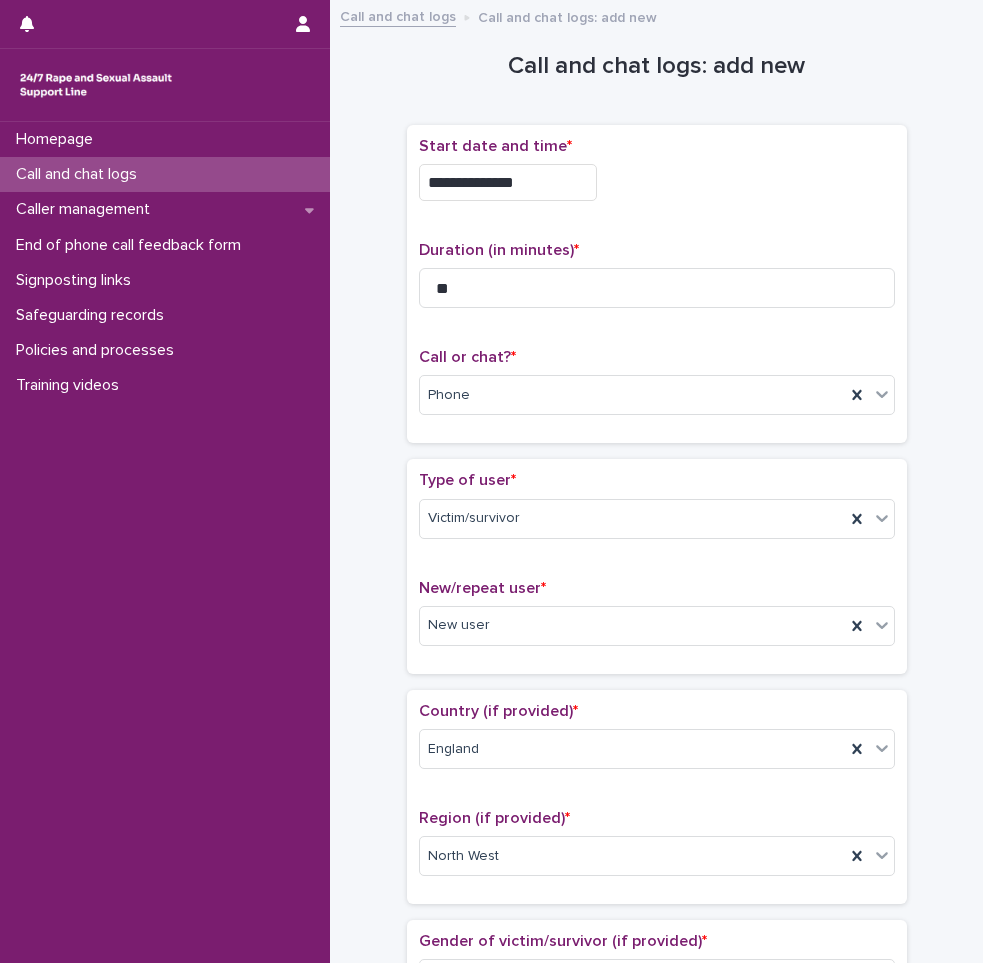 click on "**********" at bounding box center [656, 1035] 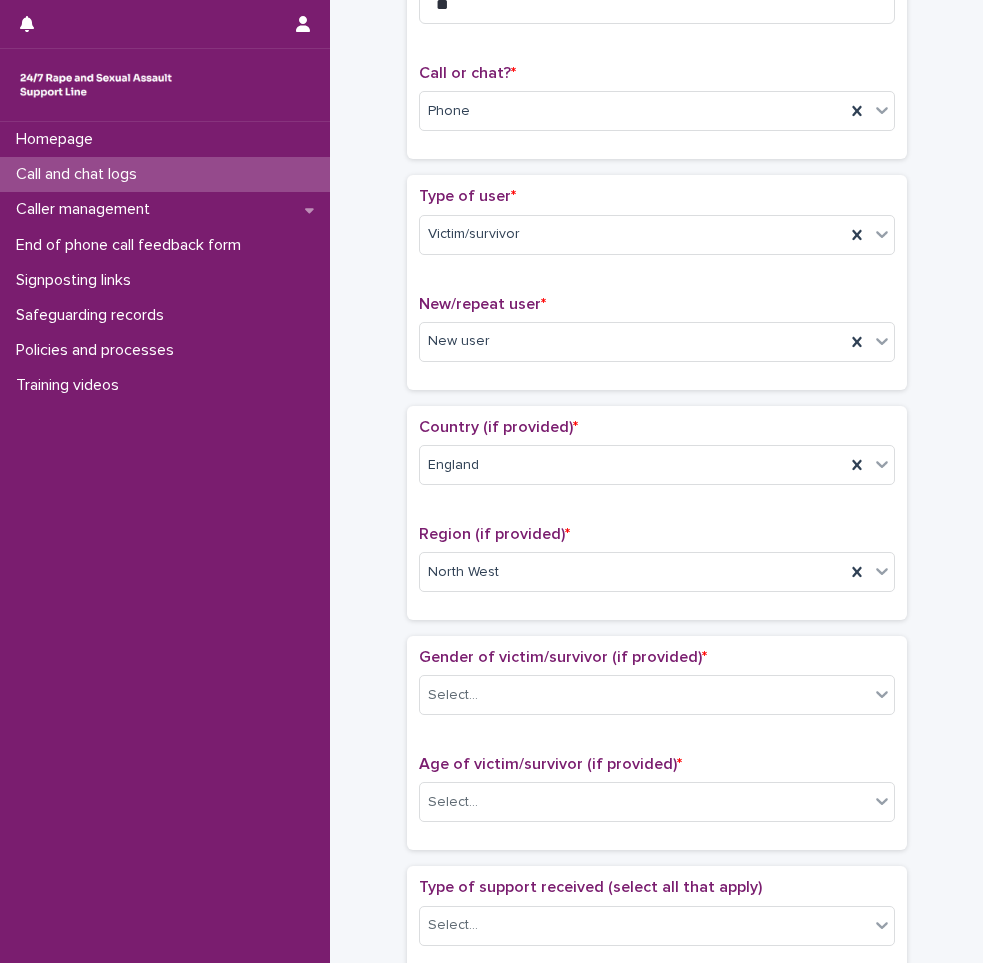 scroll, scrollTop: 400, scrollLeft: 0, axis: vertical 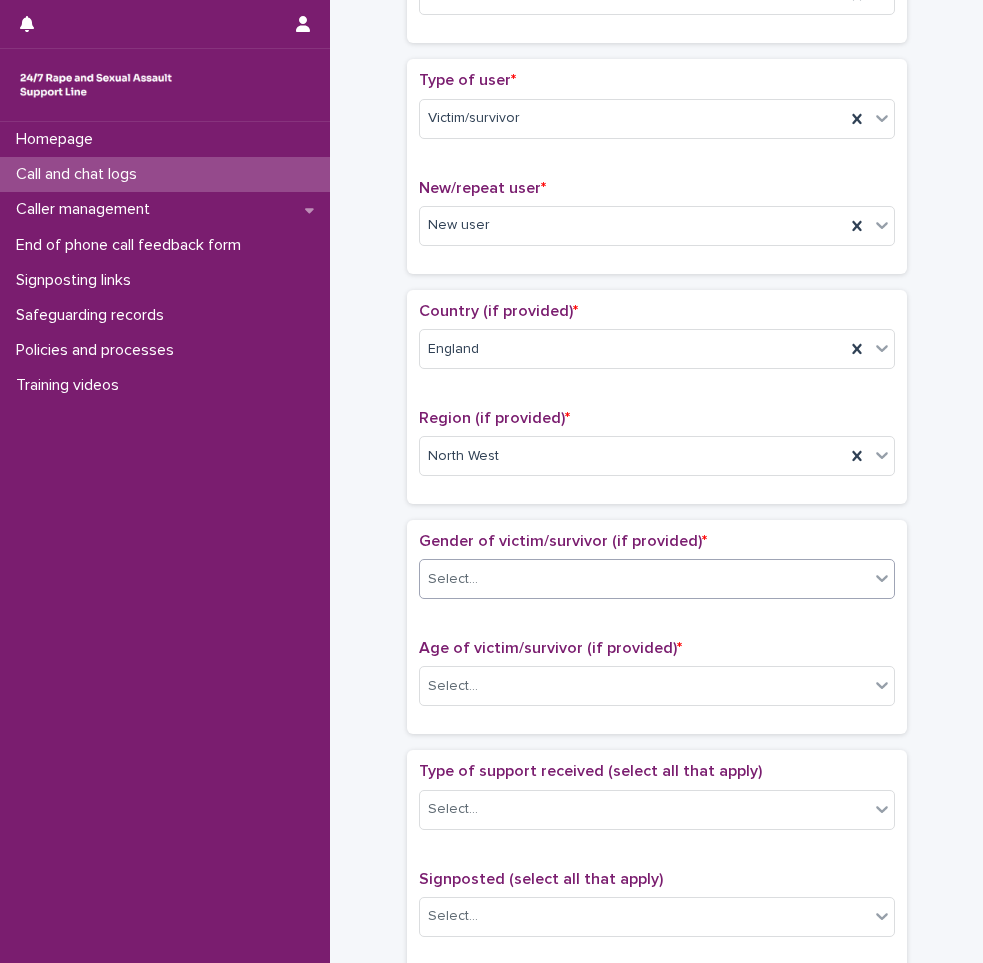 click on "Select..." at bounding box center [644, 579] 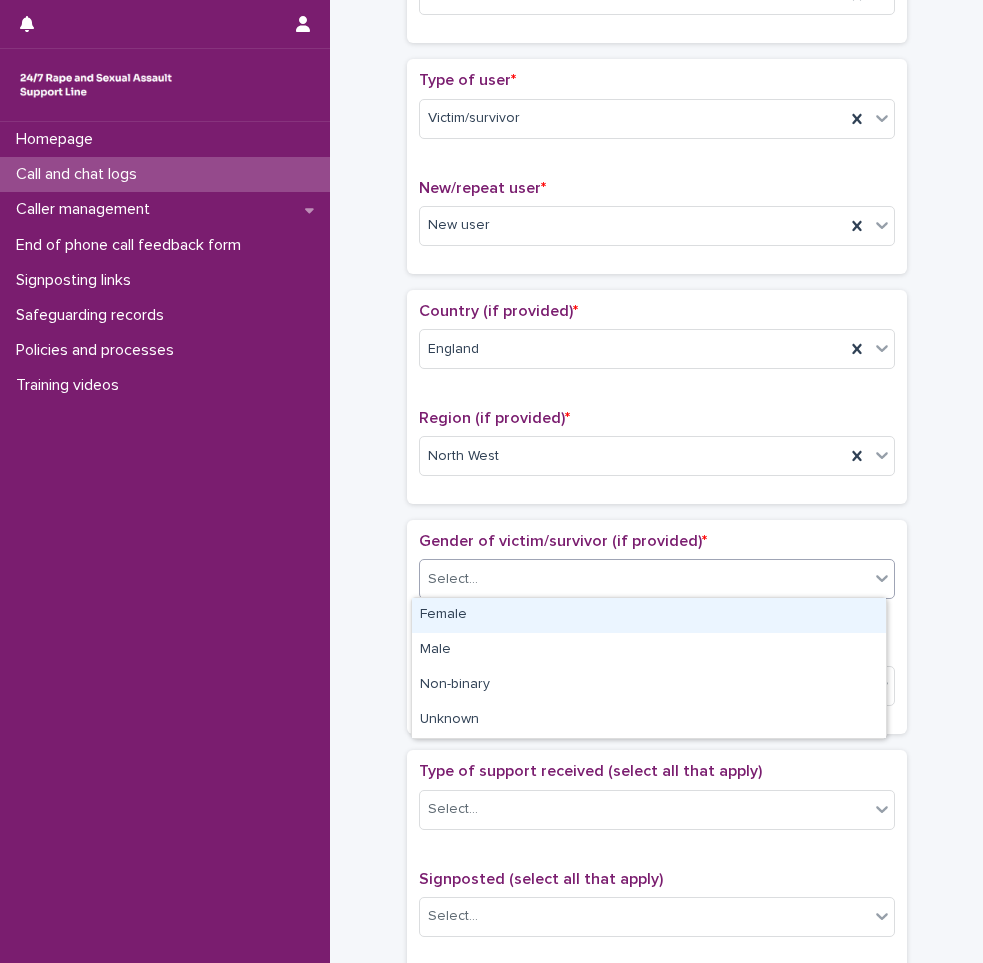 click on "Female" at bounding box center (649, 615) 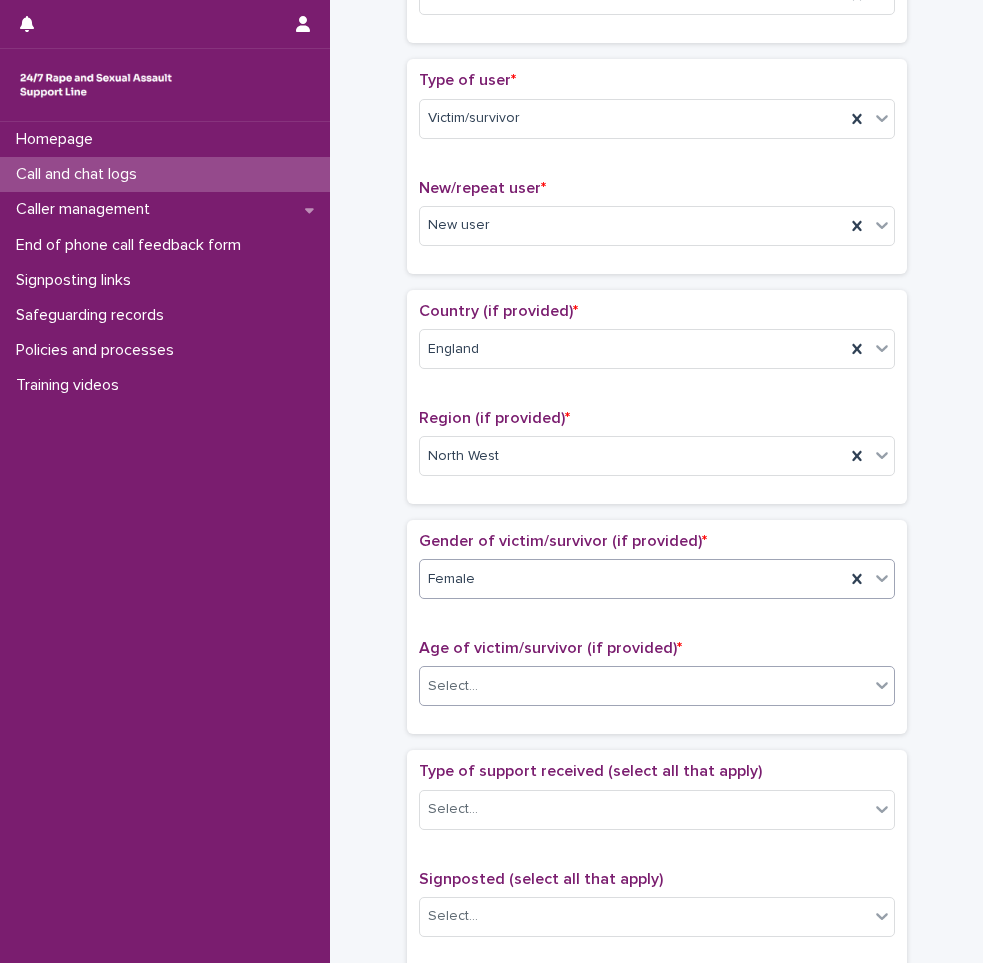 click on "Select..." at bounding box center (644, 686) 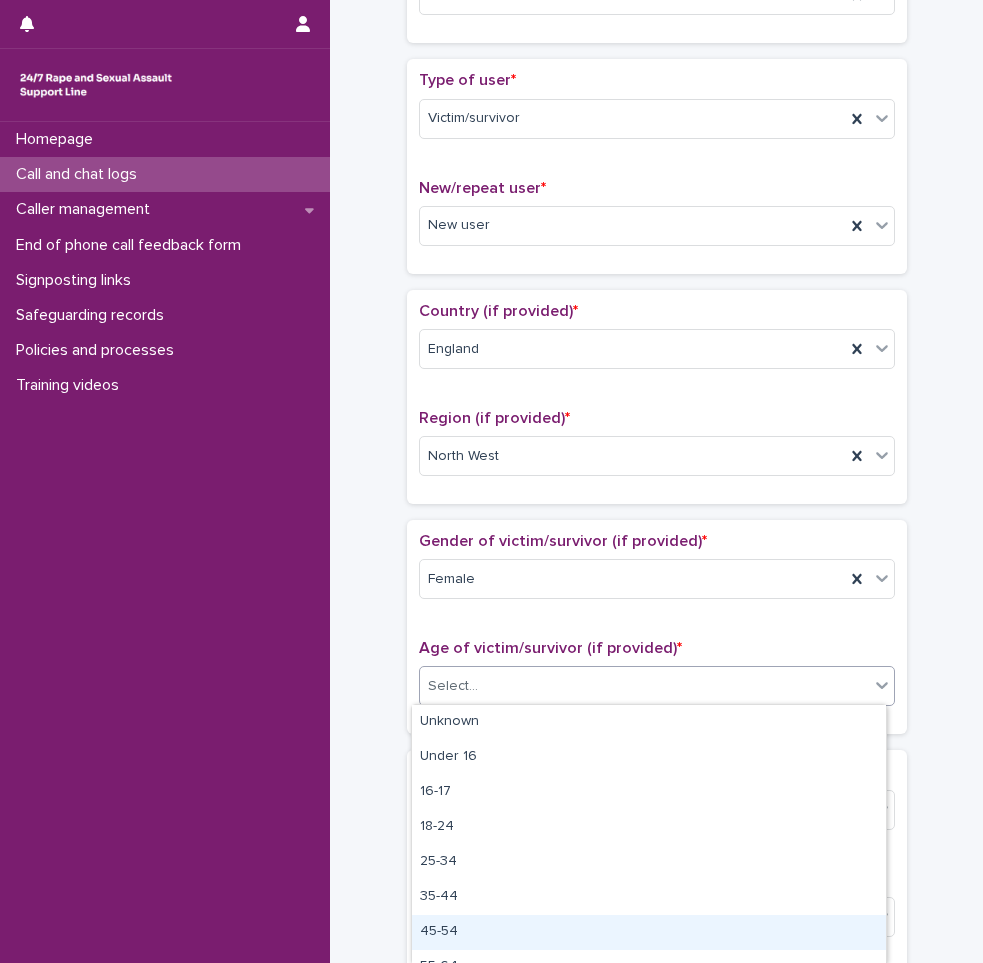 click on "45-54" at bounding box center [649, 932] 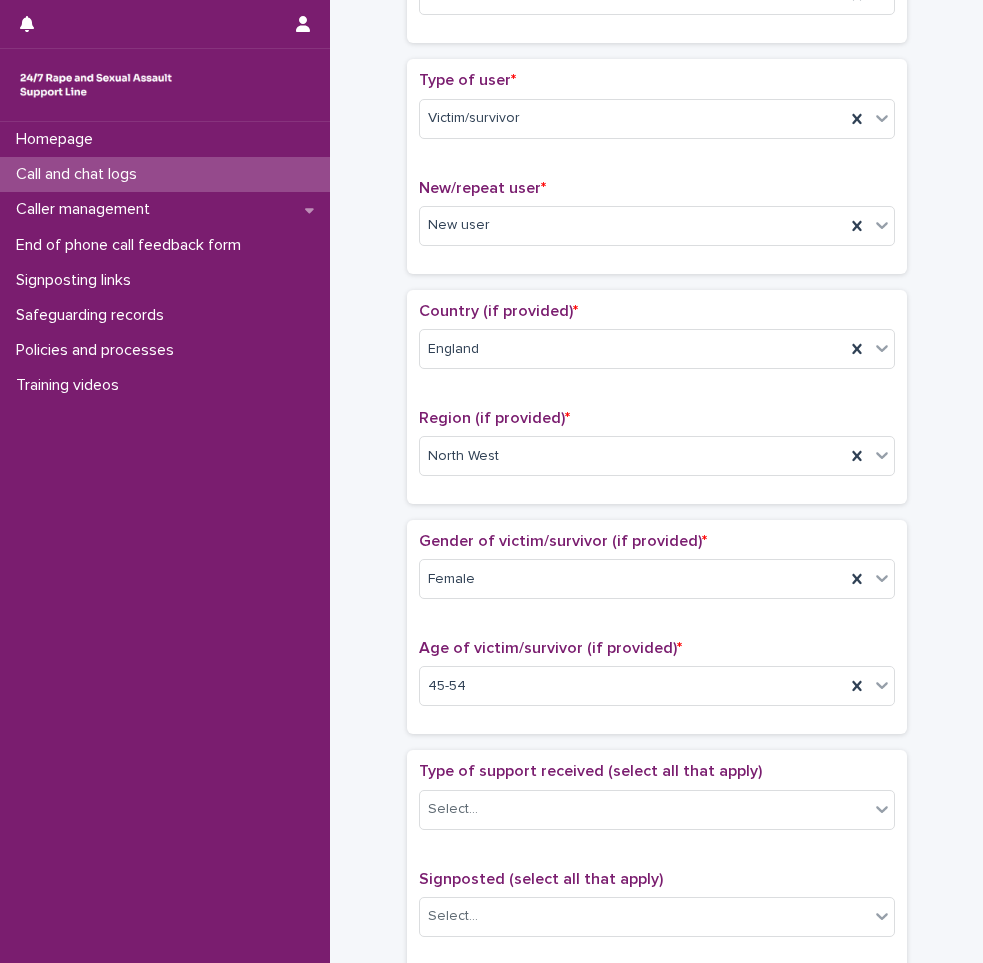 click on "**********" at bounding box center [656, 635] 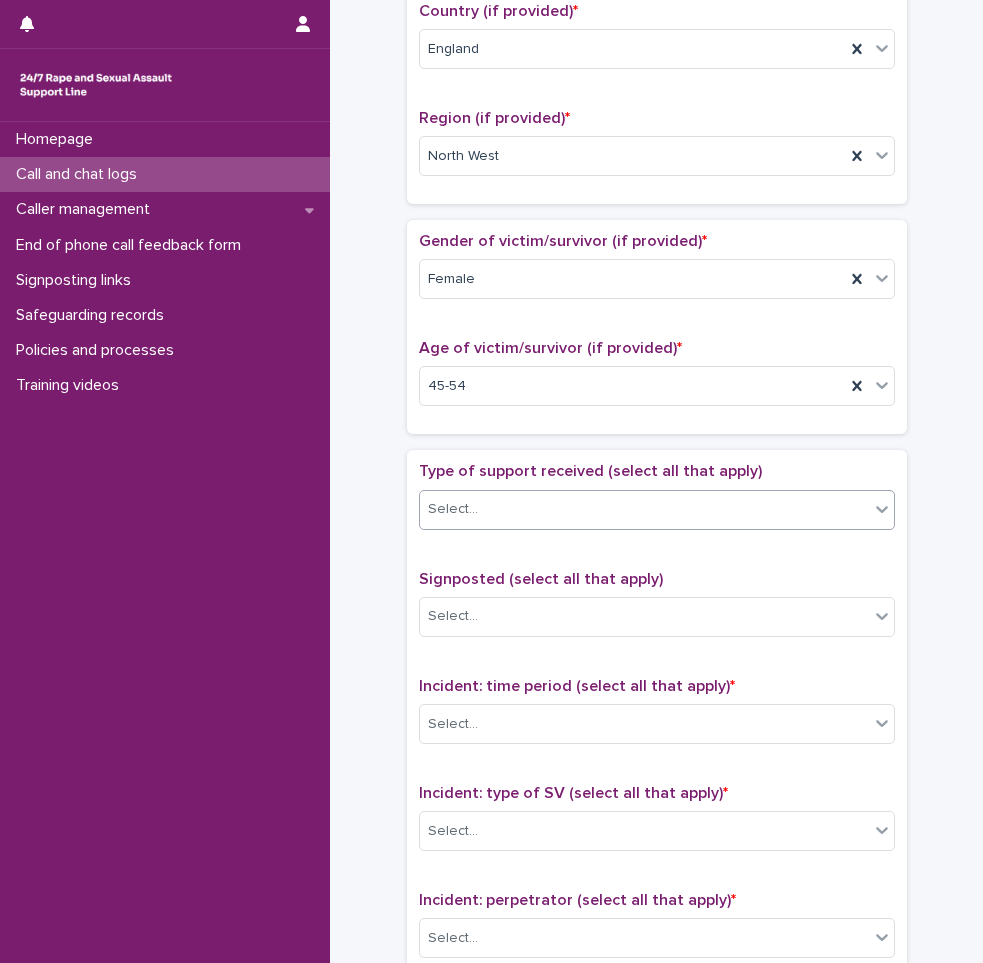 click on "Select..." at bounding box center (644, 509) 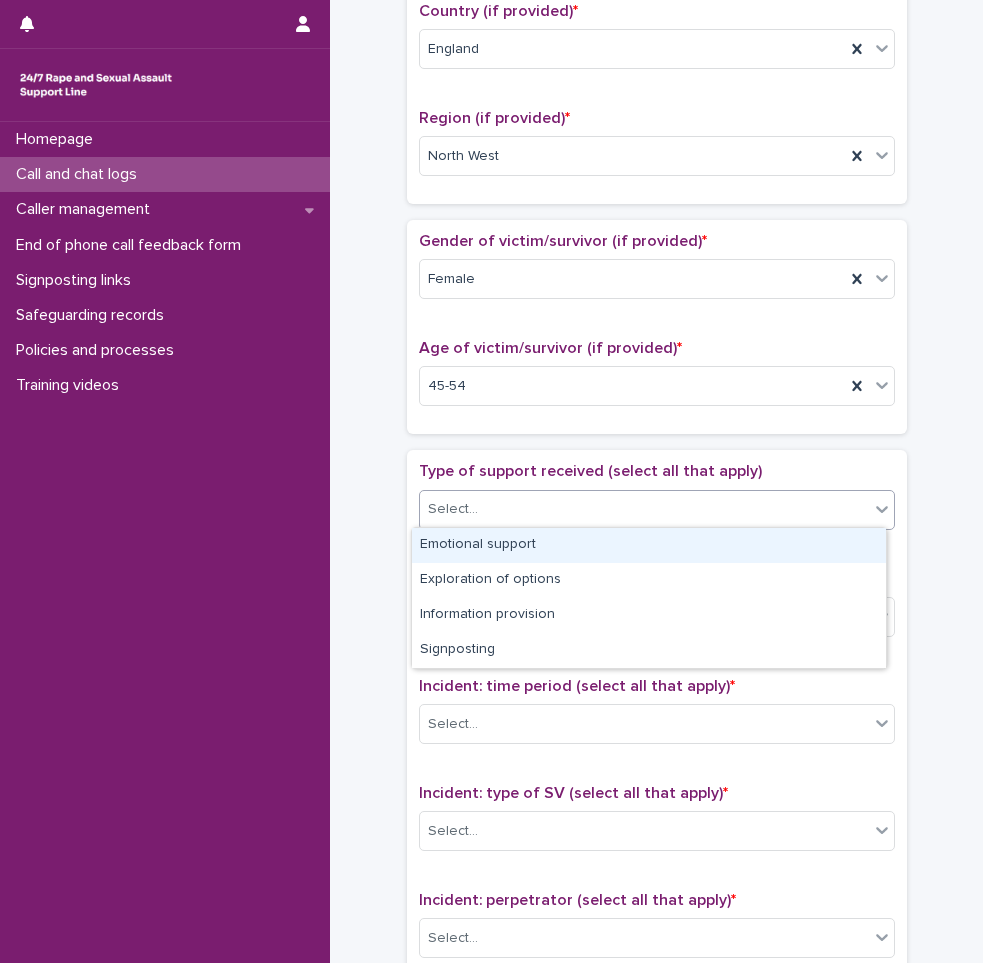 click on "Emotional support" at bounding box center (649, 545) 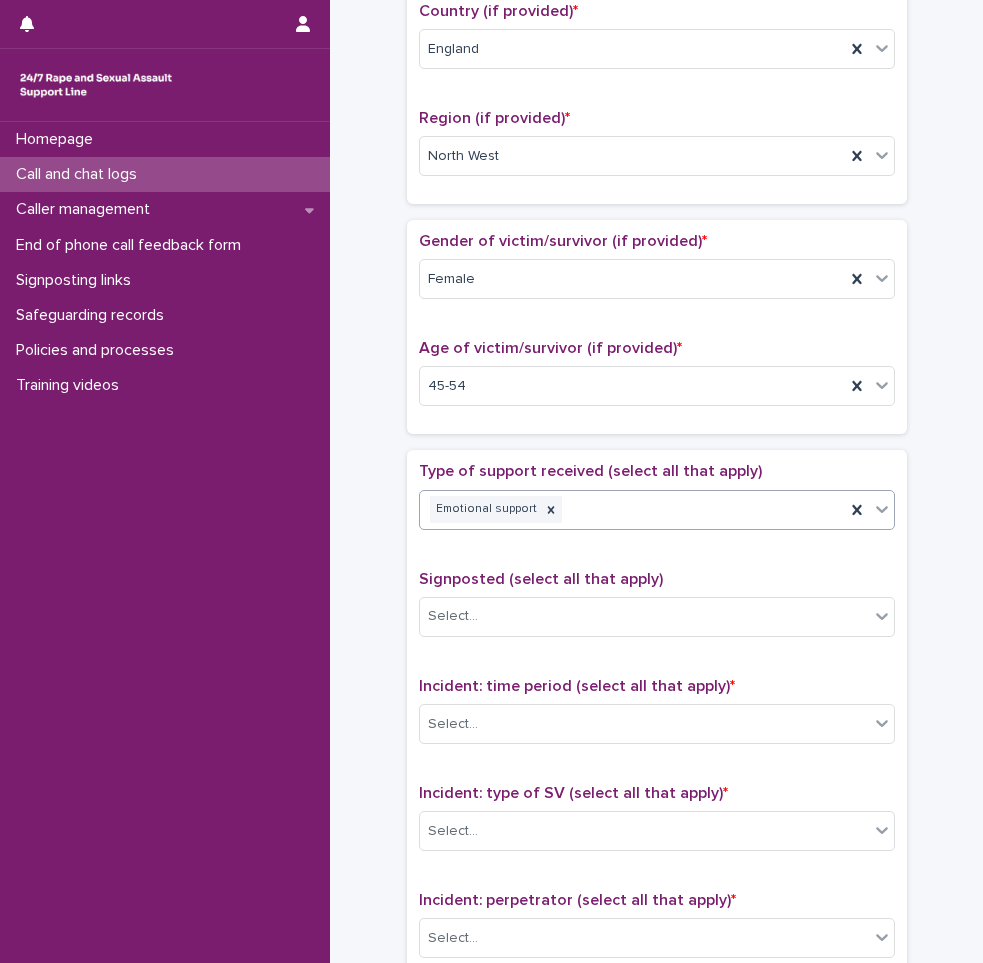 click on "Emotional support" at bounding box center (632, 509) 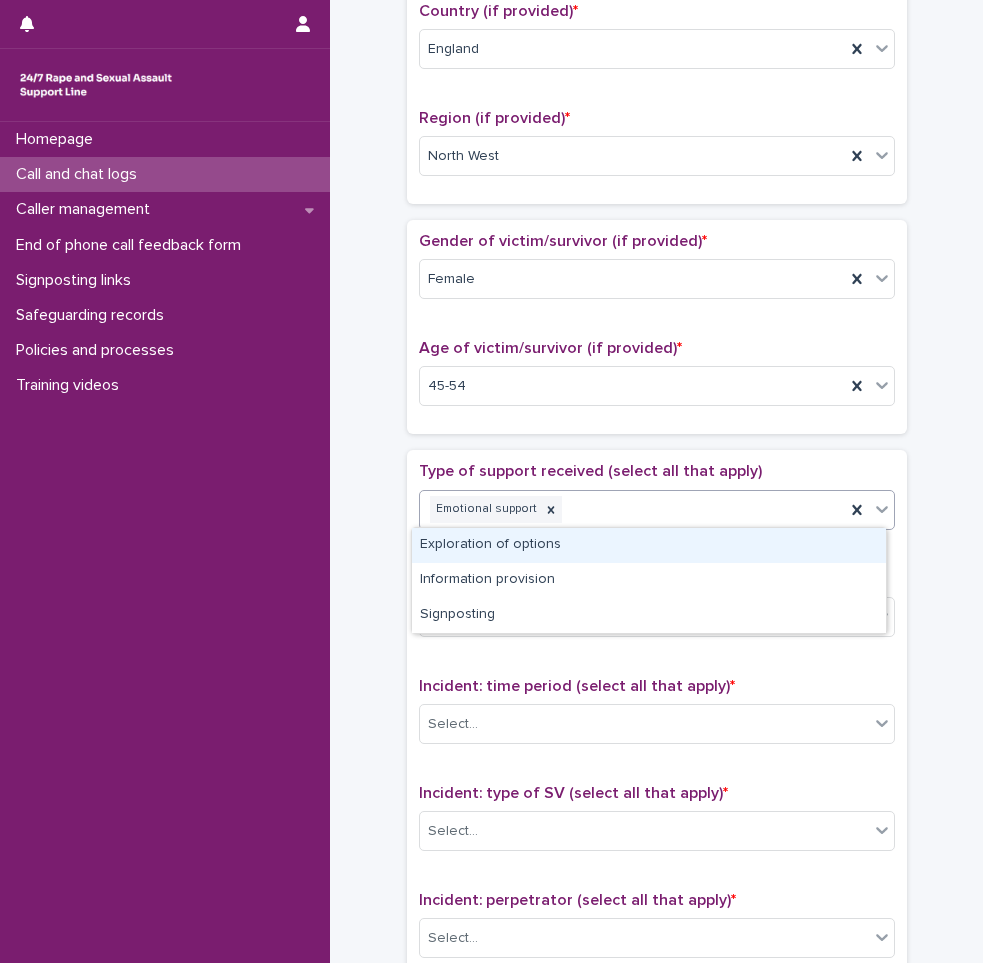 click on "Exploration of options" at bounding box center (649, 545) 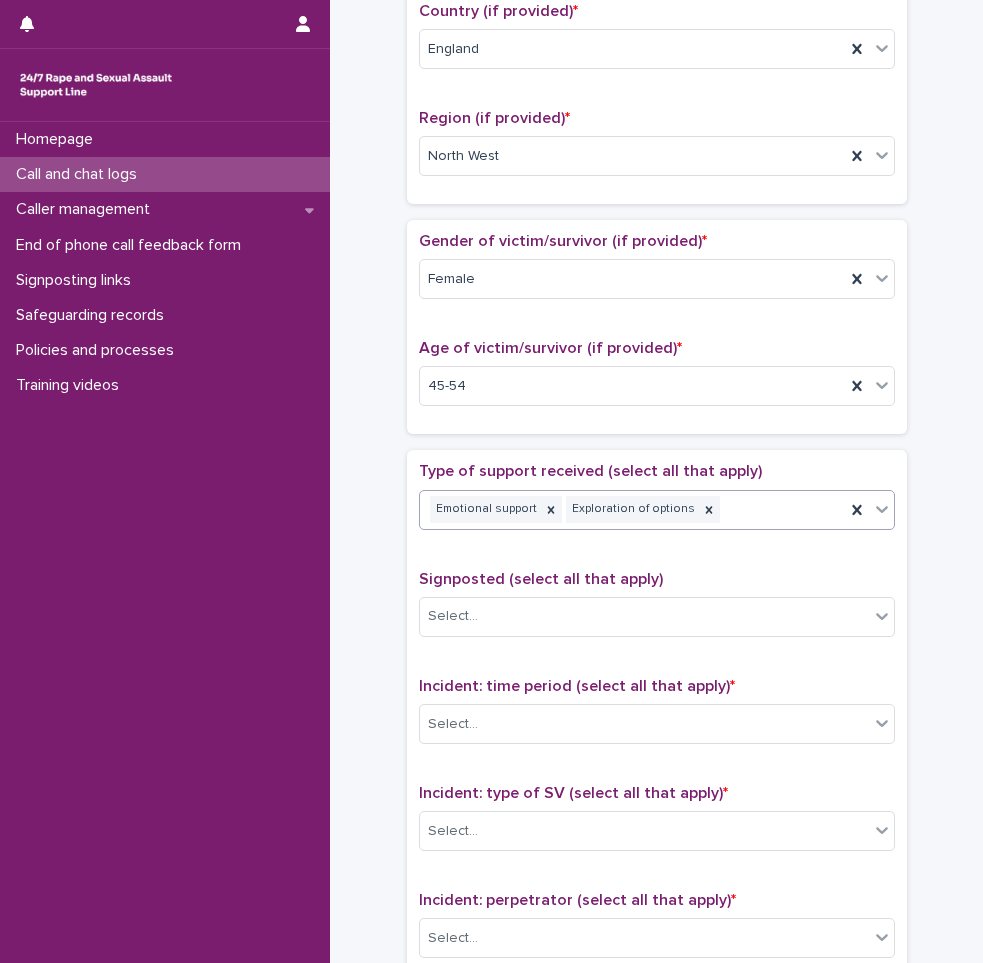 click on "Emotional support Exploration of options" at bounding box center (632, 509) 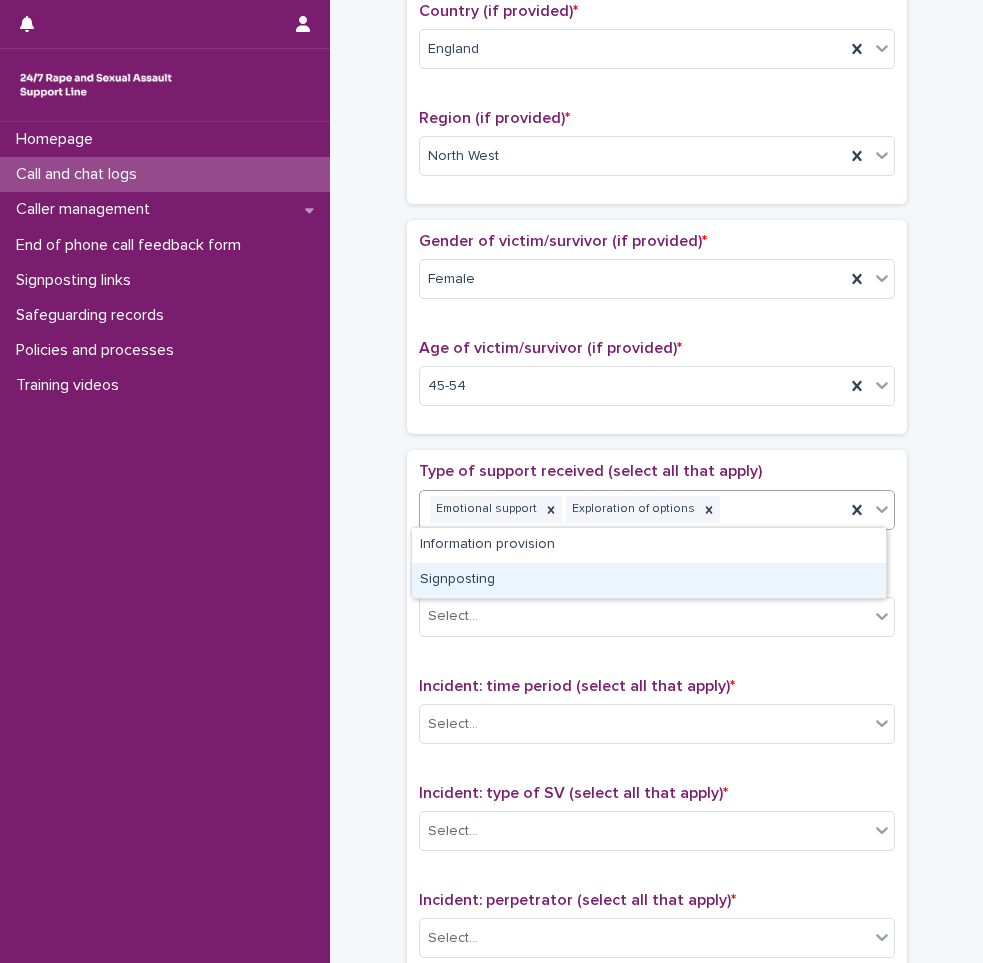 click on "Signposting" at bounding box center [649, 580] 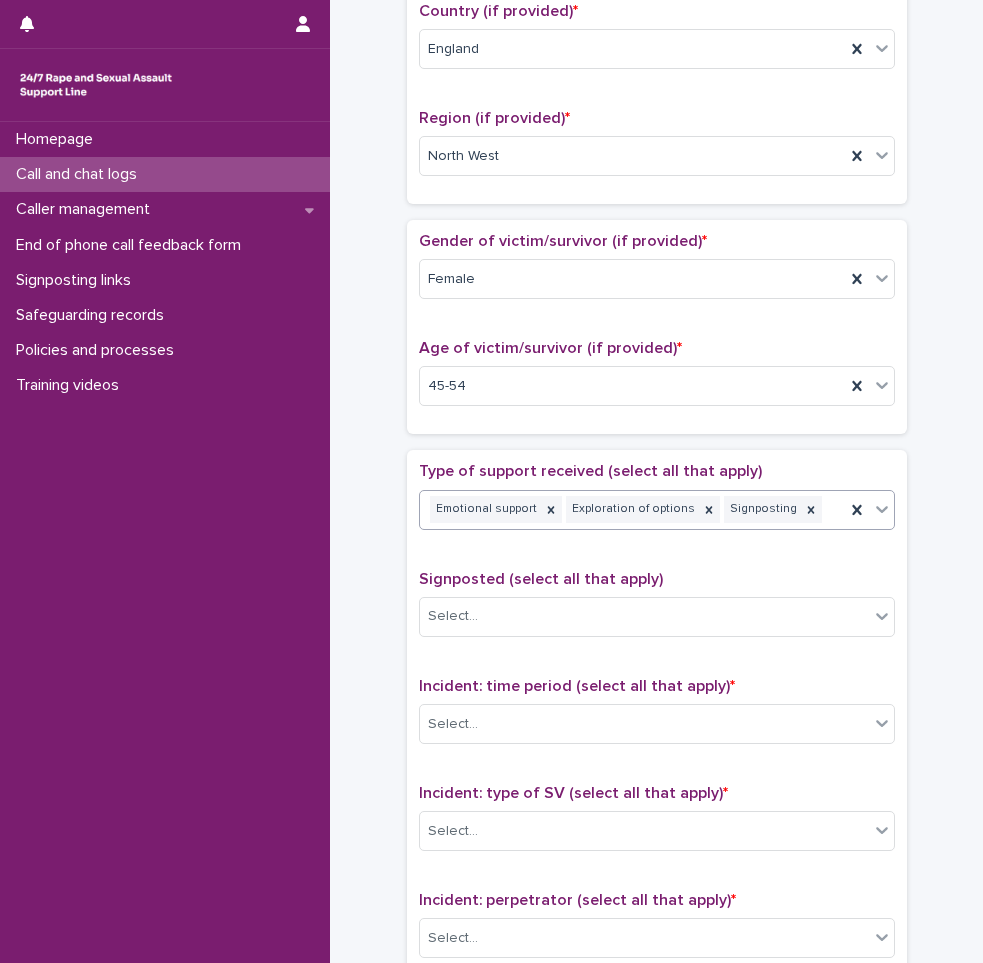 click on "**********" at bounding box center [656, 335] 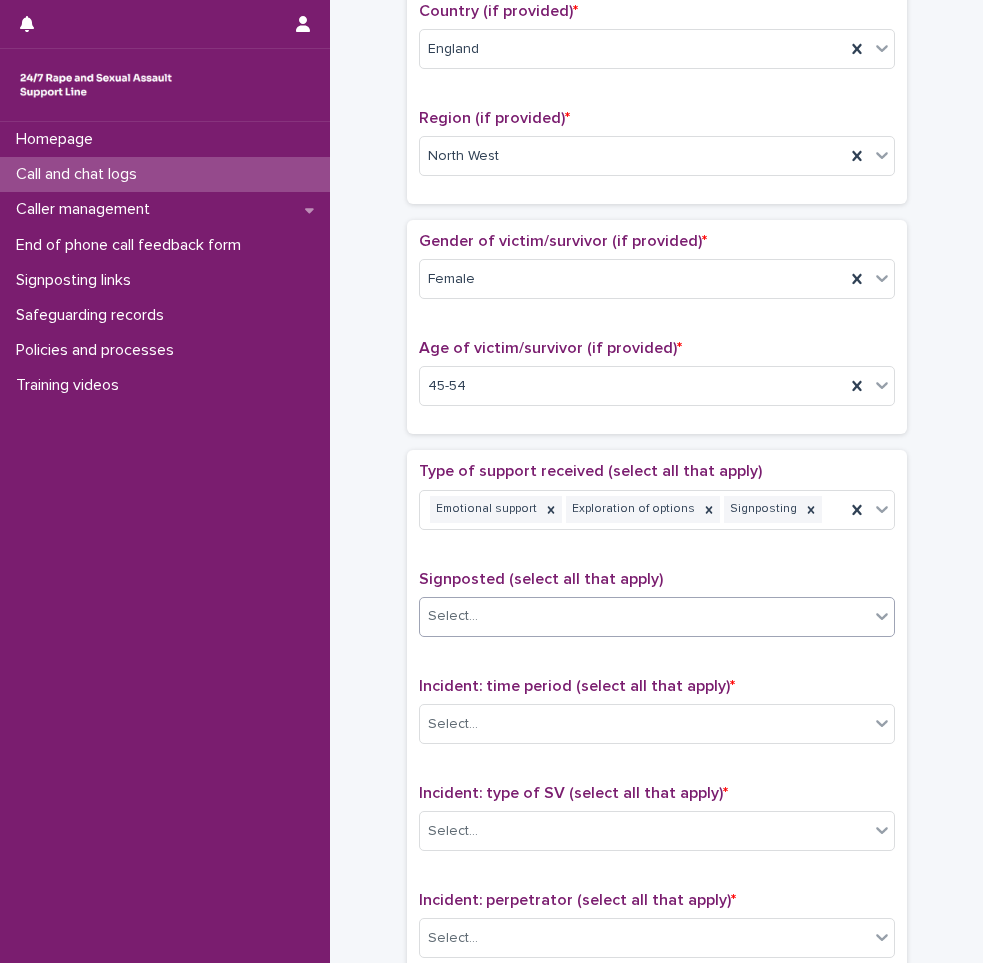 click on "Select..." at bounding box center [644, 616] 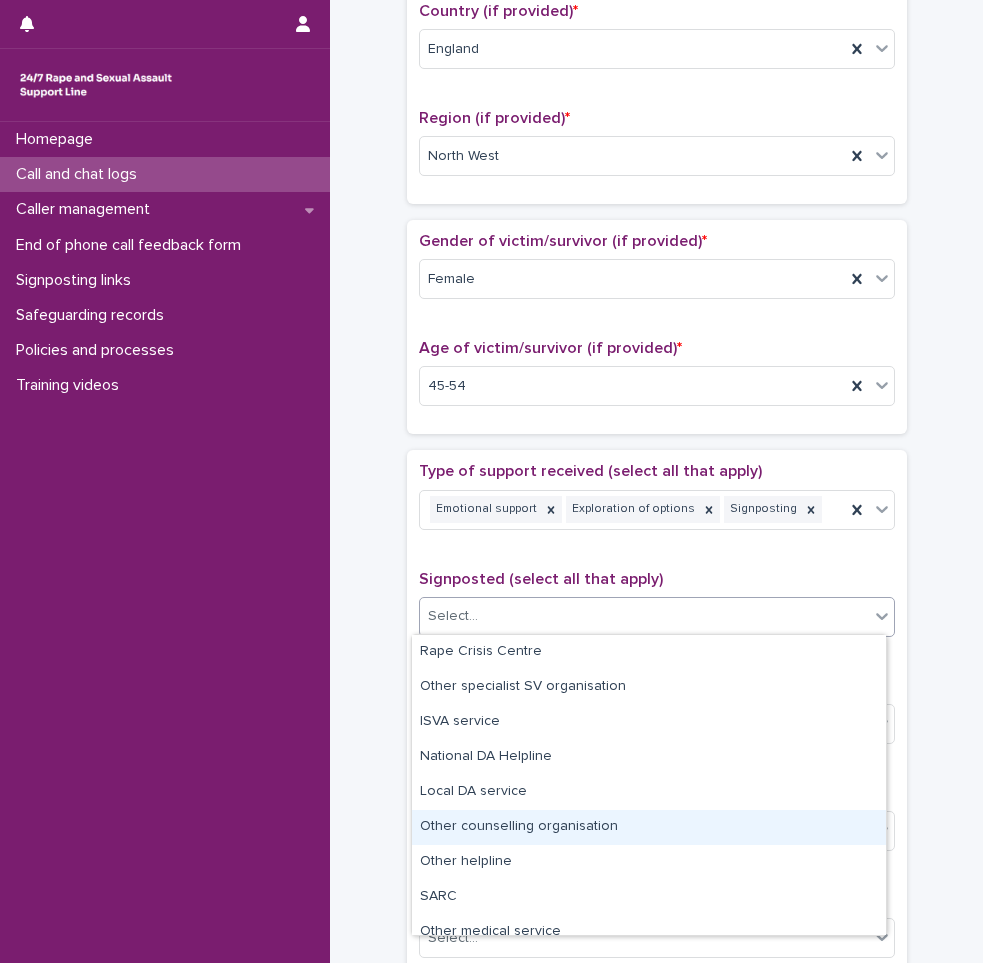 click on "Other counselling organisation" at bounding box center [649, 827] 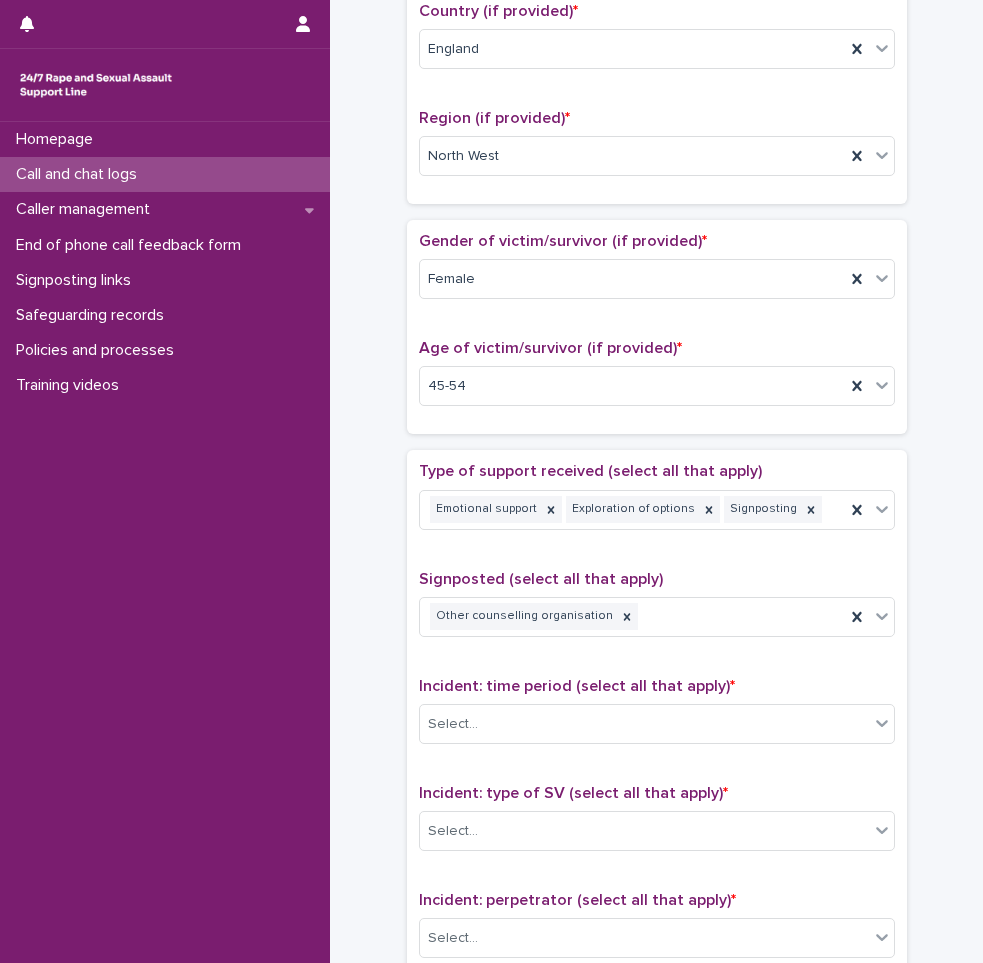 click on "**********" at bounding box center (656, 335) 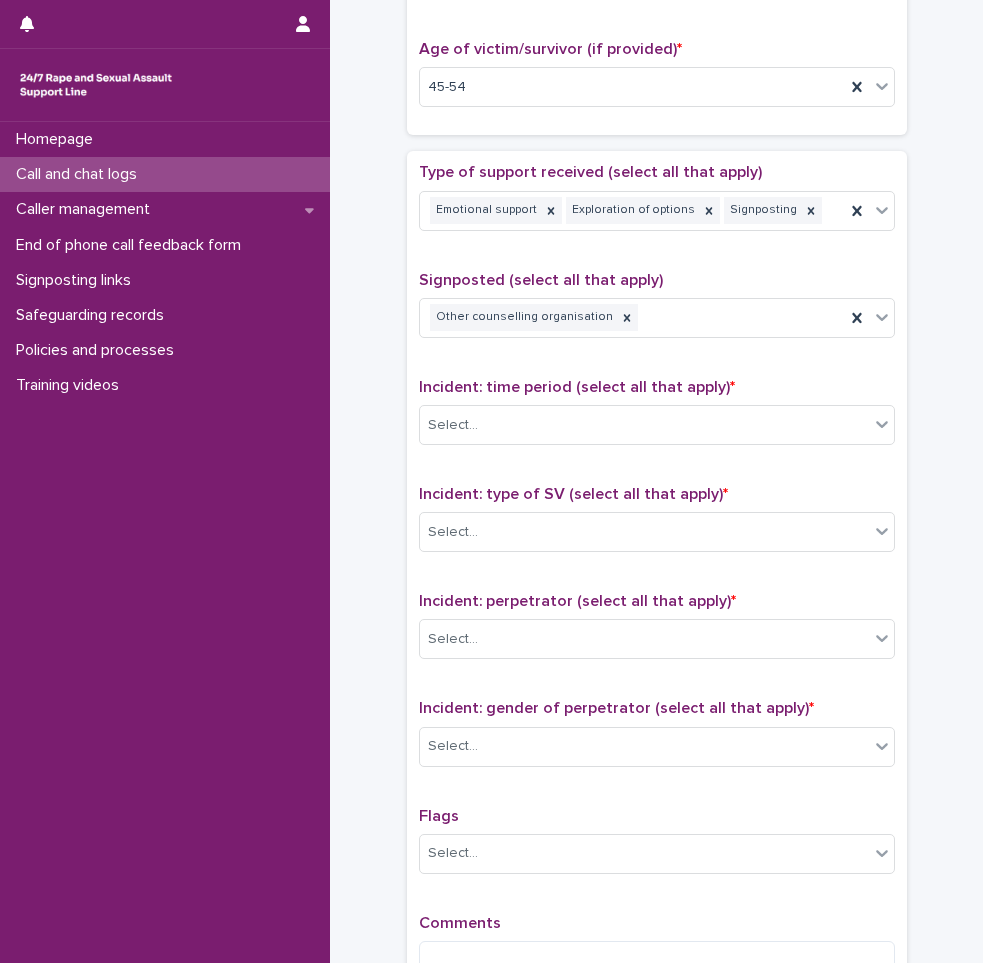 scroll, scrollTop: 1000, scrollLeft: 0, axis: vertical 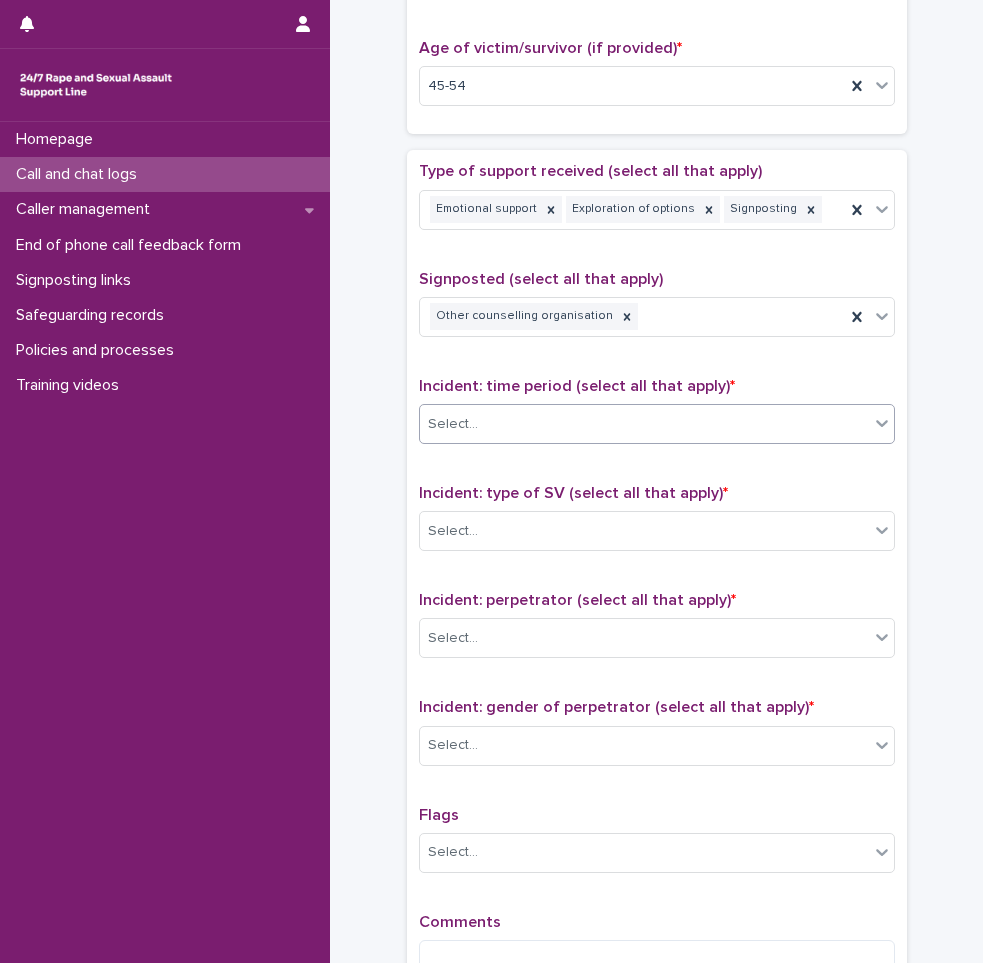 click on "Select..." at bounding box center (644, 424) 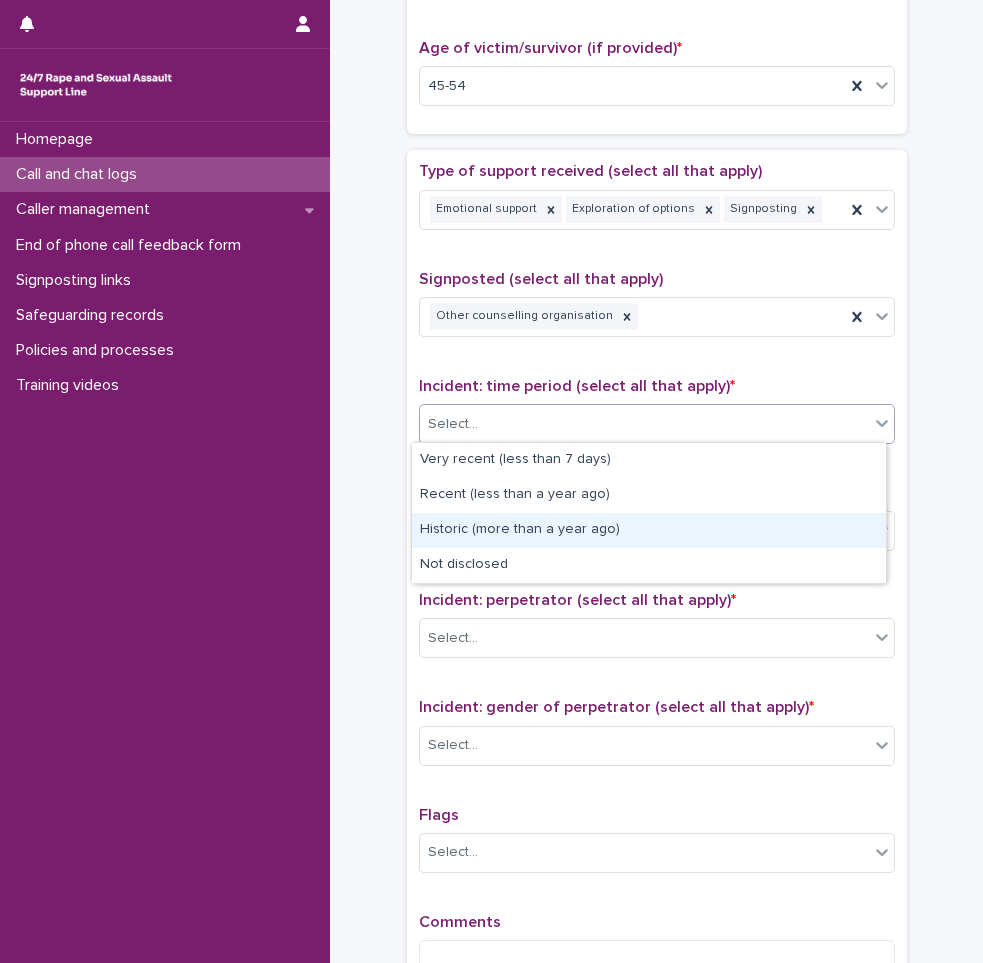click on "Historic (more than a year ago)" at bounding box center (649, 530) 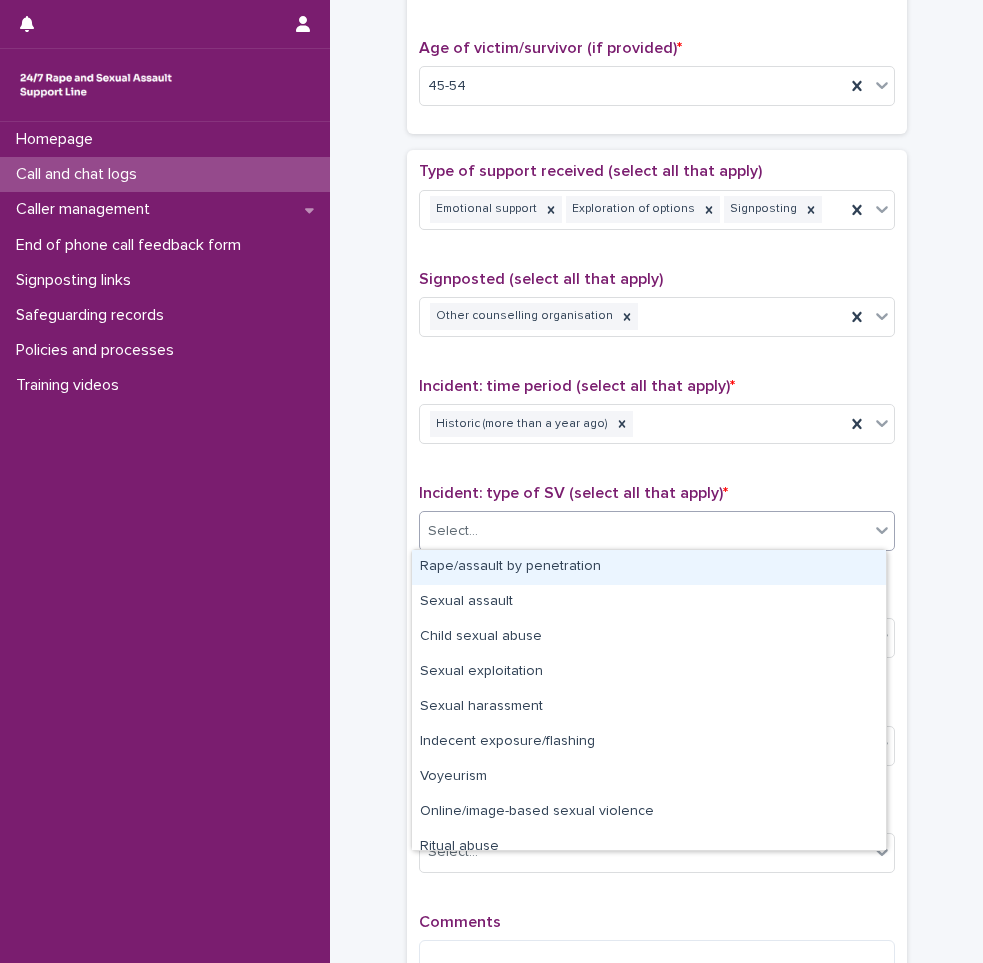 click on "Select..." at bounding box center [644, 531] 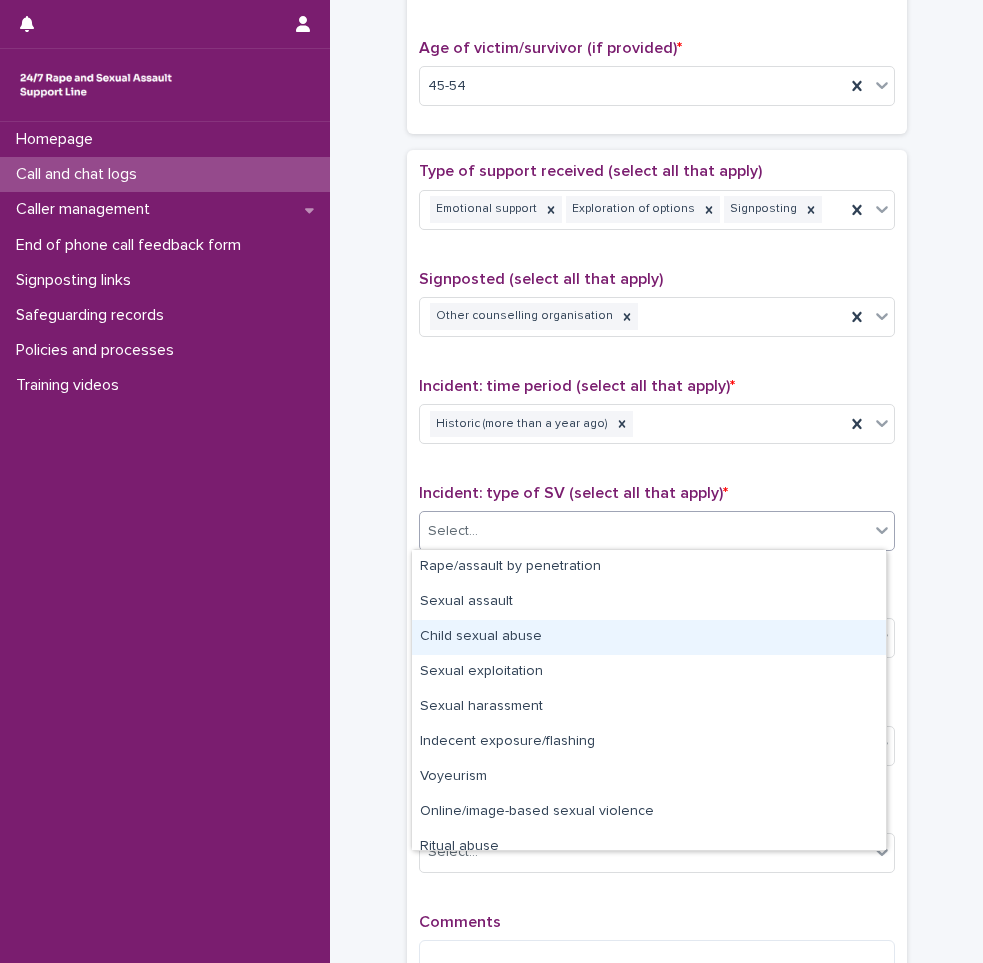 click on "Child sexual abuse" at bounding box center [649, 637] 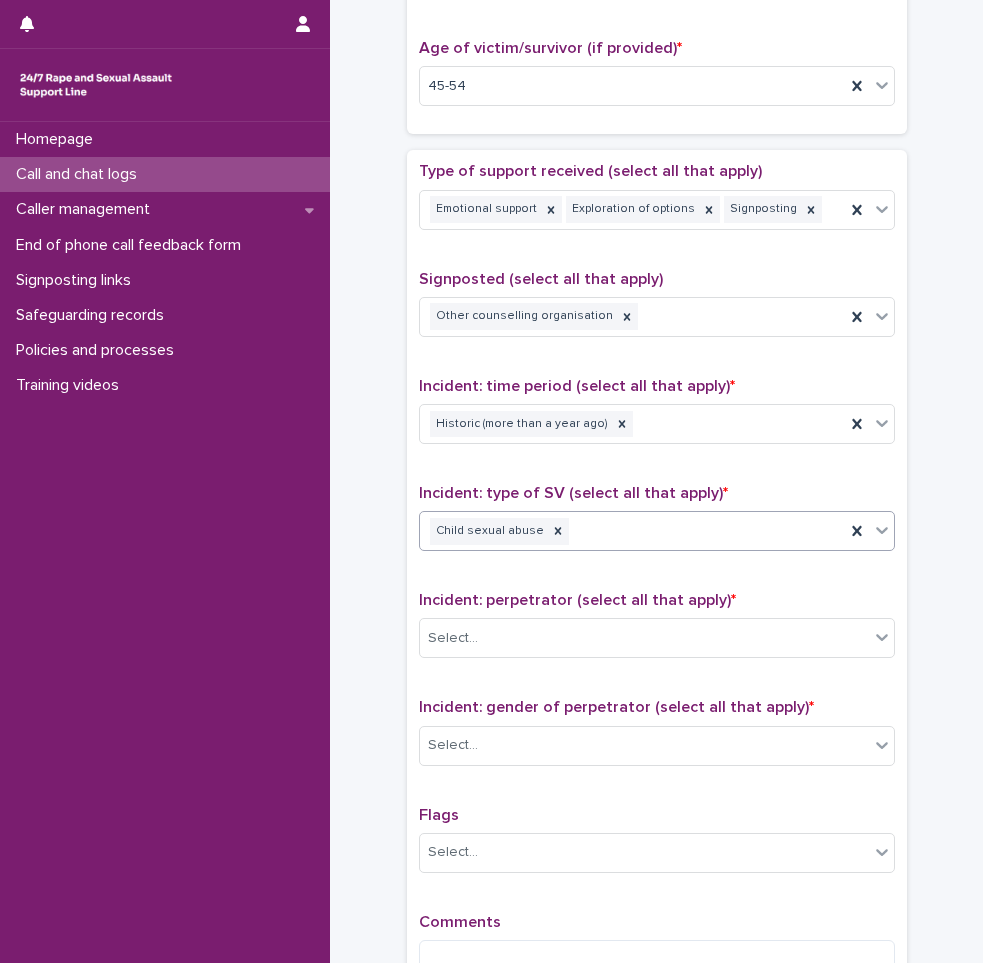click on "**********" at bounding box center (656, 35) 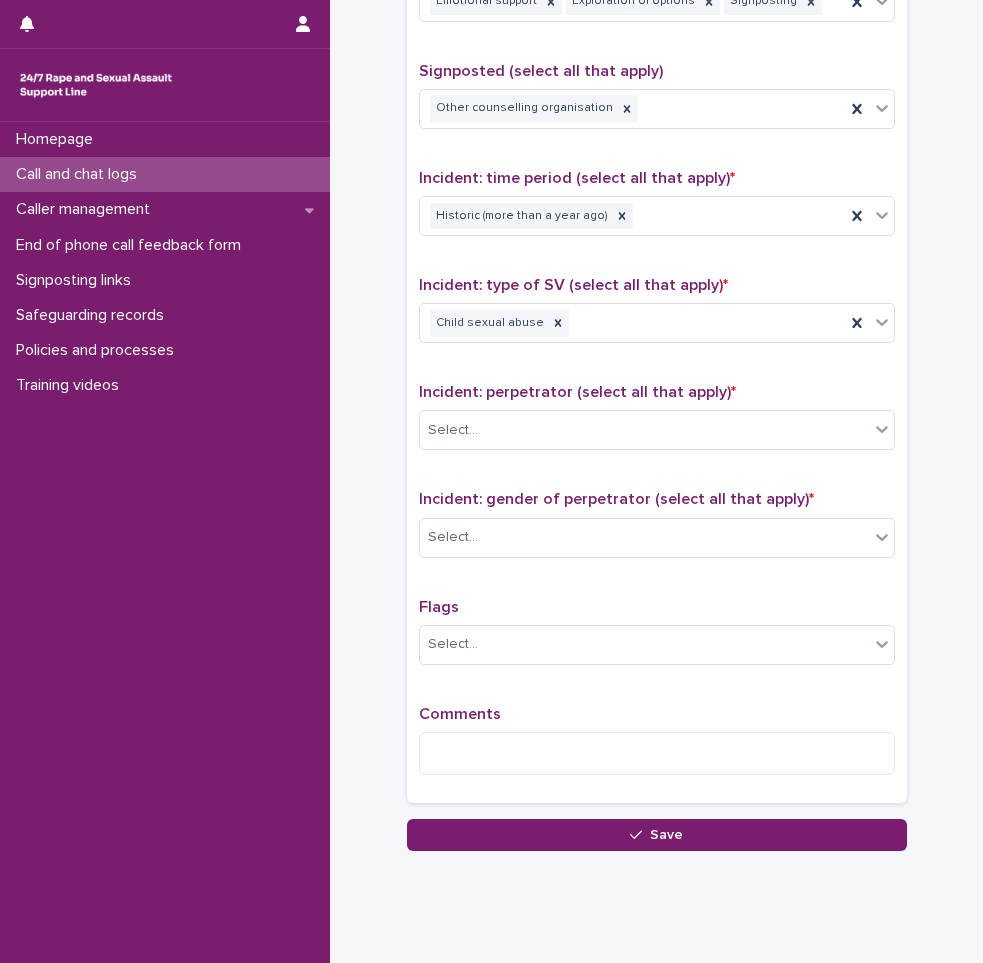 scroll, scrollTop: 1250, scrollLeft: 0, axis: vertical 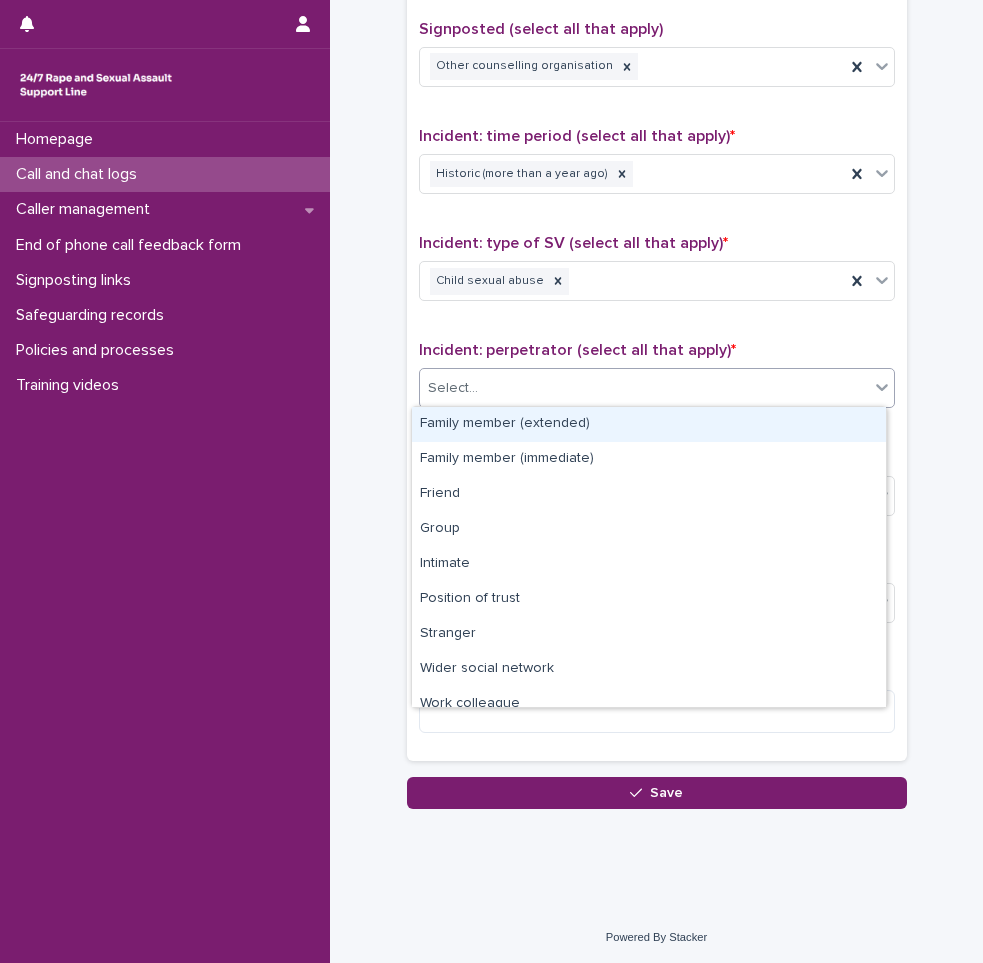 click on "Select..." at bounding box center (644, 388) 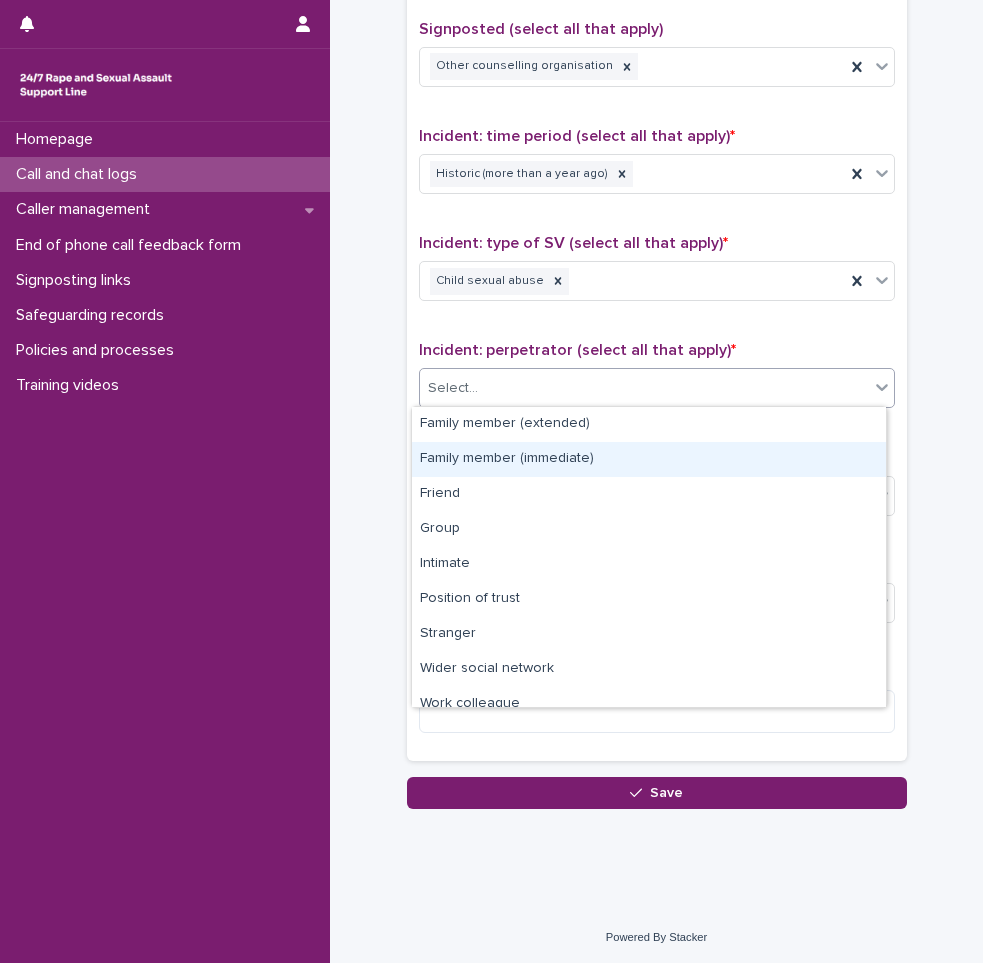 drag, startPoint x: 534, startPoint y: 427, endPoint x: 535, endPoint y: 460, distance: 33.01515 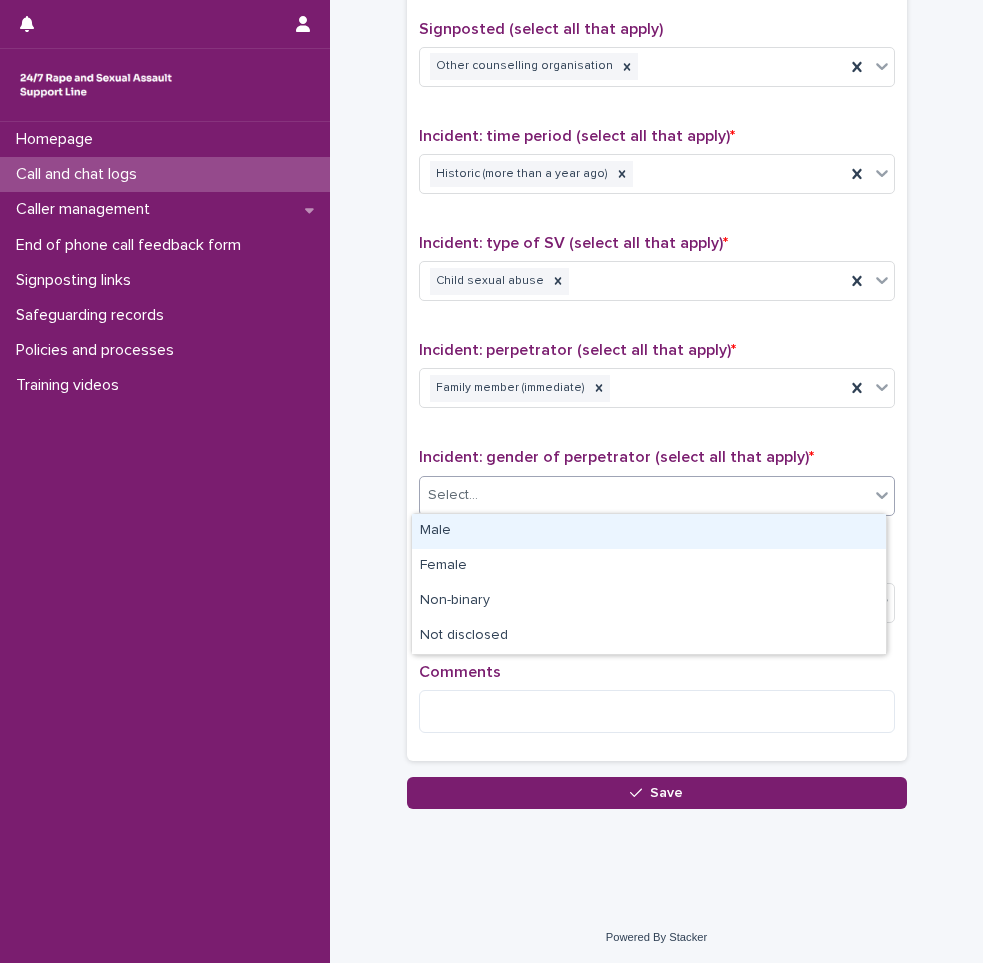 click on "Select..." at bounding box center (453, 495) 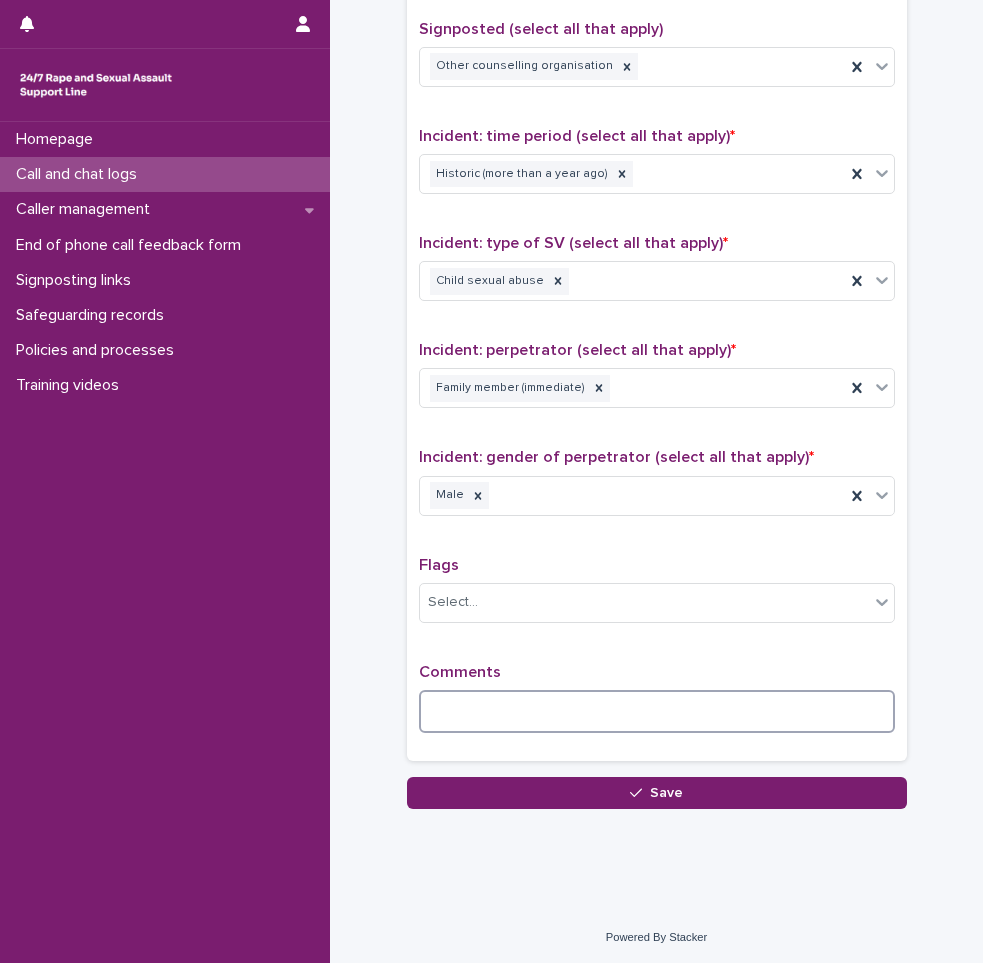 click at bounding box center [657, 711] 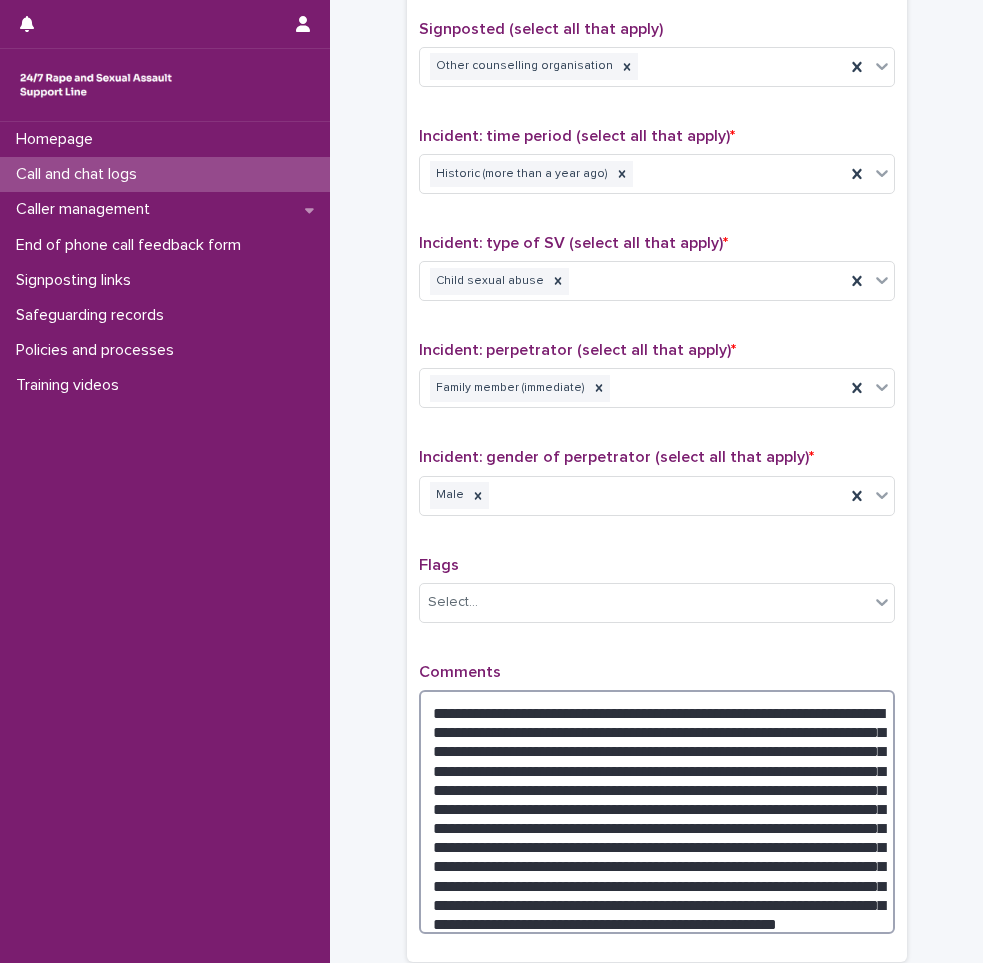 type on "**********" 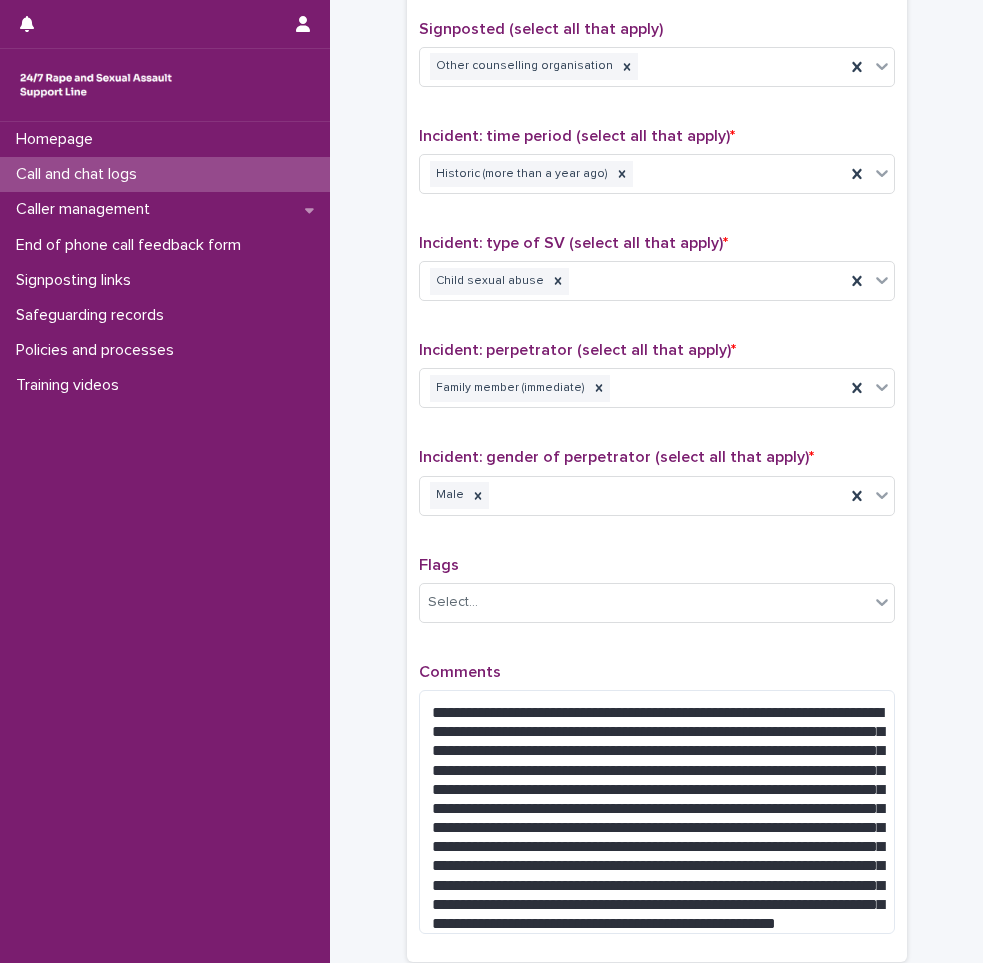 click on "Type of support received (select all that apply) Emotional support Exploration of options Signposting Signposted (select all that apply) Other counselling organisation Incident: time period (select all that apply) * Historic (more than a year ago) Incident: type of SV (select all that apply) * Child sexual abuse Incident: perpetrator (select all that apply) * Family member (immediate) Incident: gender of perpetrator (select all that apply) * Male Flags Select... Comments" at bounding box center (657, 431) 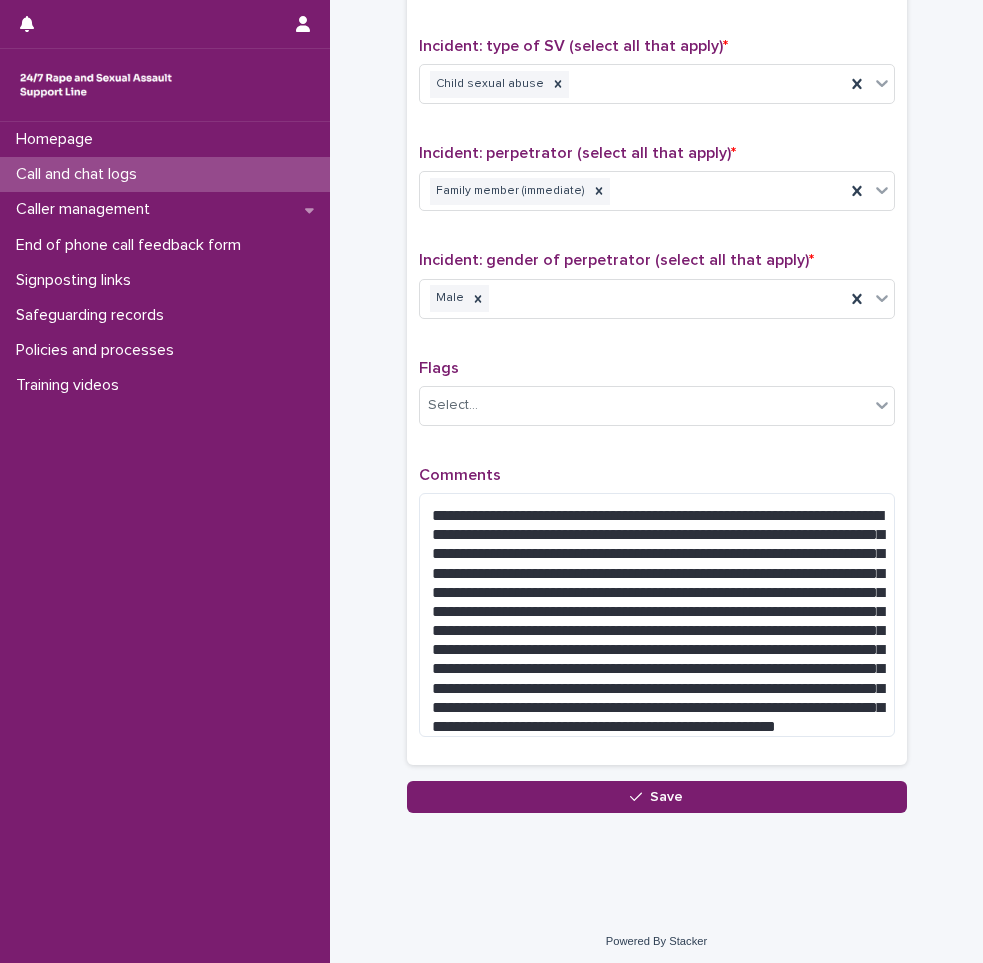 scroll, scrollTop: 1451, scrollLeft: 0, axis: vertical 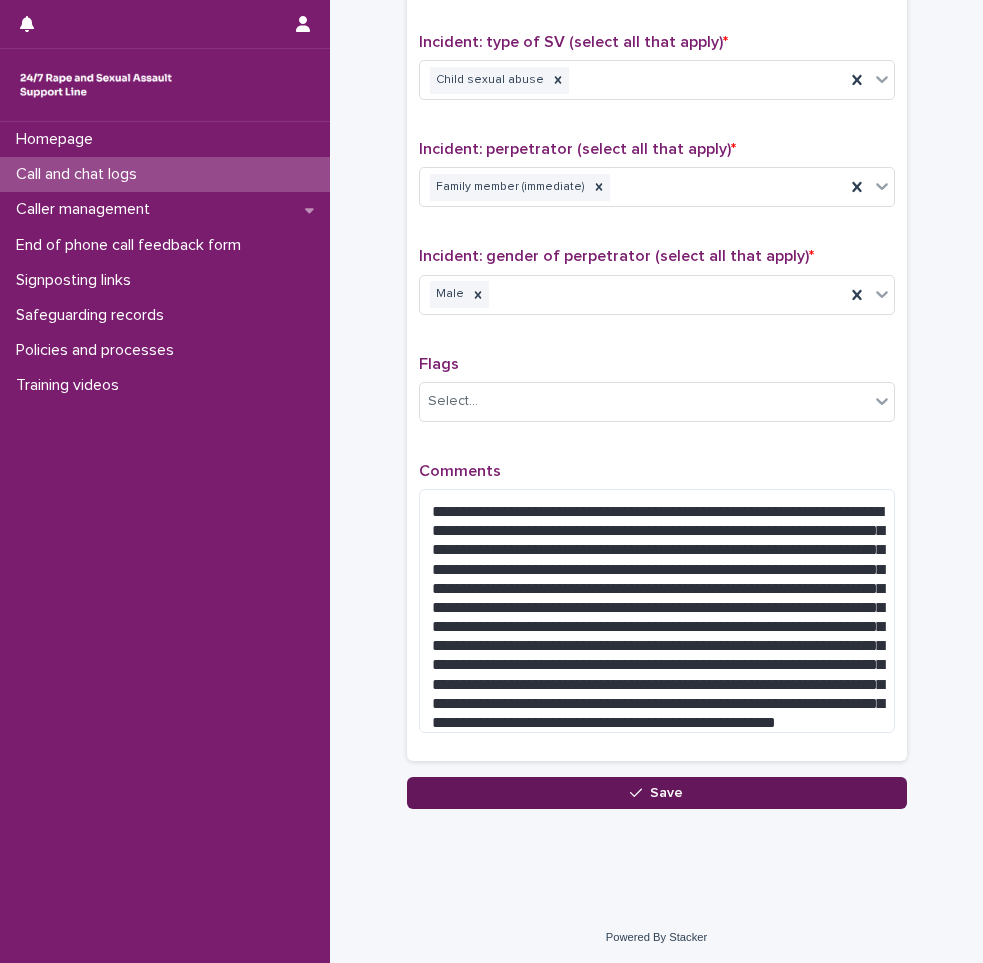 click 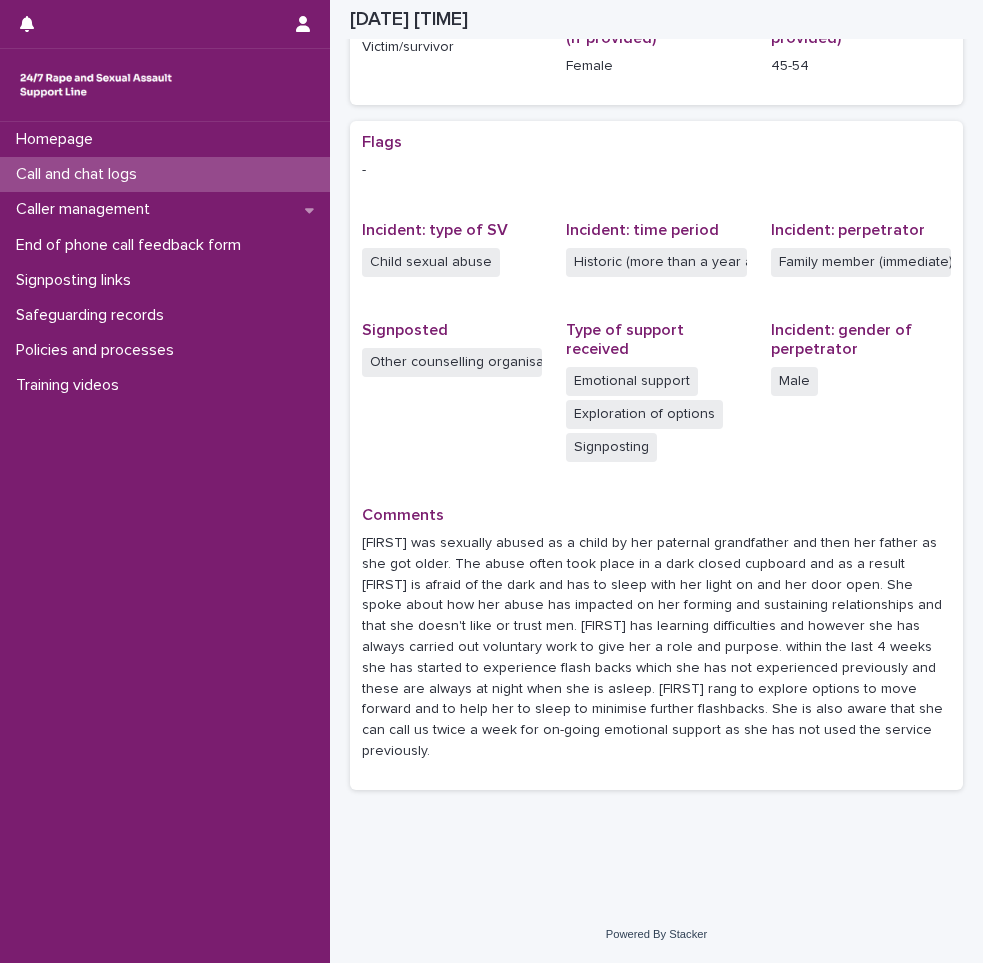 scroll, scrollTop: 312, scrollLeft: 0, axis: vertical 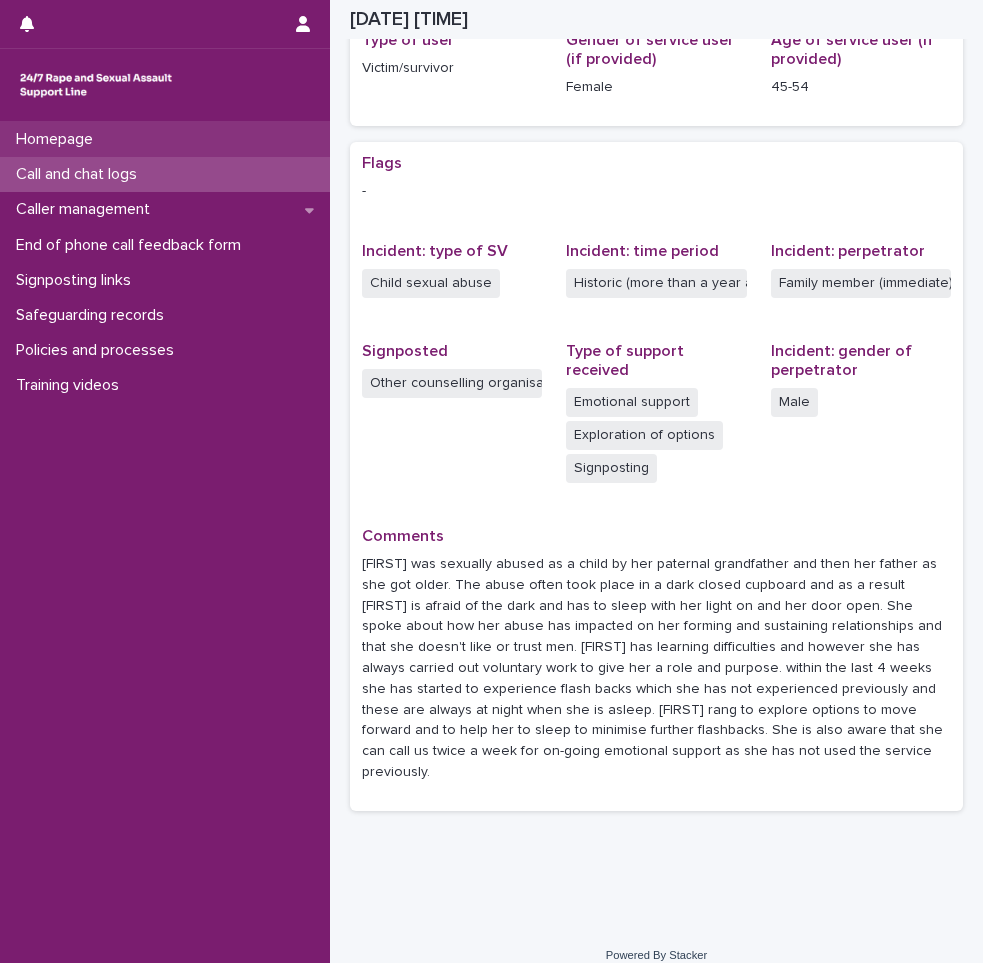 click on "Homepage" at bounding box center [58, 139] 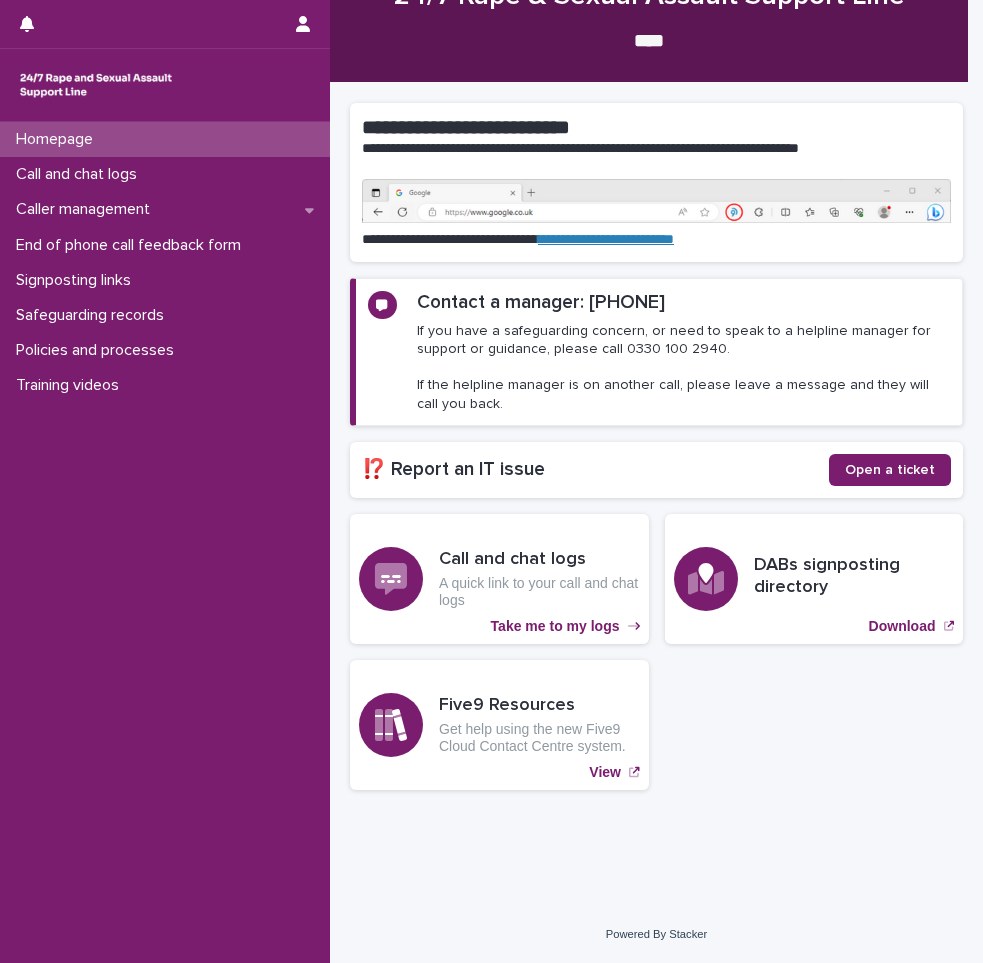 scroll, scrollTop: 0, scrollLeft: 0, axis: both 